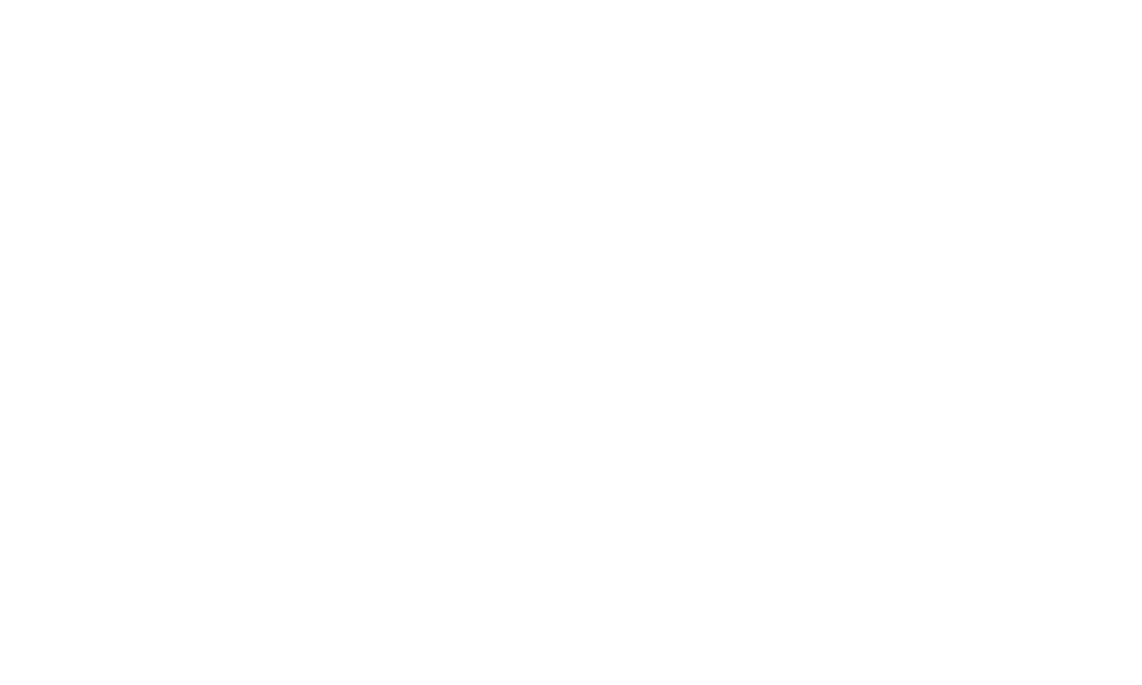 scroll, scrollTop: 0, scrollLeft: 0, axis: both 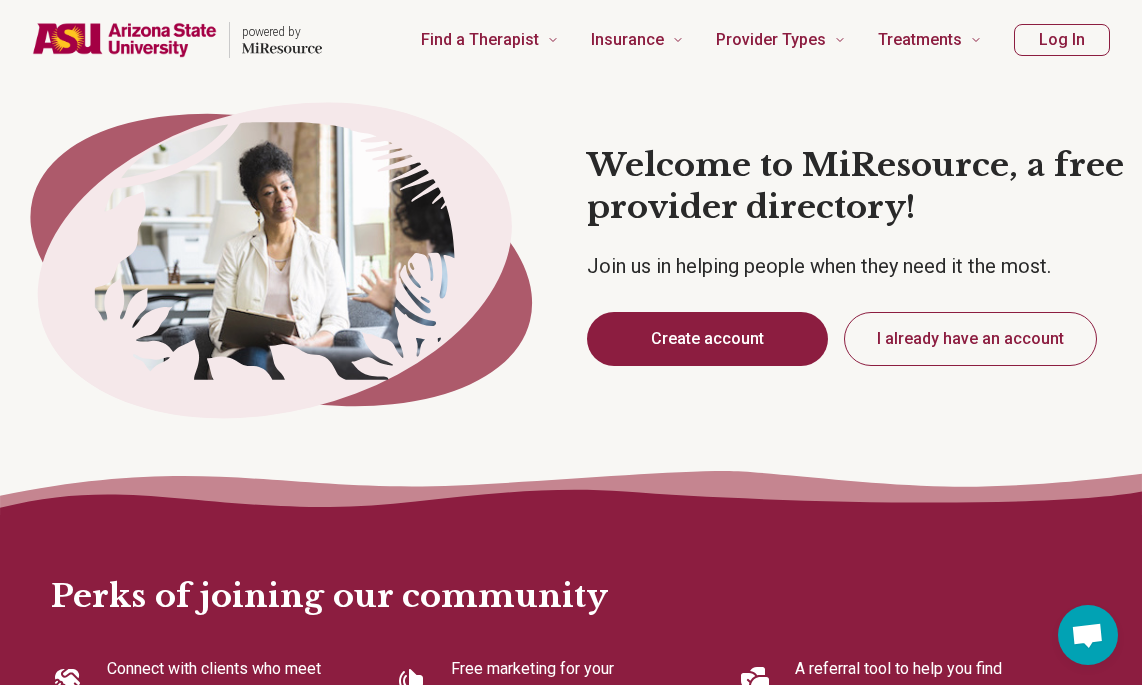 type on "*" 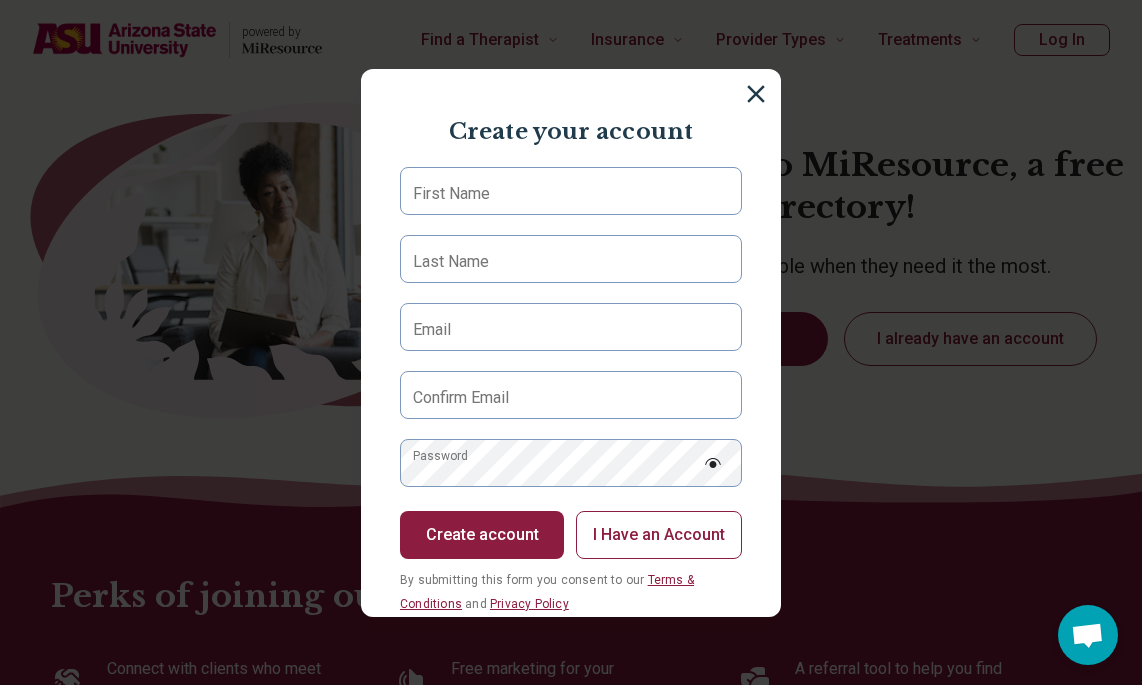 click on "First Name" at bounding box center (451, 194) 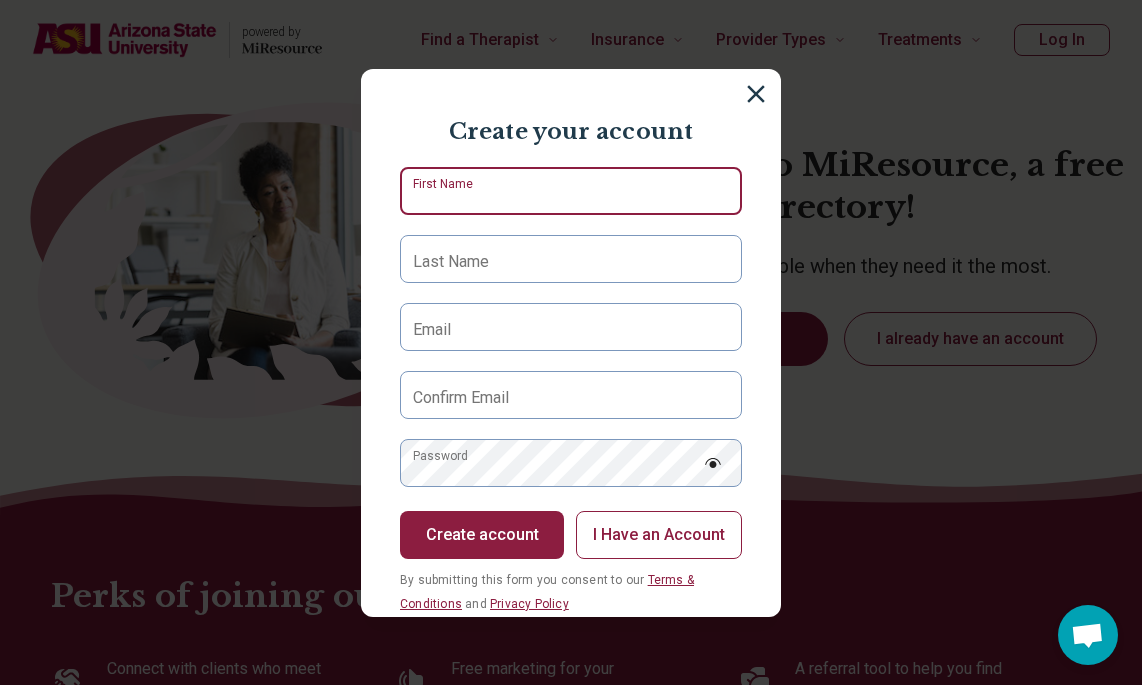 click on "First Name" at bounding box center [571, 191] 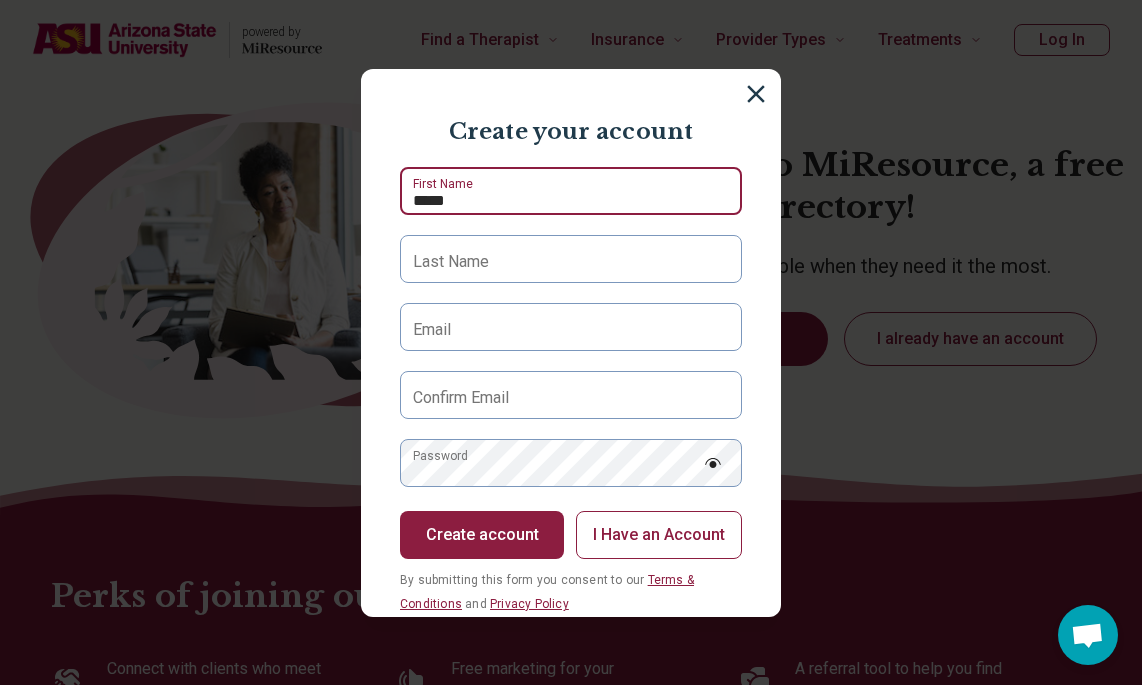 type on "*****" 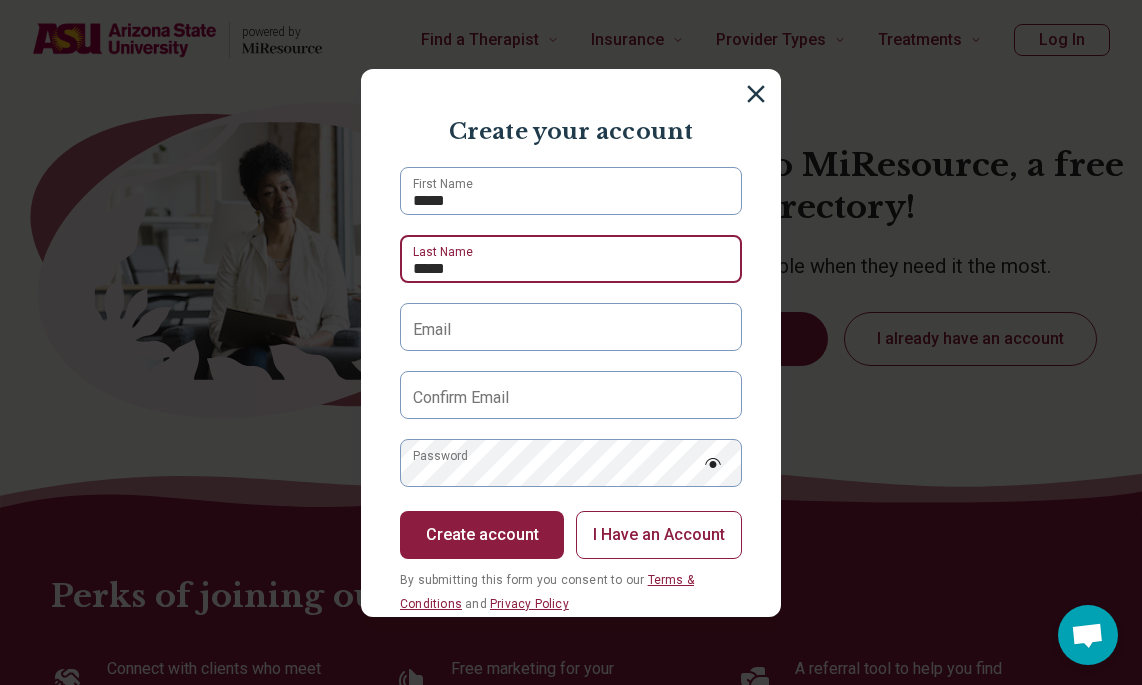 type on "*****" 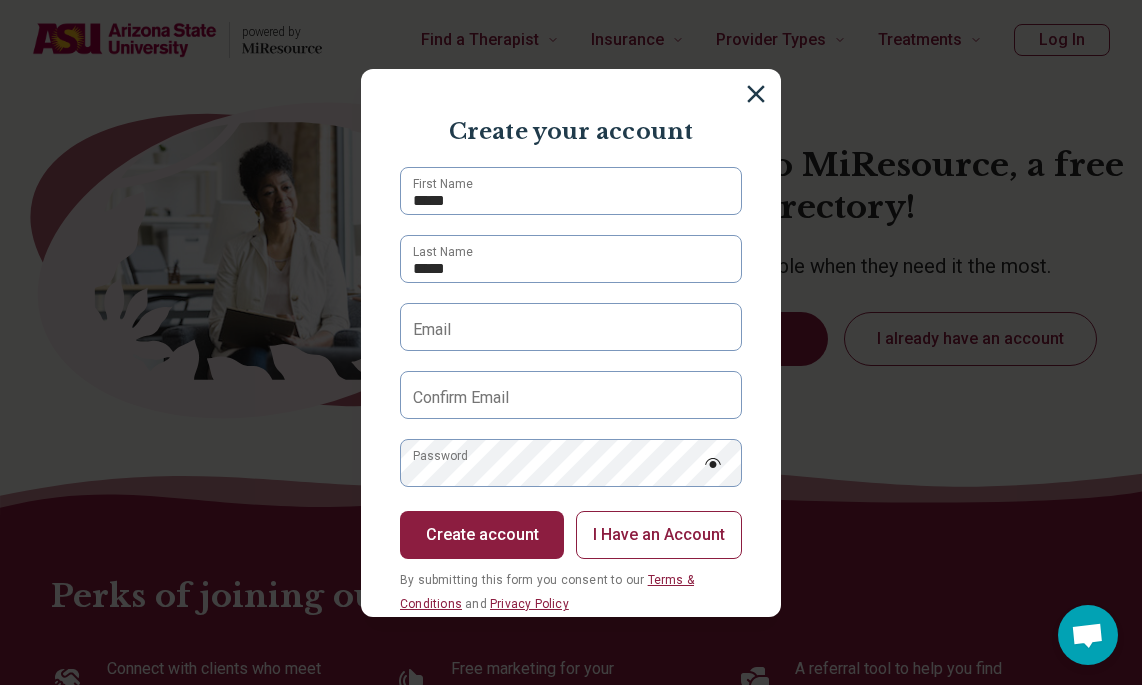 click on "Email" at bounding box center [432, 330] 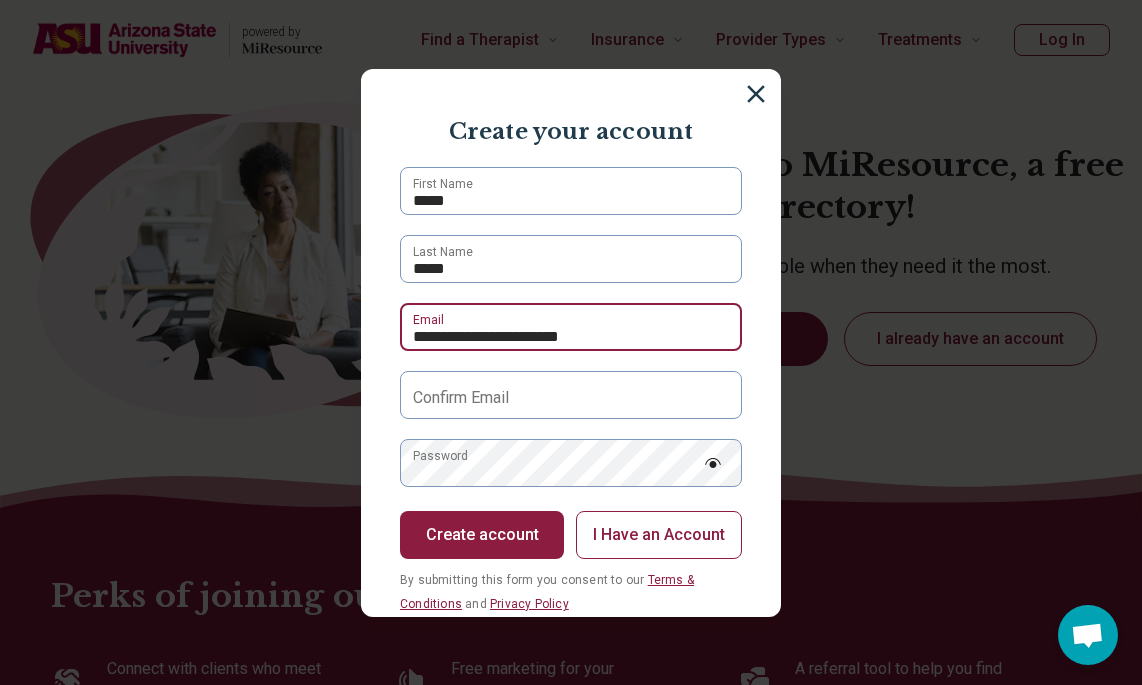 type on "**********" 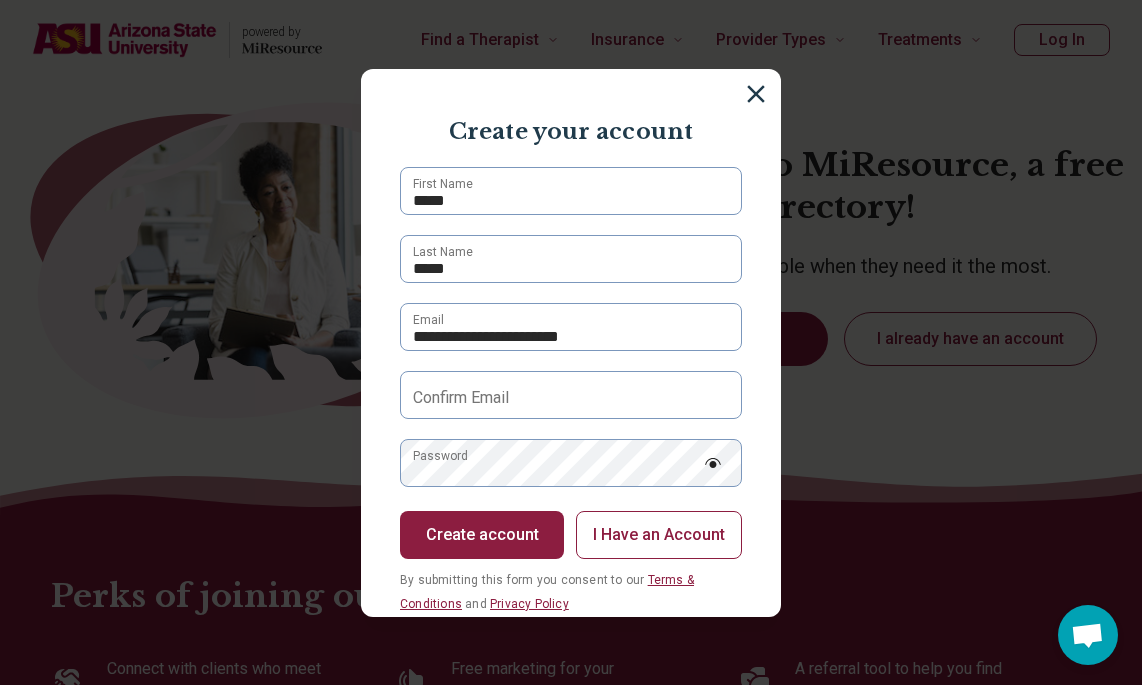 click on "Confirm Email" at bounding box center [461, 398] 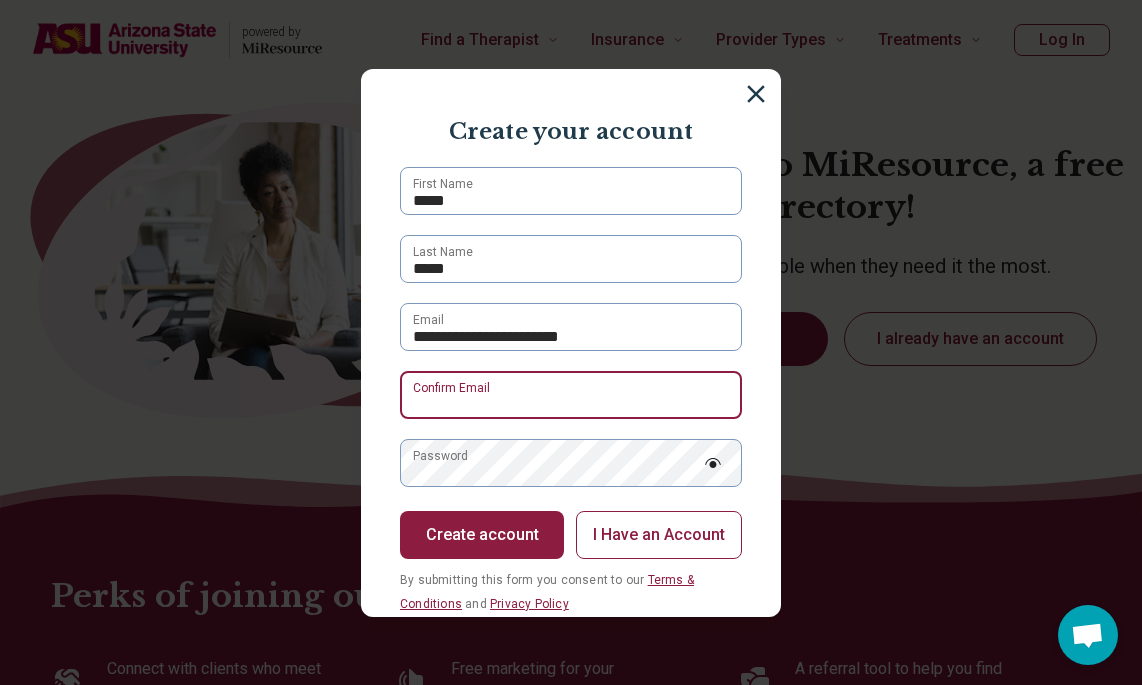 click on "Confirm Email" at bounding box center (571, 395) 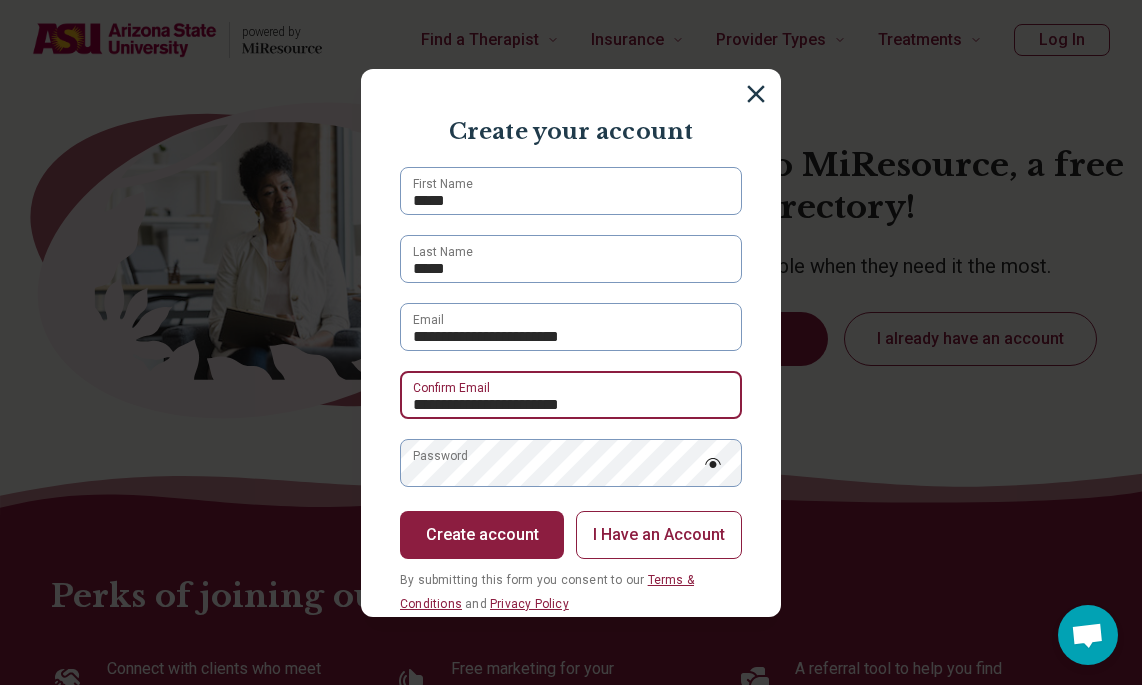type on "**********" 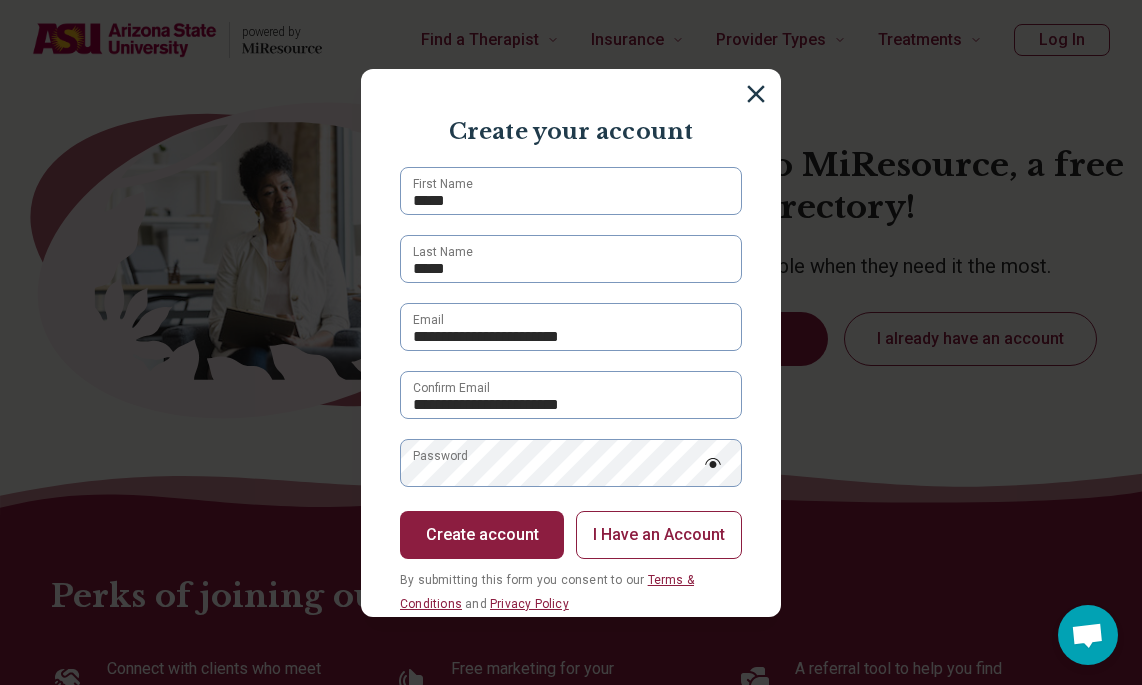 click on "Password" at bounding box center [440, 456] 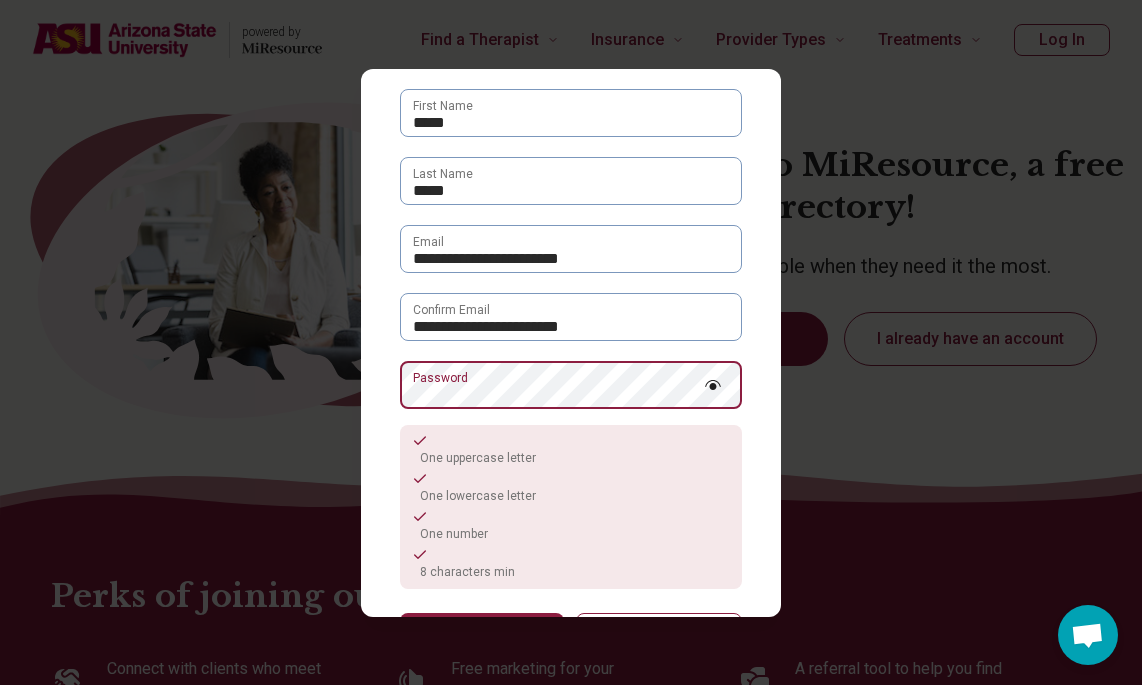 scroll, scrollTop: 94, scrollLeft: 0, axis: vertical 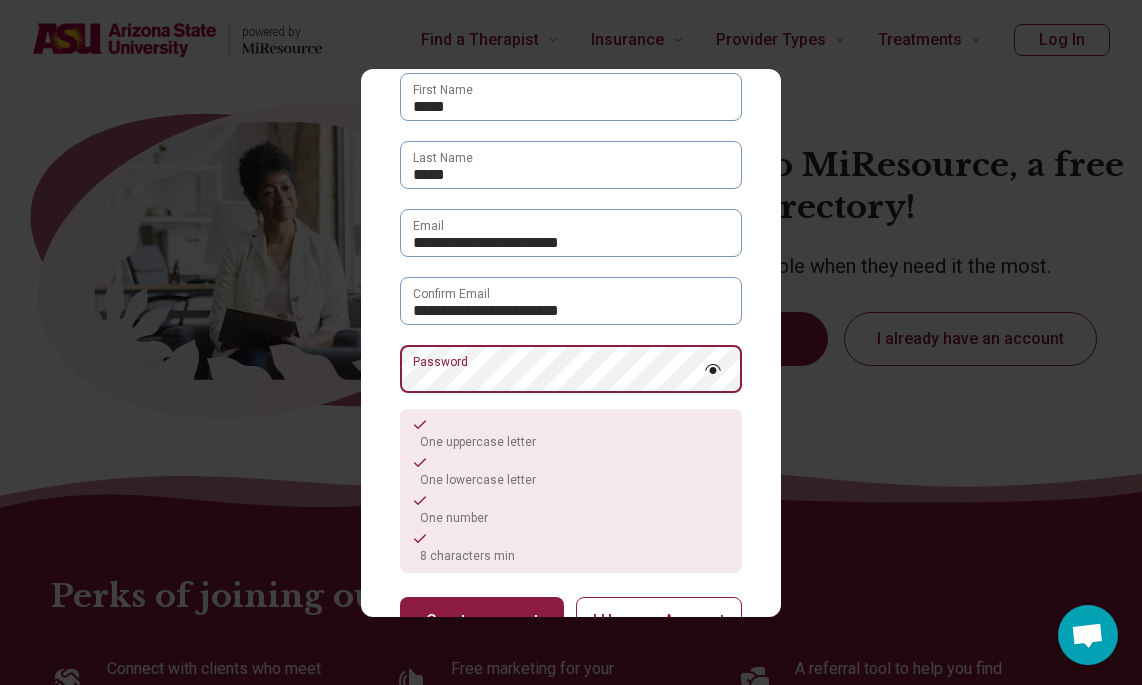 click on "**********" at bounding box center [571, 343] 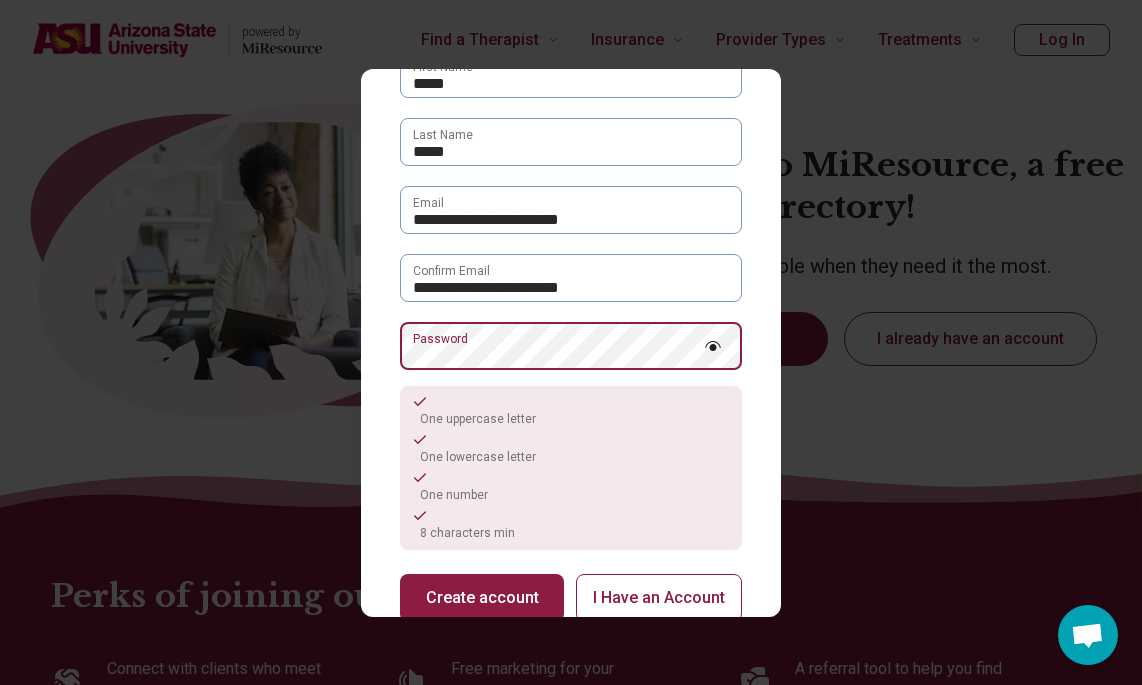 scroll, scrollTop: 217, scrollLeft: 0, axis: vertical 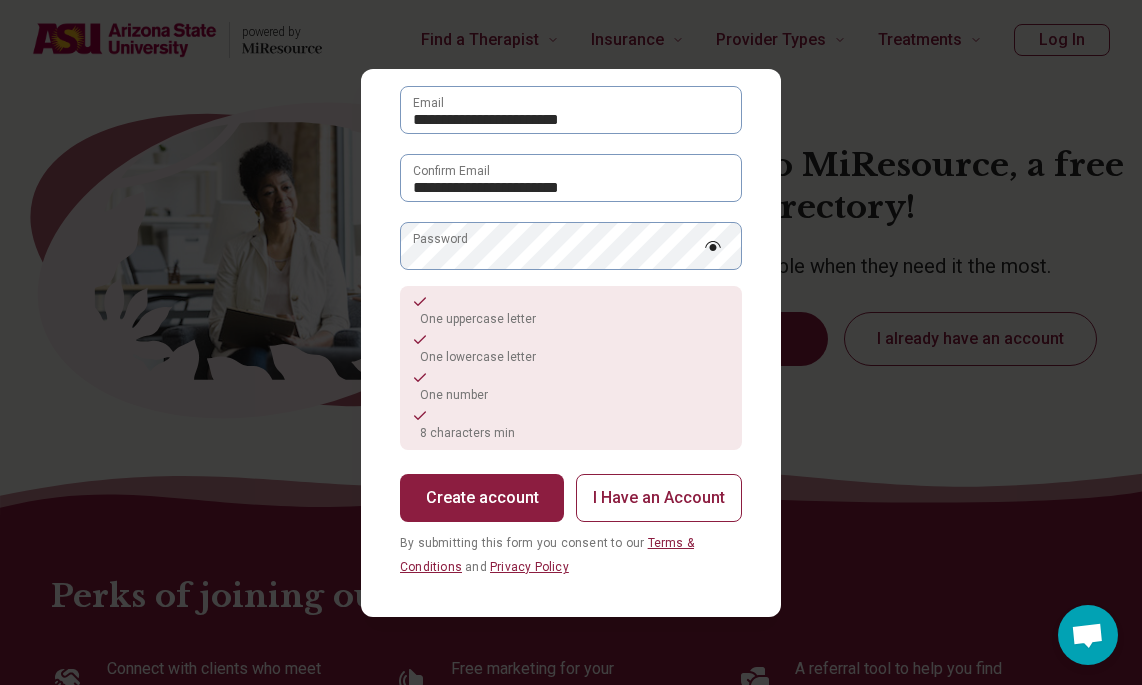 click at bounding box center [713, 246] 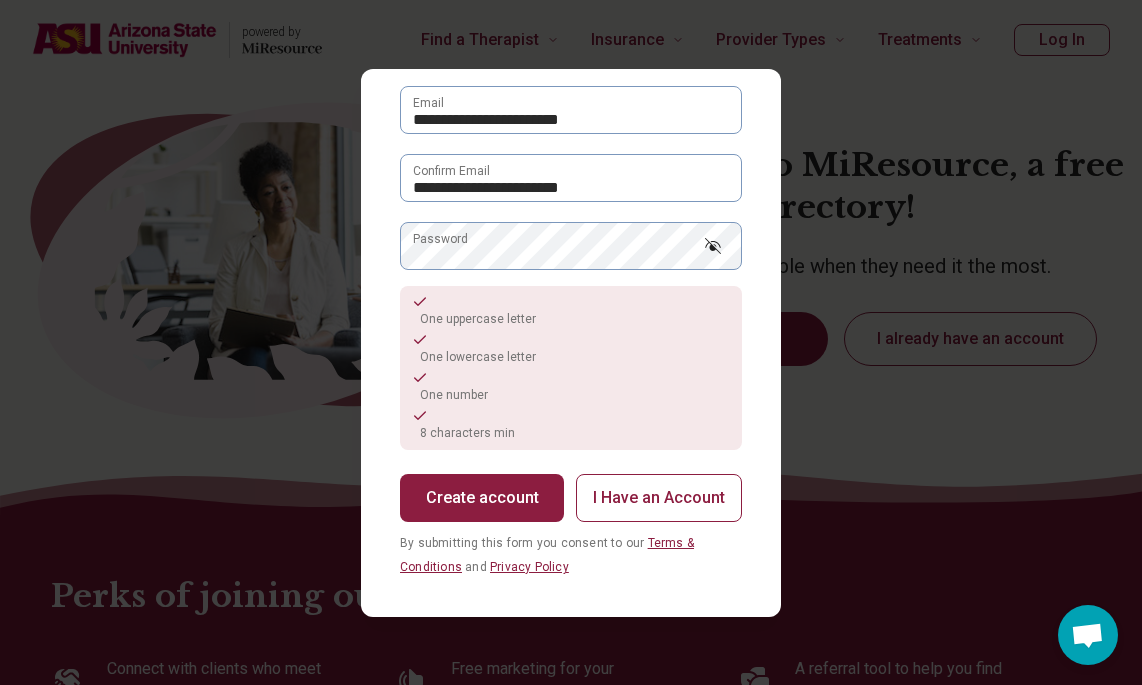 click on "Create account" at bounding box center (482, 498) 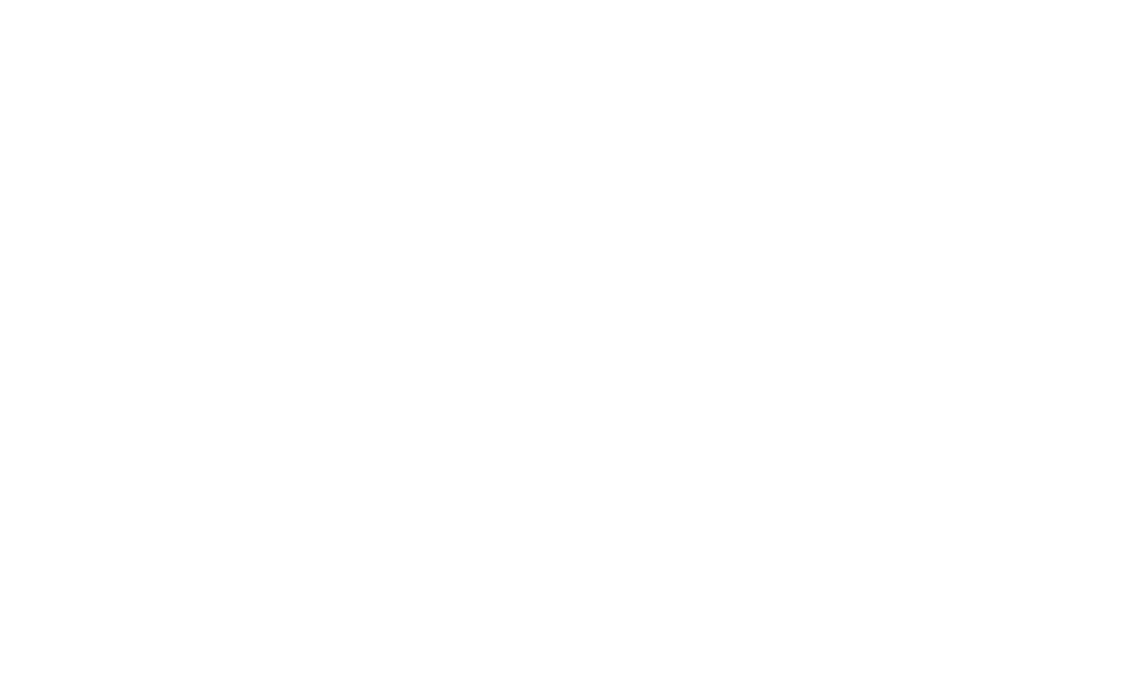 scroll, scrollTop: 0, scrollLeft: 0, axis: both 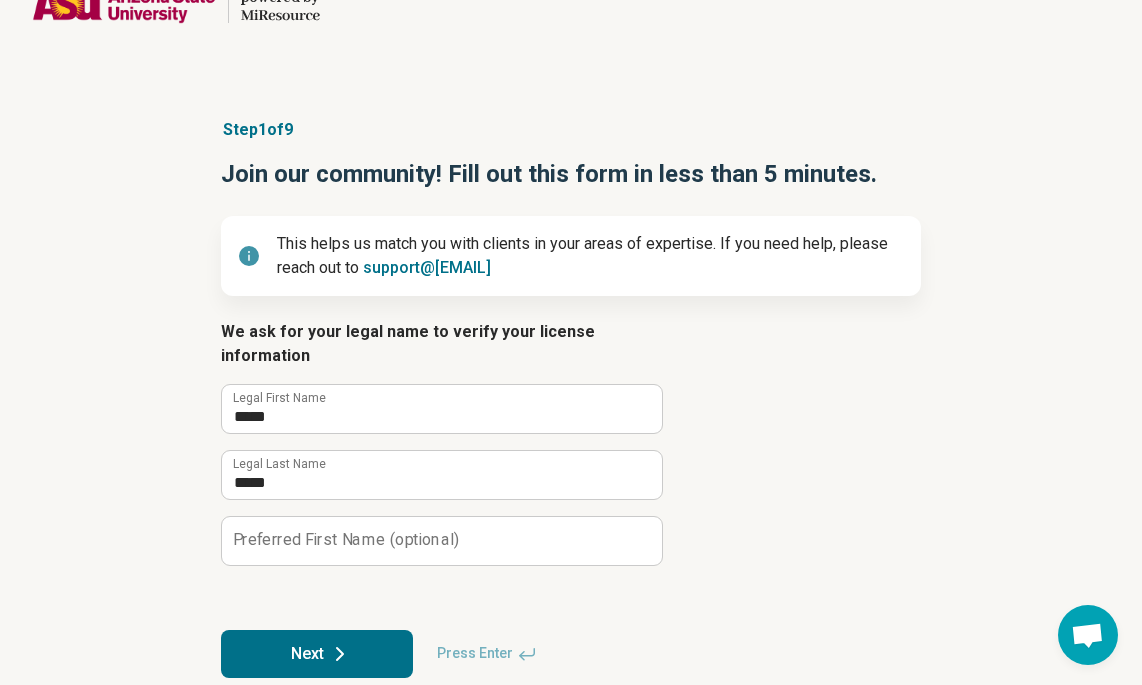 click on "Next" at bounding box center (317, 654) 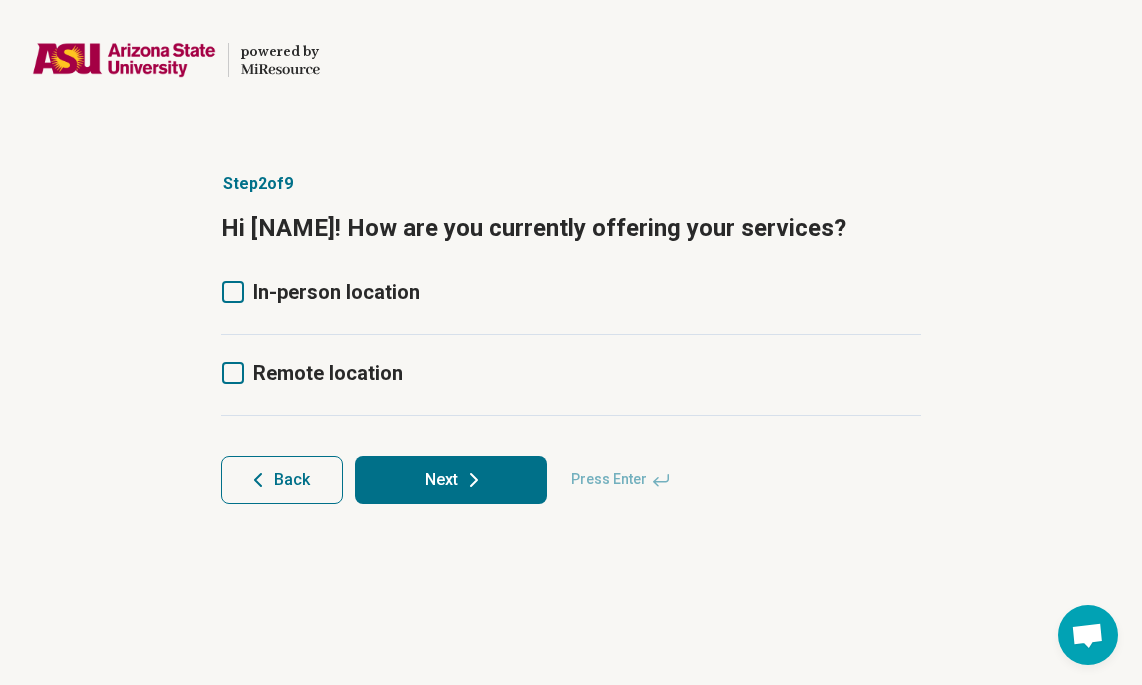 click 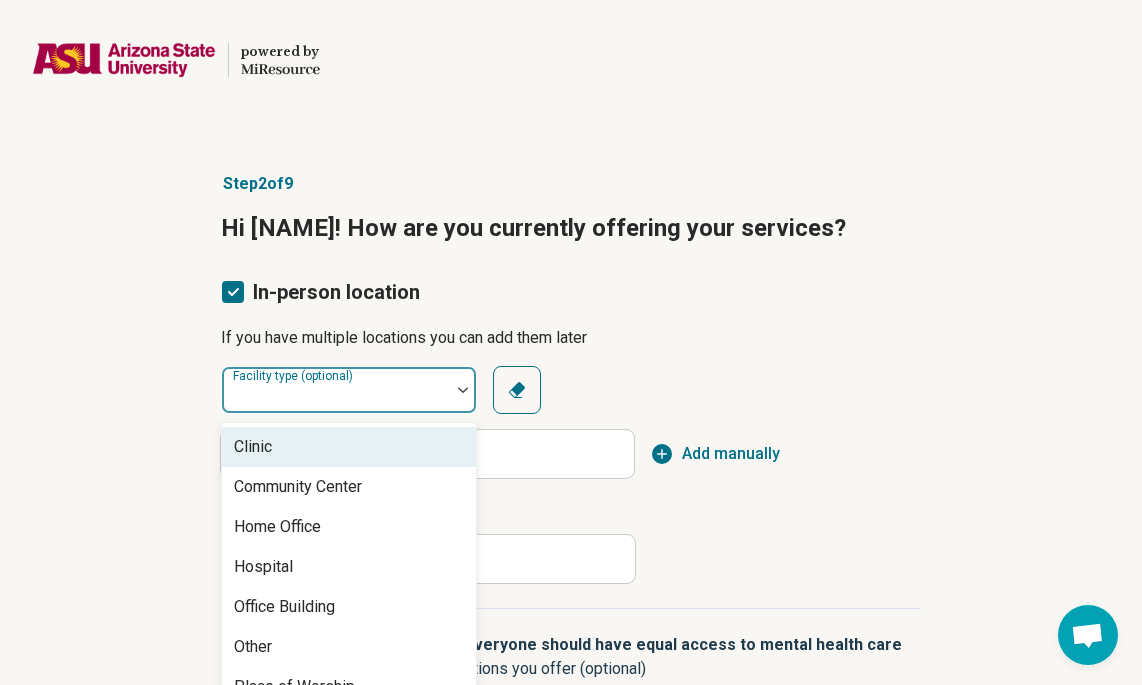 click on "Facility type (optional)" at bounding box center [349, 390] 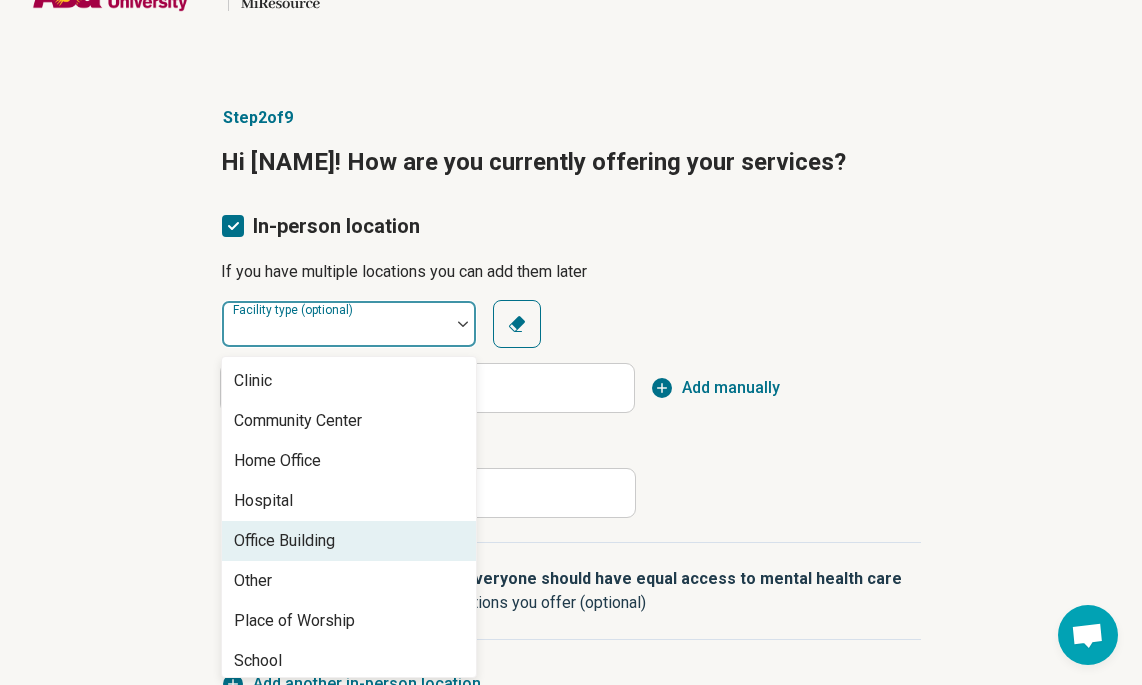 click on "Office Building" at bounding box center (284, 541) 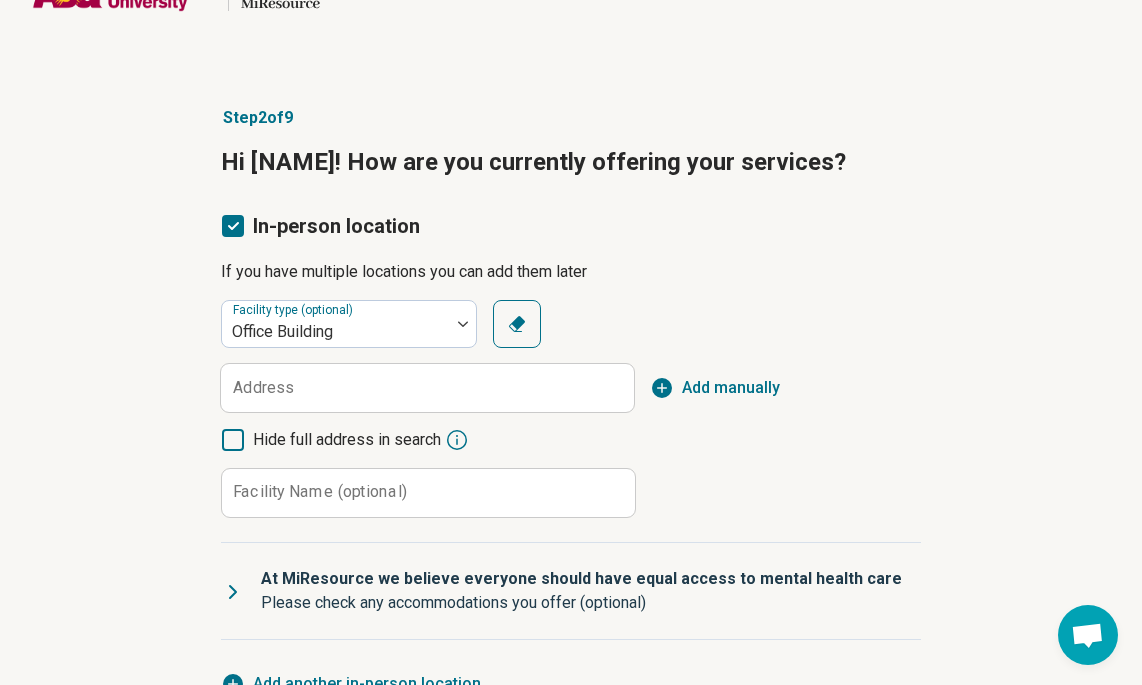 click on "Address" at bounding box center [263, 388] 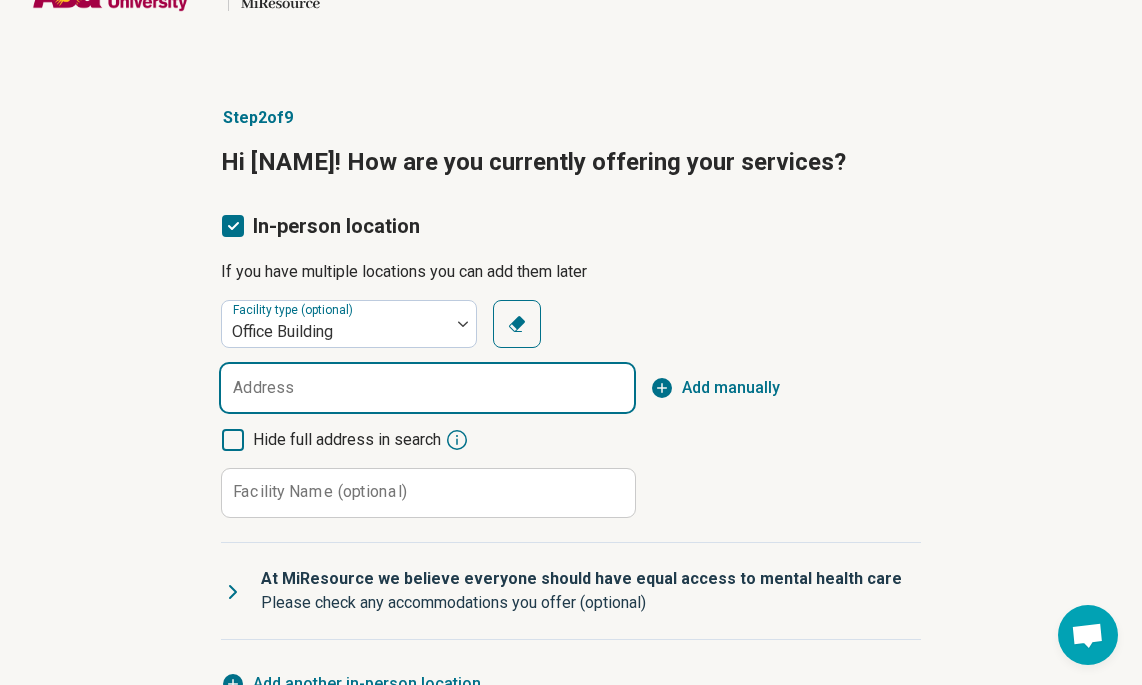 click on "Address" at bounding box center (427, 388) 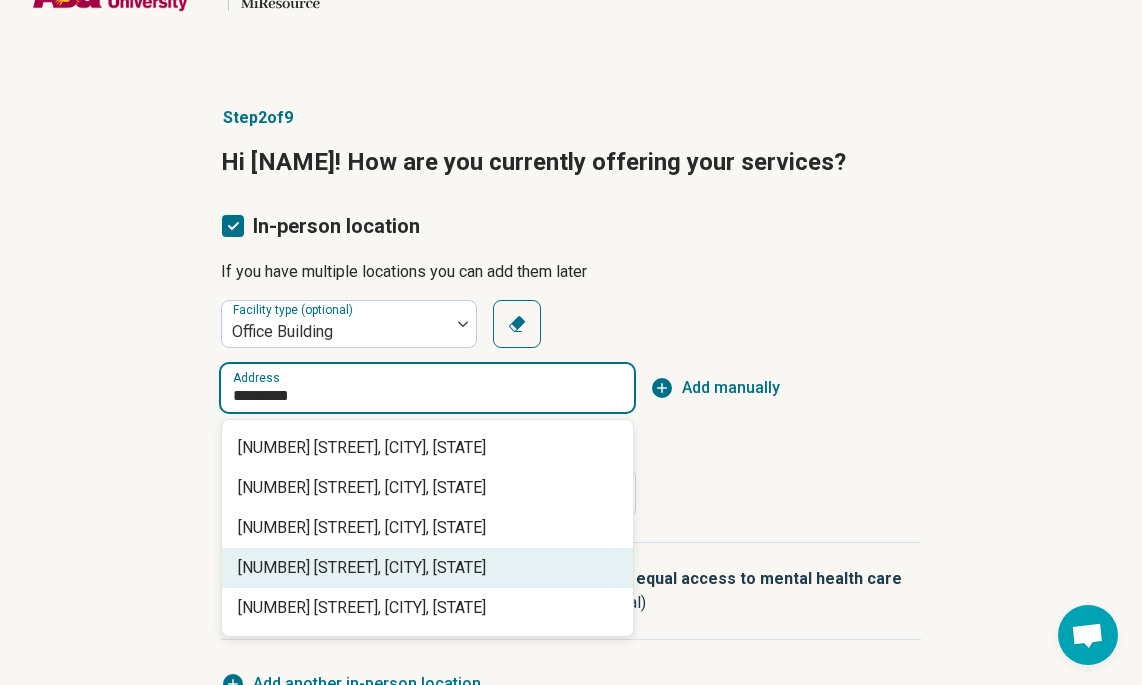 click on "[NUMBER] [STREET], [CITY], [STATE]" at bounding box center (431, 568) 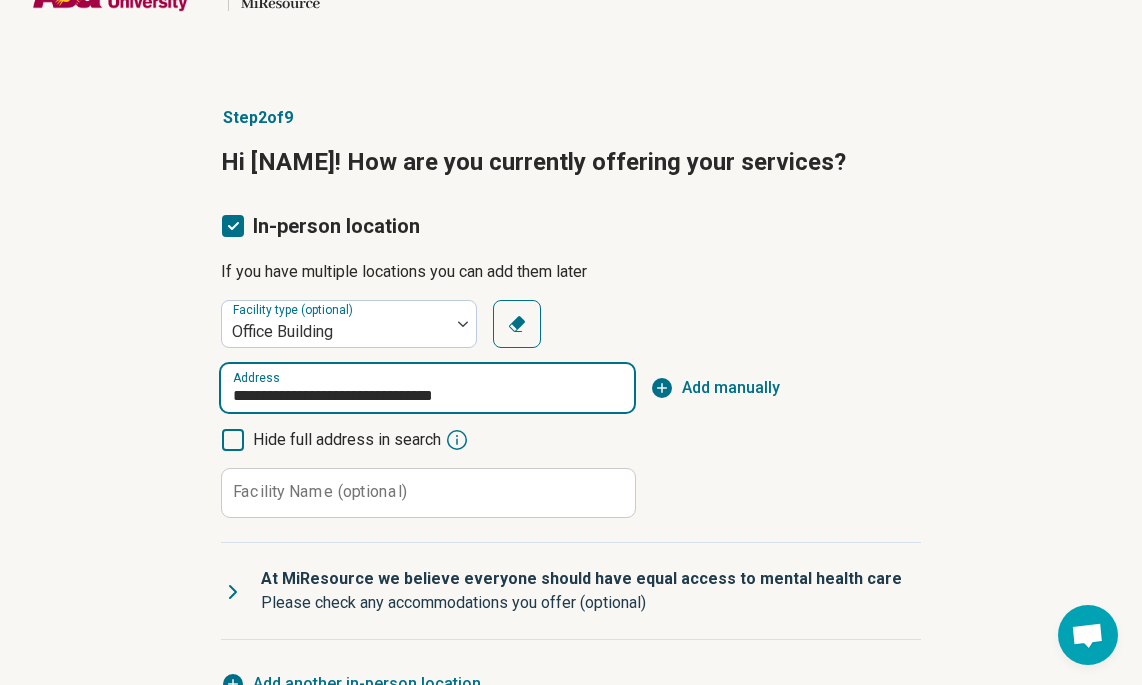 drag, startPoint x: 295, startPoint y: 399, endPoint x: 266, endPoint y: 397, distance: 29.068884 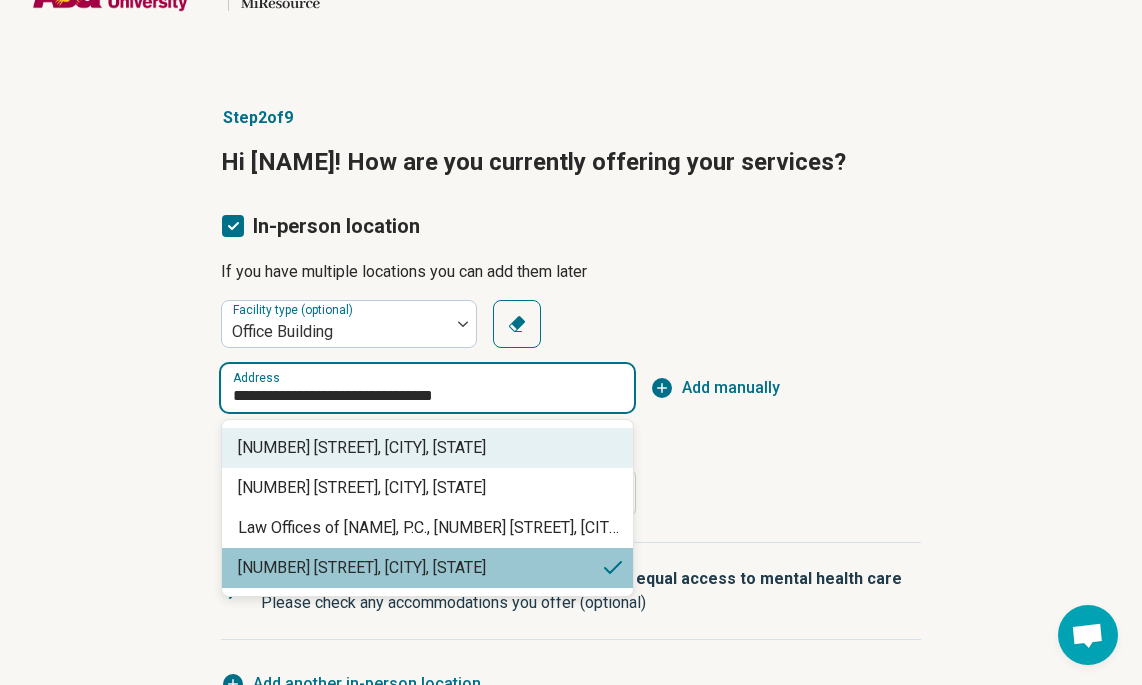 click on "[NUMBER] [STREET], [CITY], [STATE]" at bounding box center (431, 448) 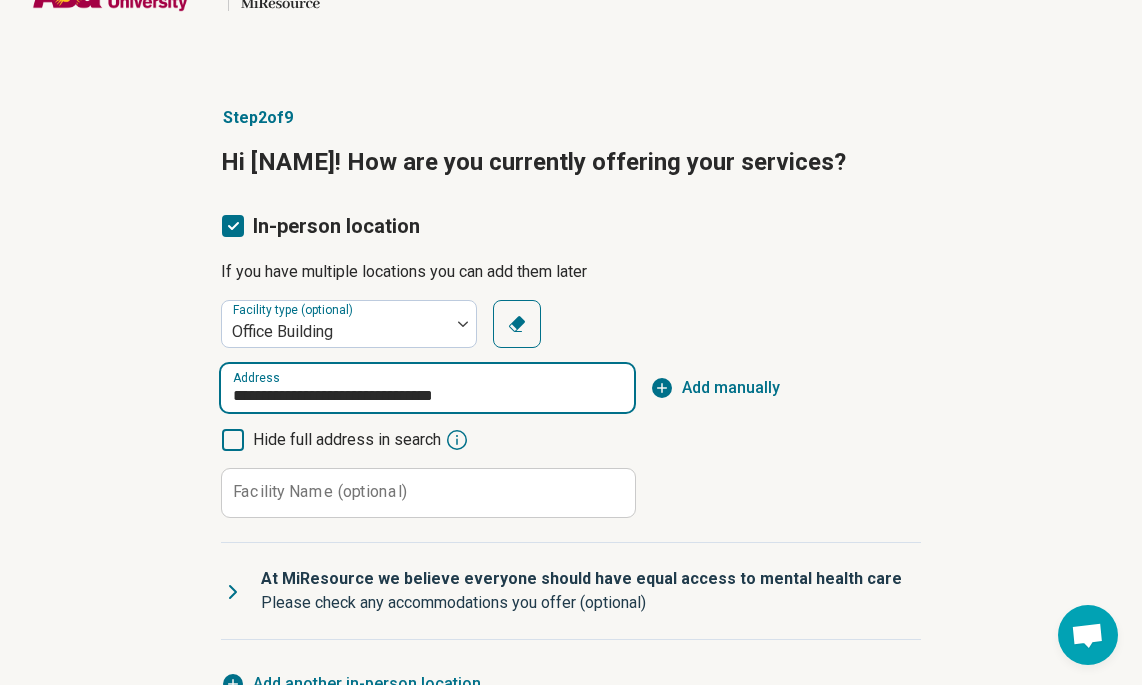 click on "**********" at bounding box center [427, 388] 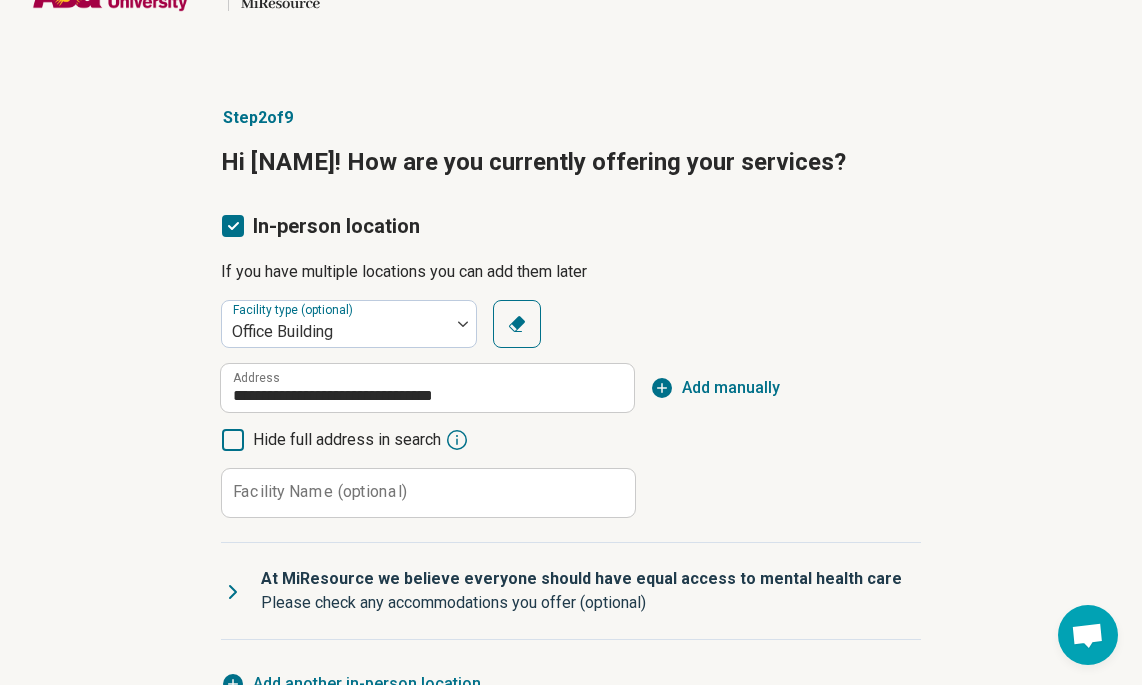 click on "Facility Name (optional)" at bounding box center (320, 492) 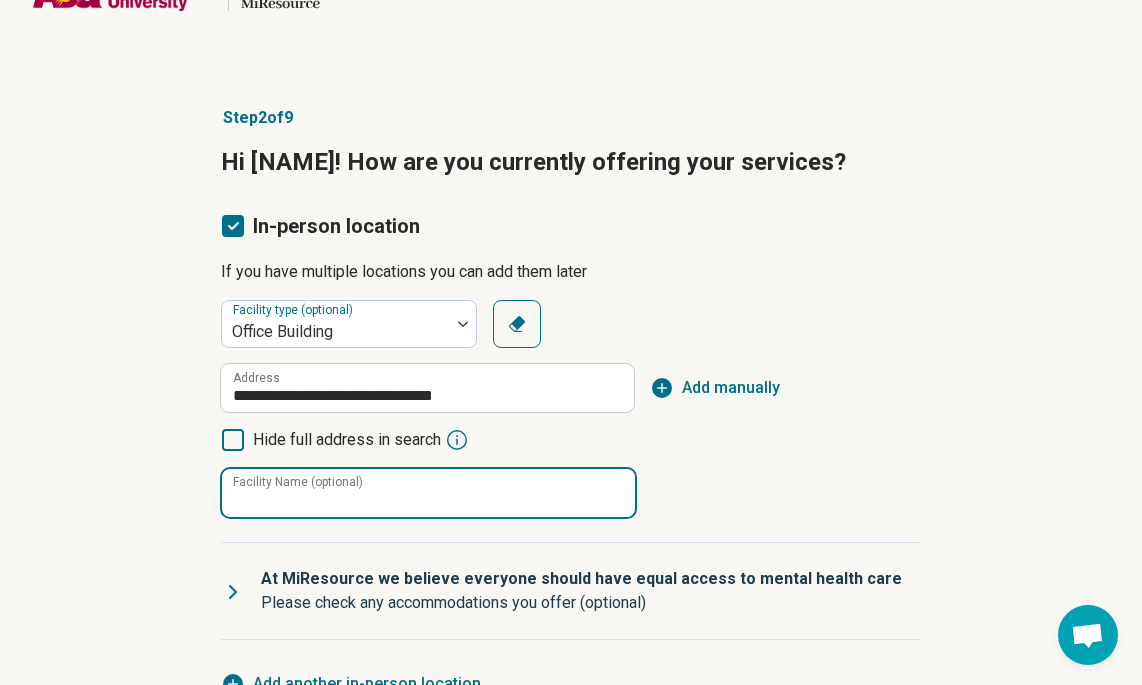 click on "Facility Name (optional)" at bounding box center (428, 493) 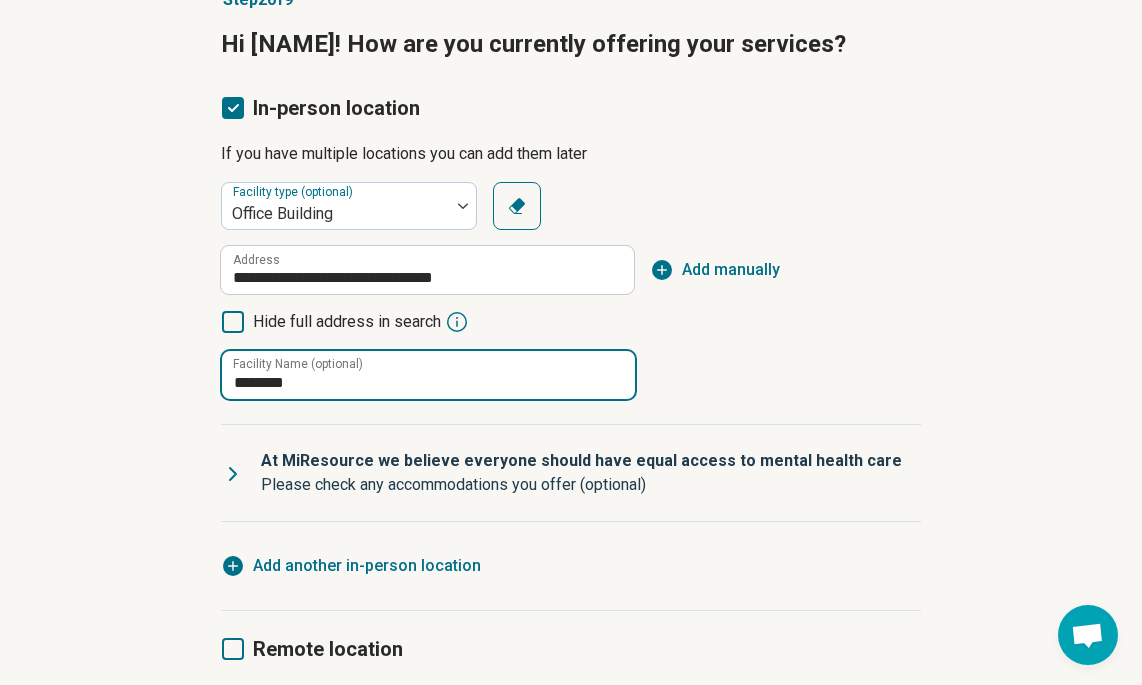 scroll, scrollTop: 200, scrollLeft: 0, axis: vertical 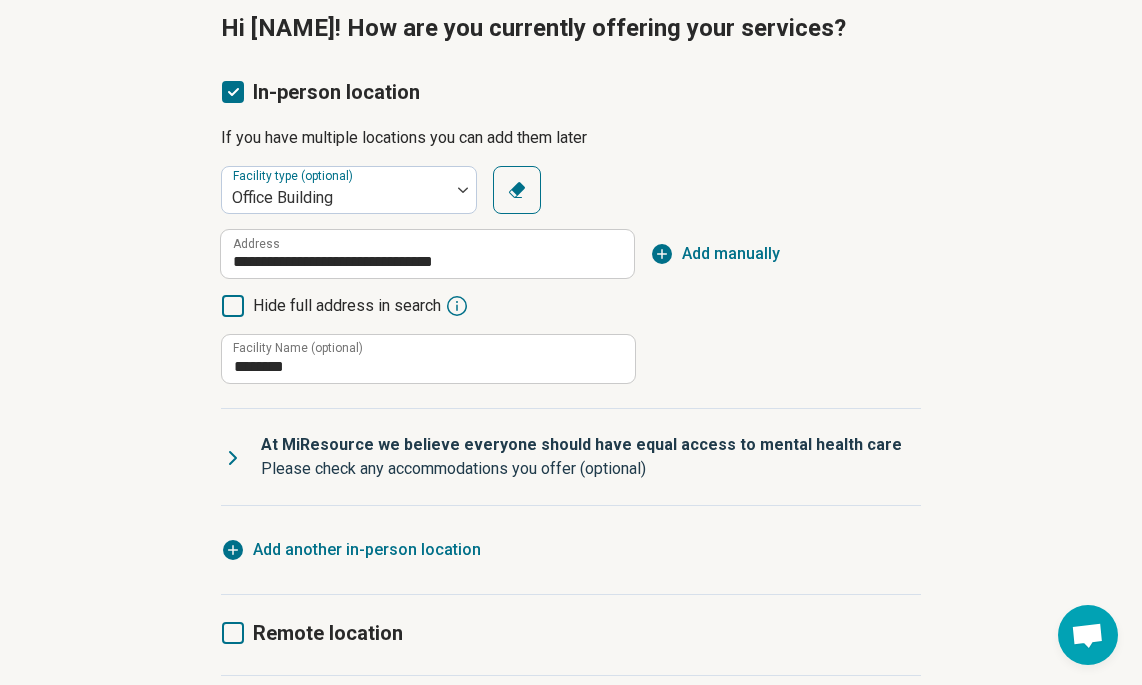 click 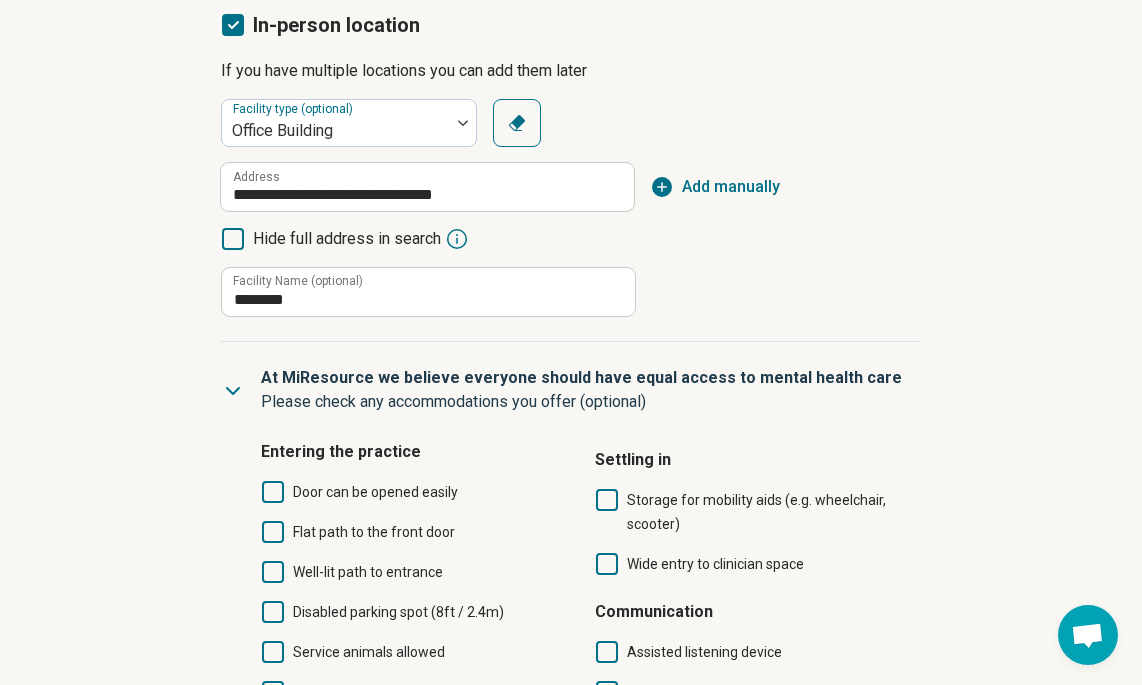 scroll, scrollTop: 334, scrollLeft: 0, axis: vertical 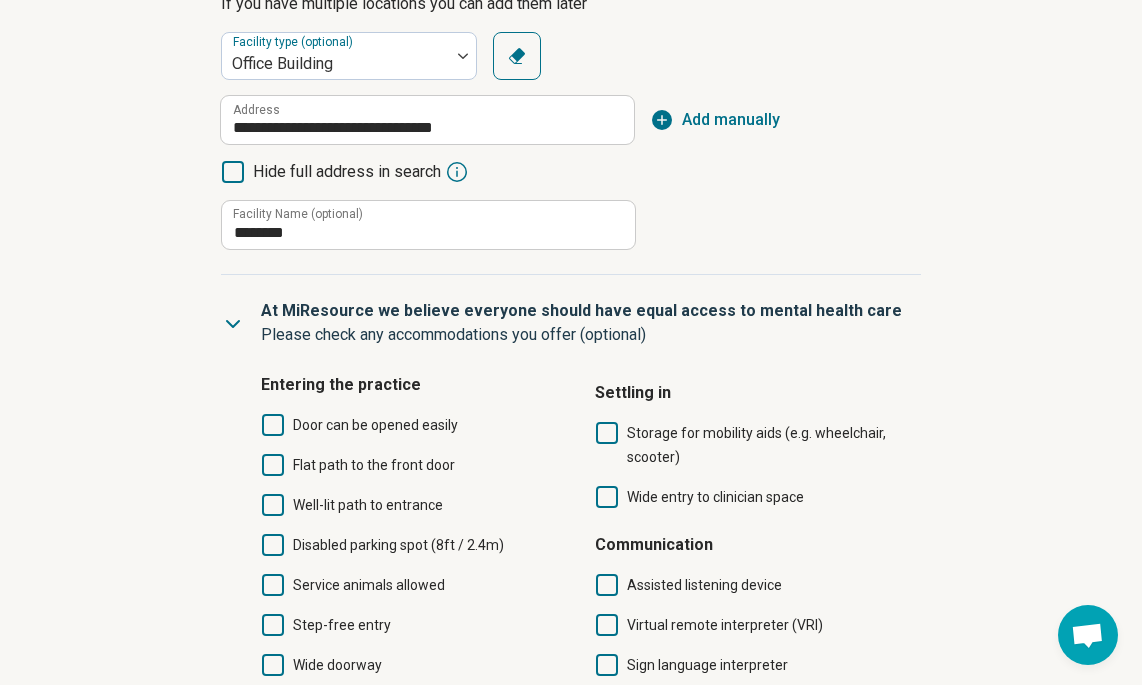 click 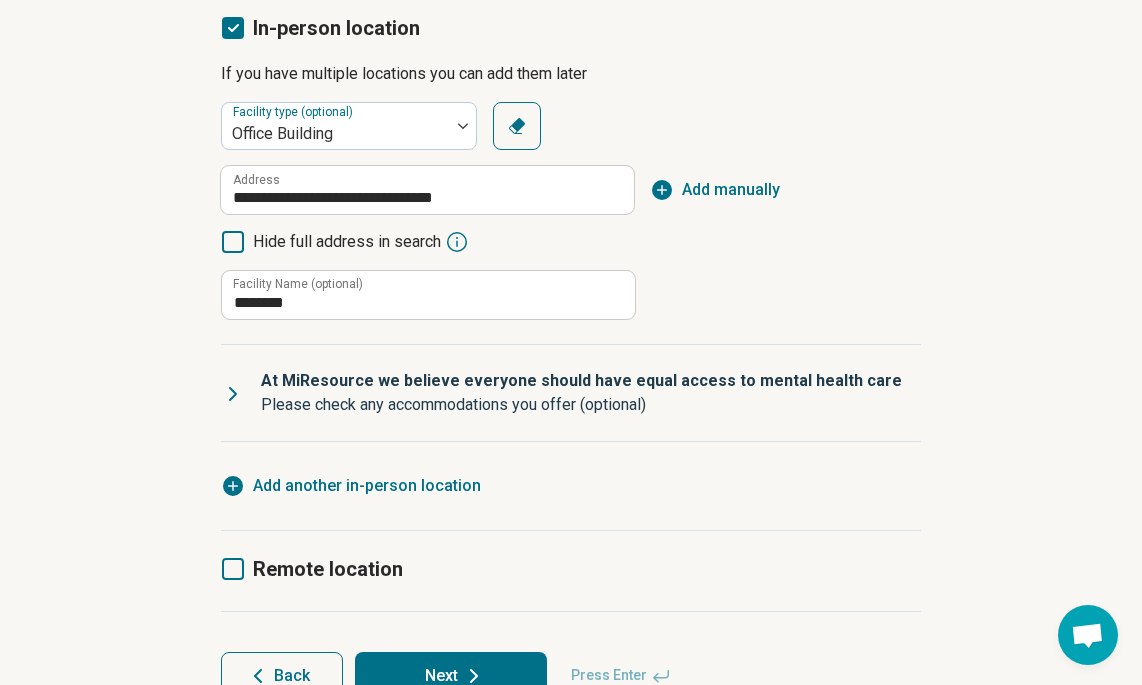 scroll, scrollTop: 255, scrollLeft: 0, axis: vertical 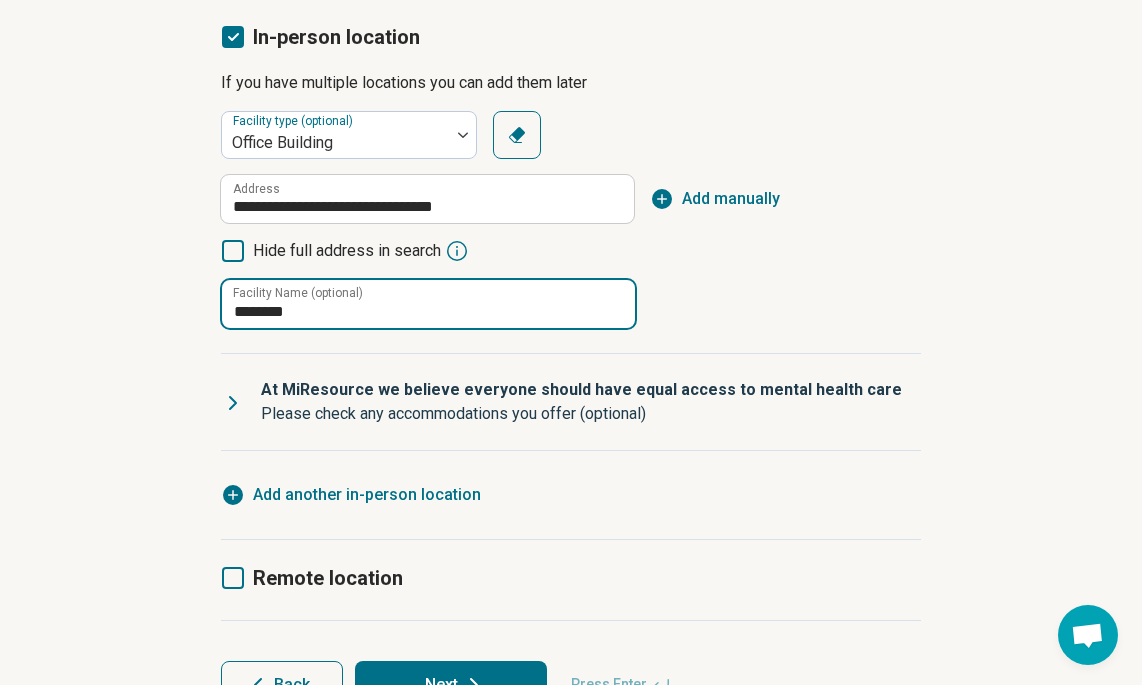 drag, startPoint x: 243, startPoint y: 312, endPoint x: 216, endPoint y: 312, distance: 27 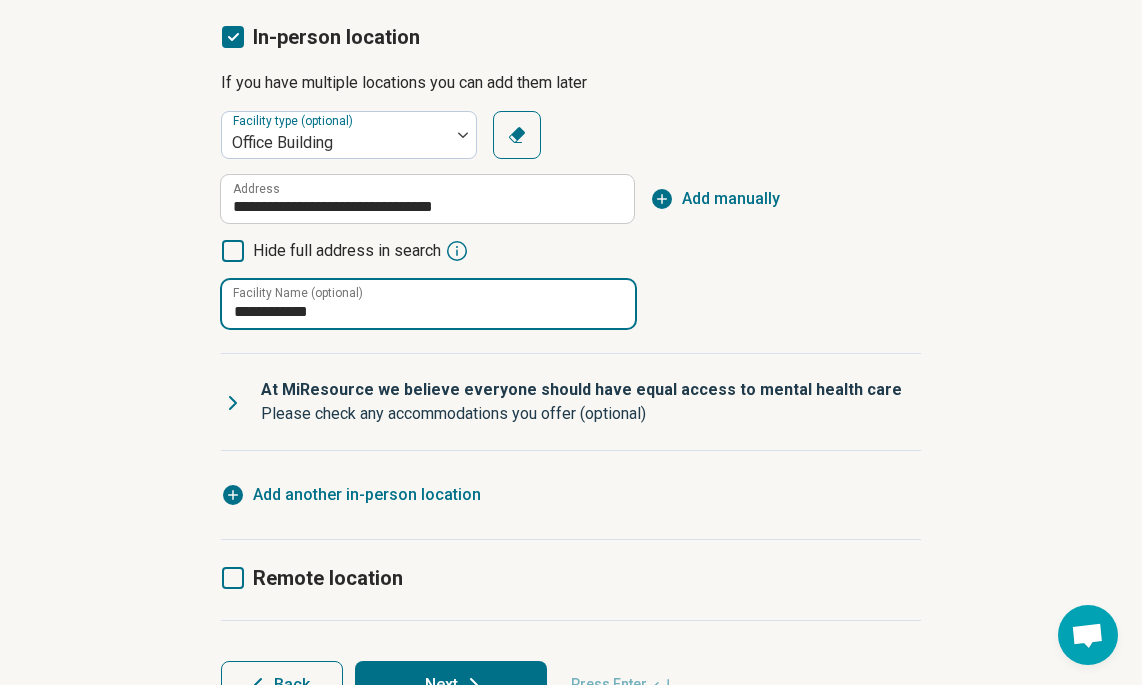 click on "**********" at bounding box center (428, 304) 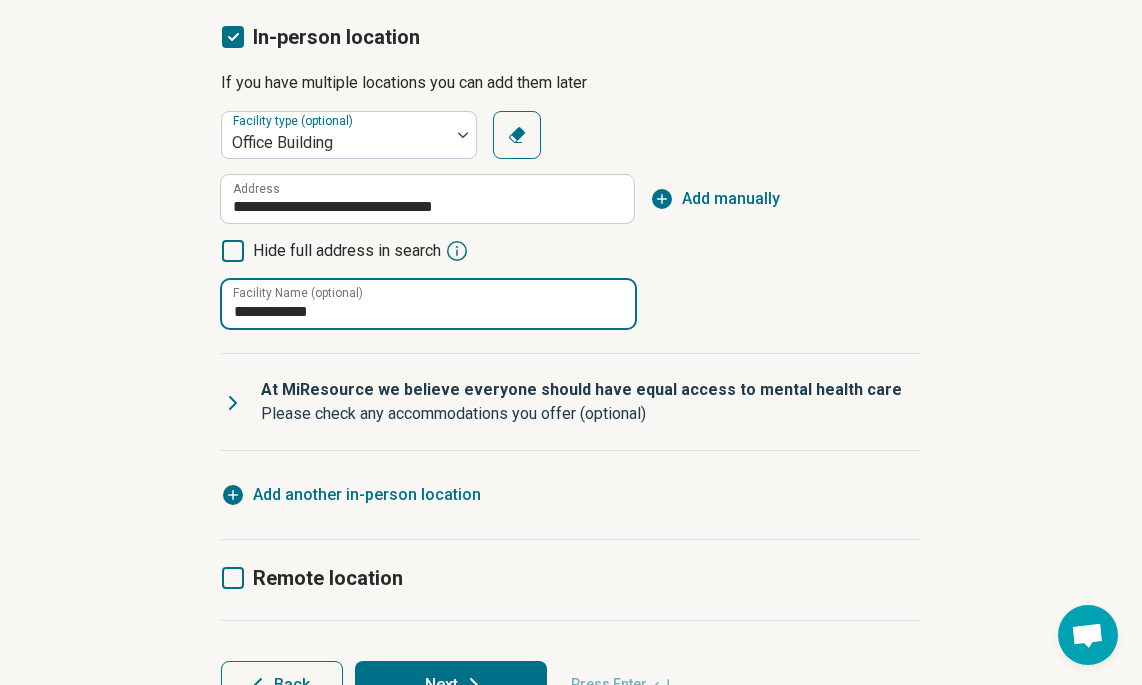 scroll, scrollTop: 317, scrollLeft: 0, axis: vertical 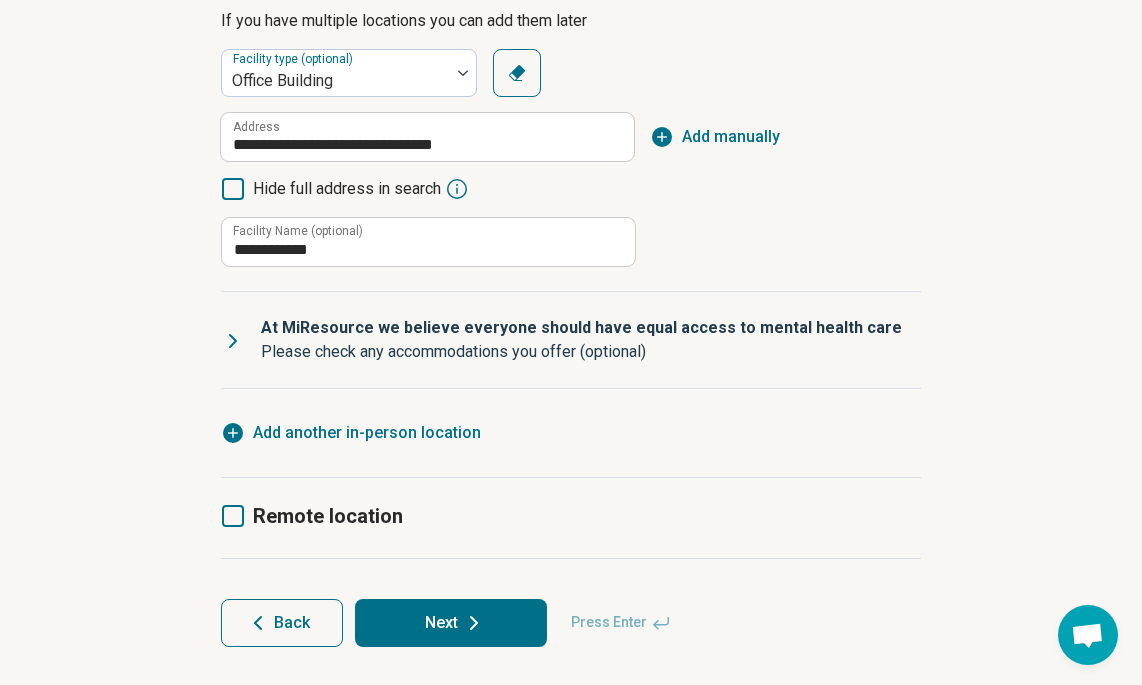 click on "Next" at bounding box center [451, 623] 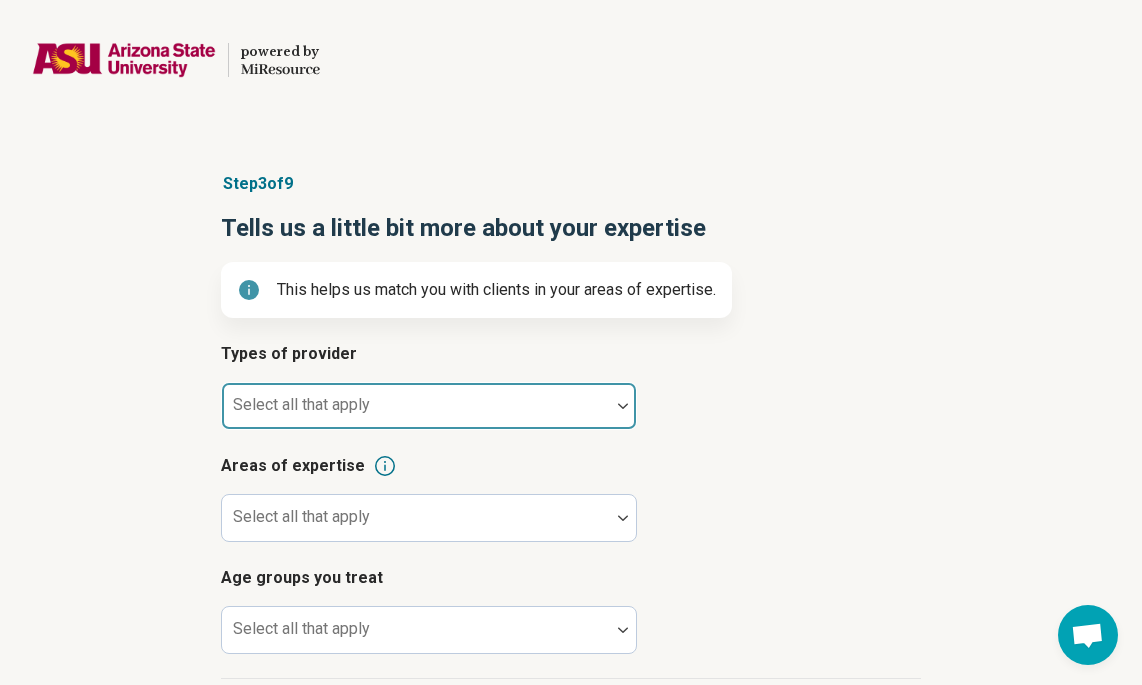 click on "Select all that apply" at bounding box center [429, 406] 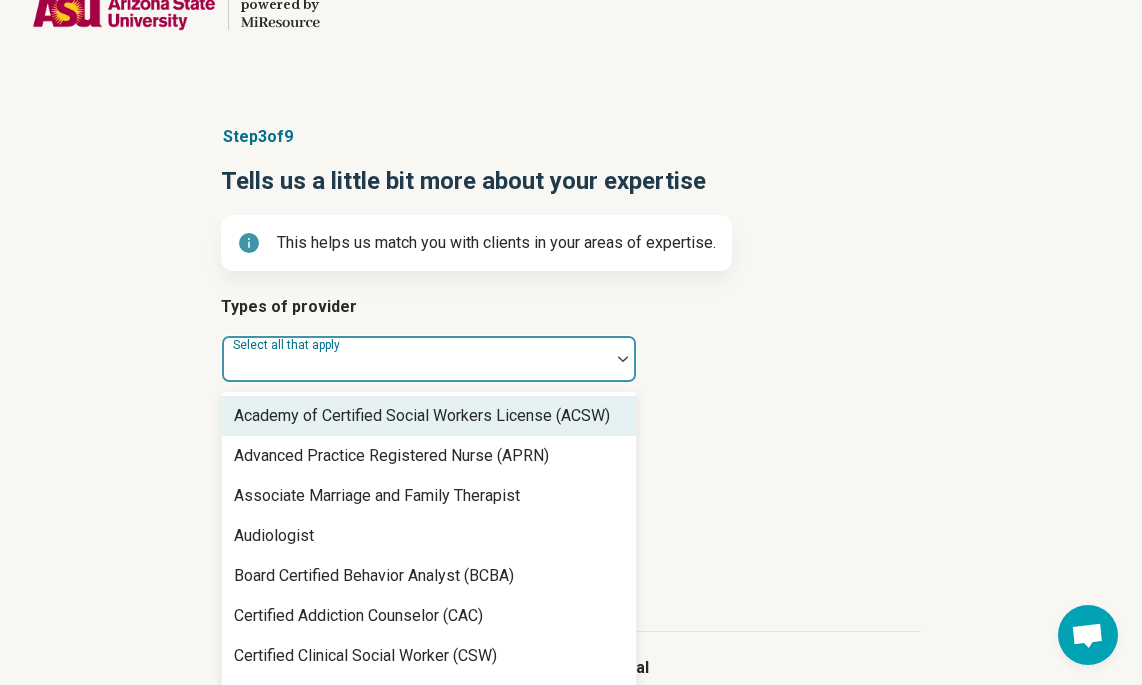scroll, scrollTop: 82, scrollLeft: 0, axis: vertical 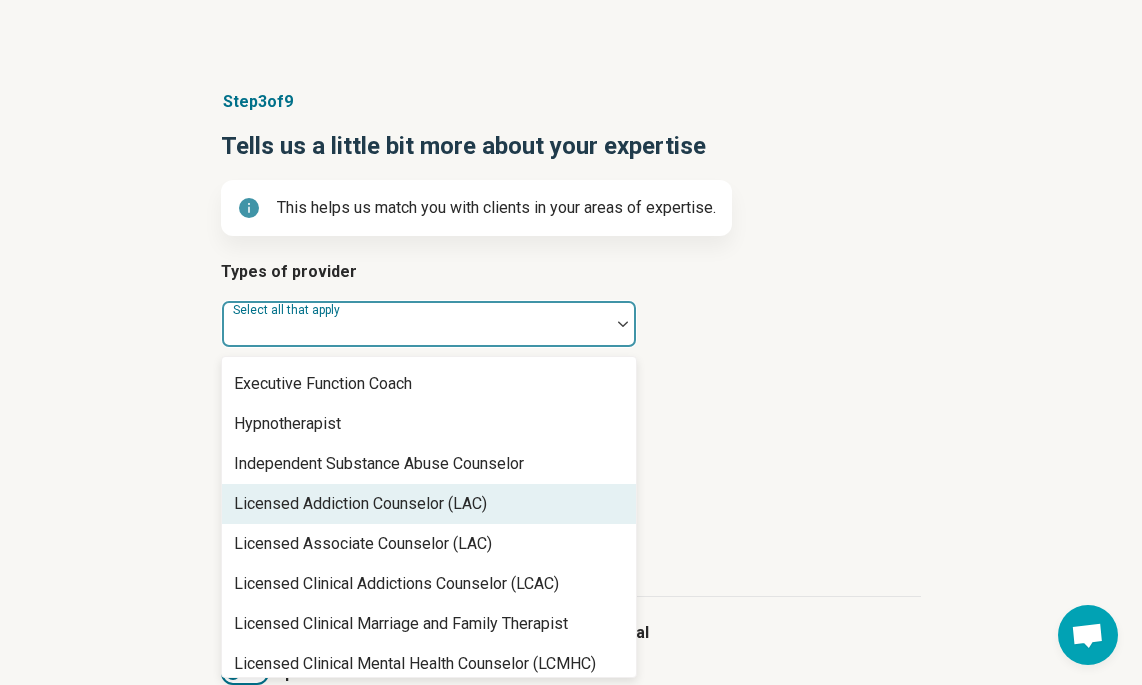 click on "Licensed Addiction Counselor (LAC)" at bounding box center (360, 504) 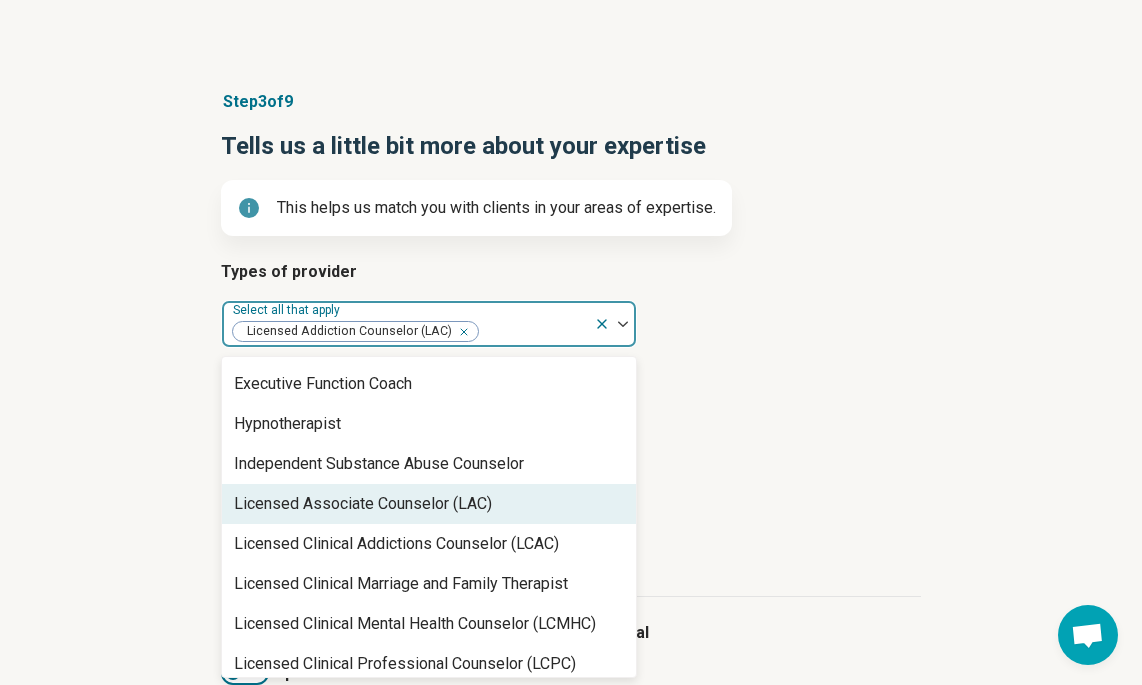 click on "Licensed Associate Counselor (LAC)" at bounding box center [363, 504] 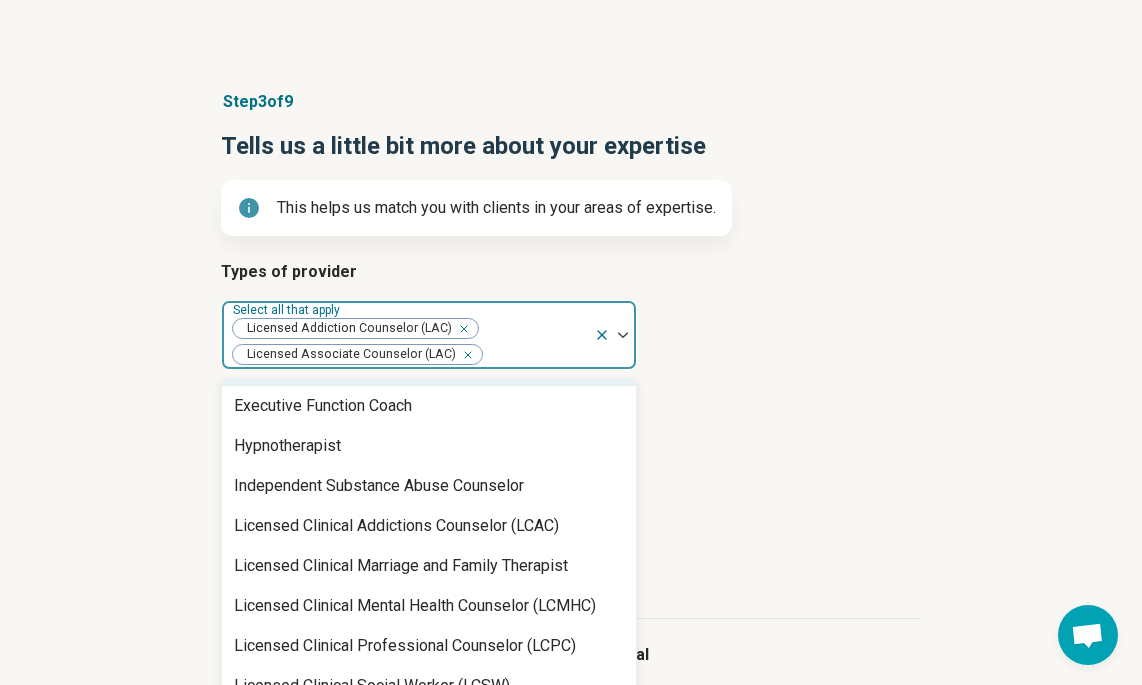 click 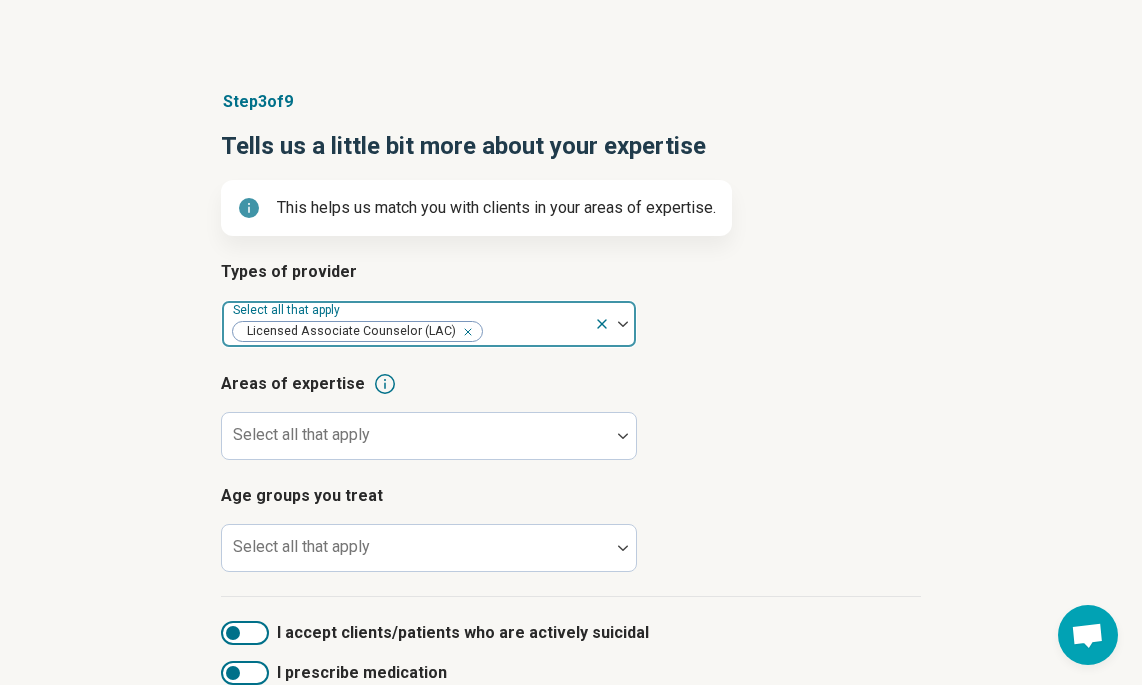 click on "Areas of expertise" at bounding box center [571, 384] 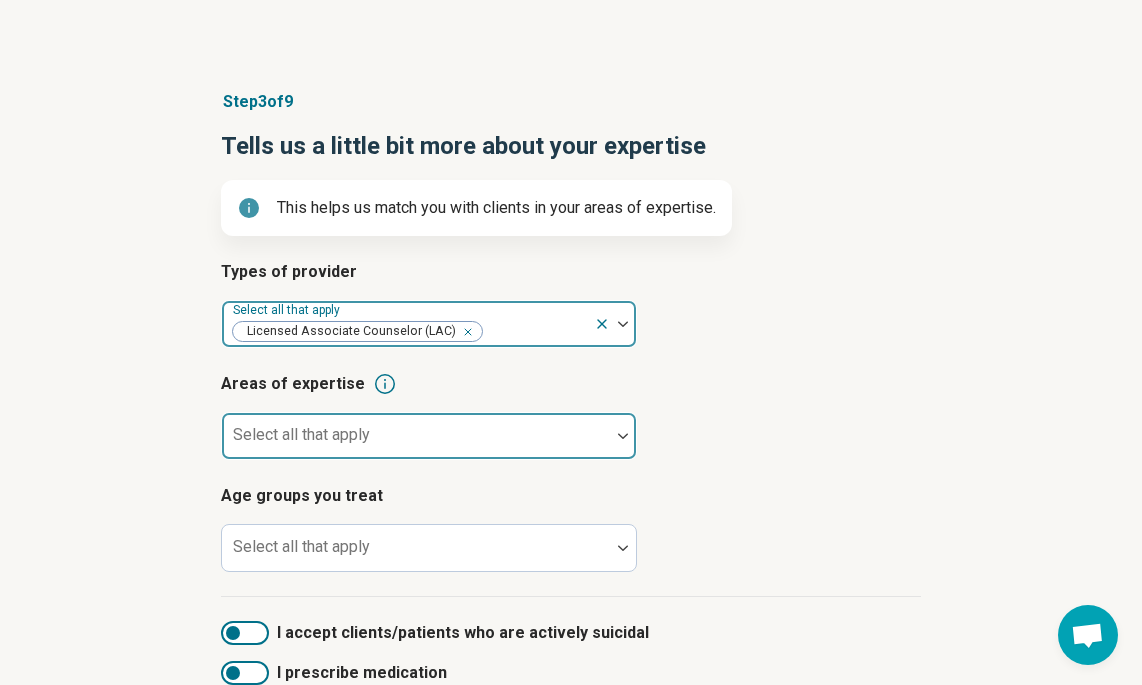 click at bounding box center [416, 444] 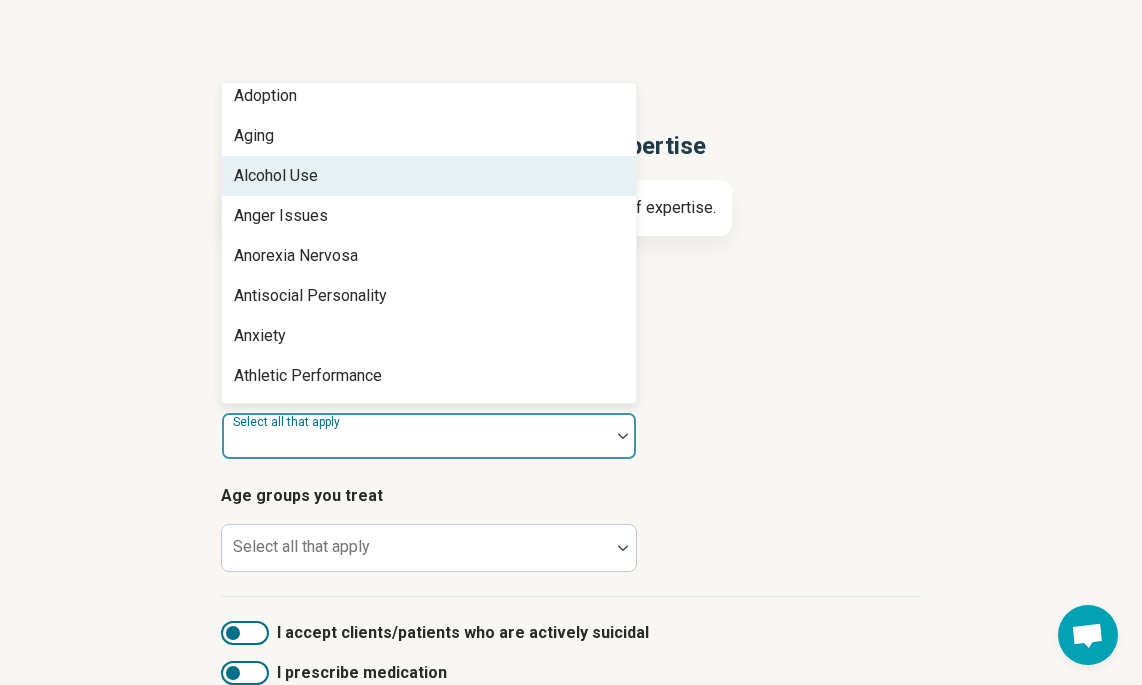 scroll, scrollTop: 175, scrollLeft: 0, axis: vertical 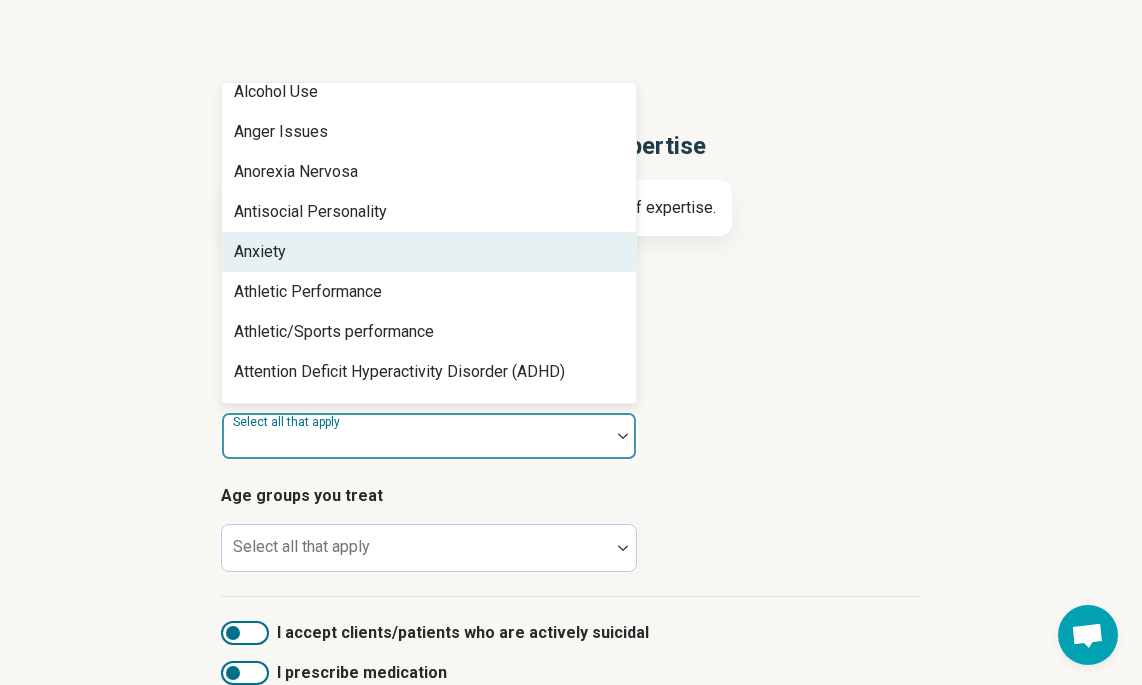 click on "Anxiety" at bounding box center (429, 252) 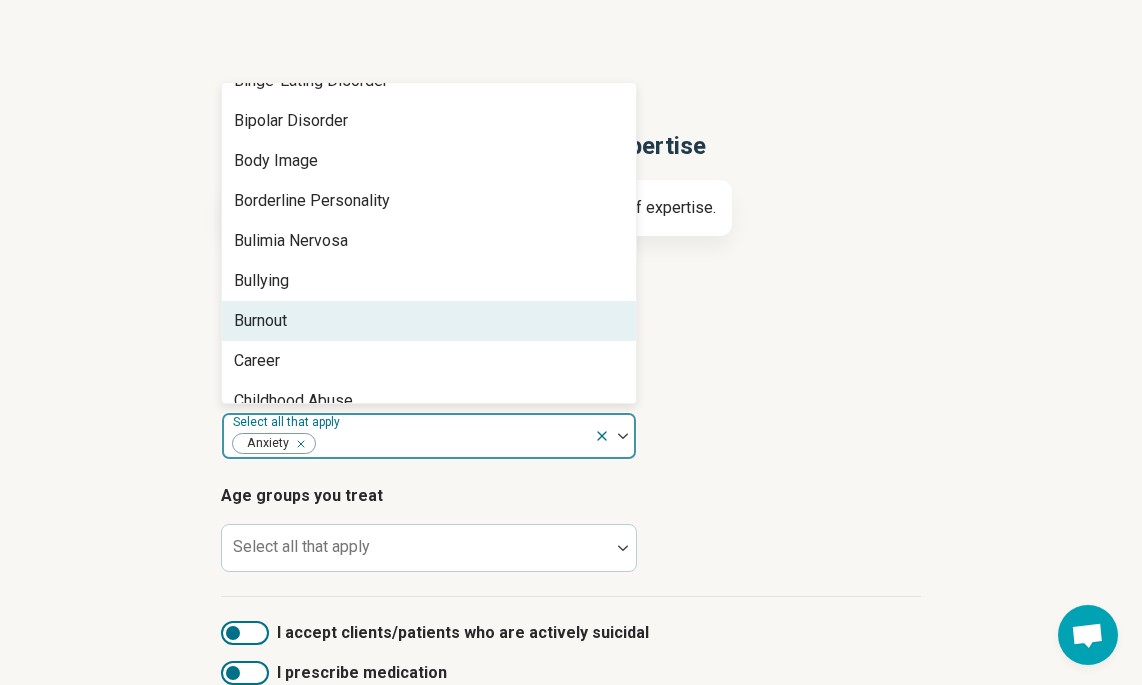 scroll, scrollTop: 621, scrollLeft: 0, axis: vertical 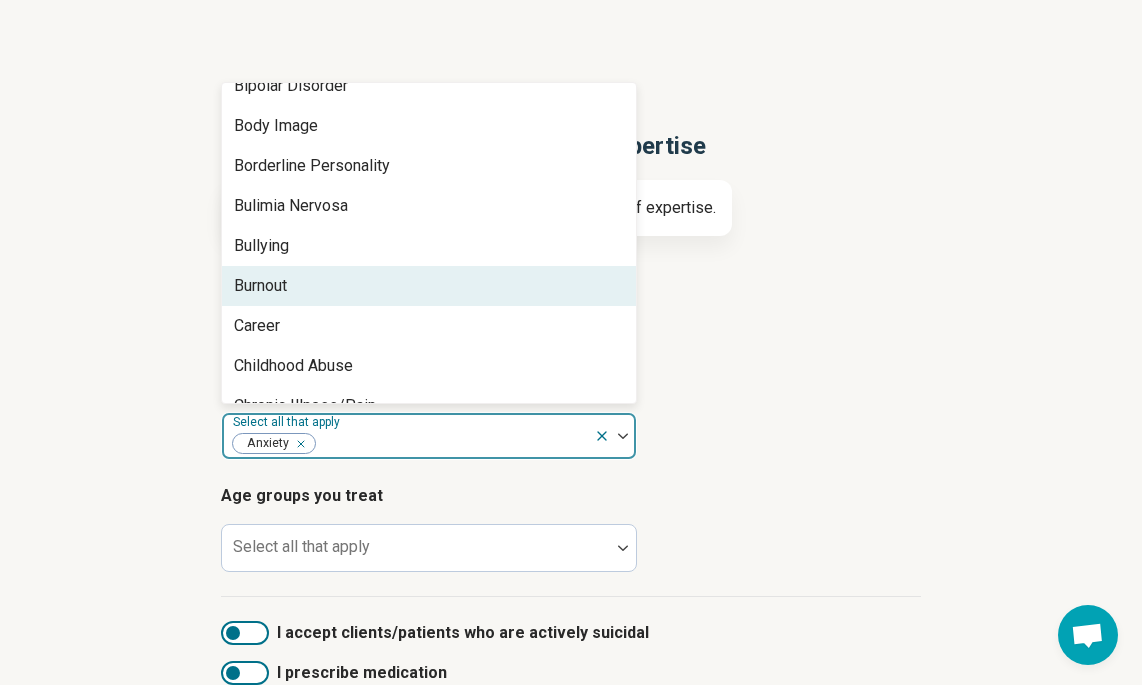 click on "Burnout" at bounding box center [429, 286] 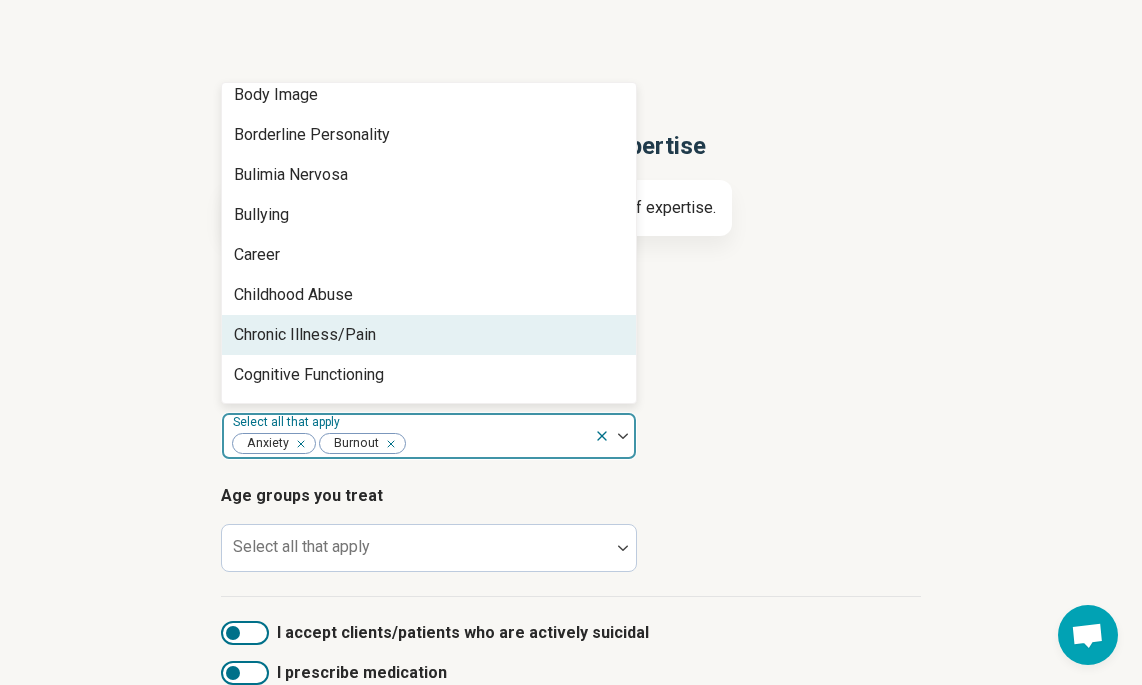 scroll, scrollTop: 699, scrollLeft: 0, axis: vertical 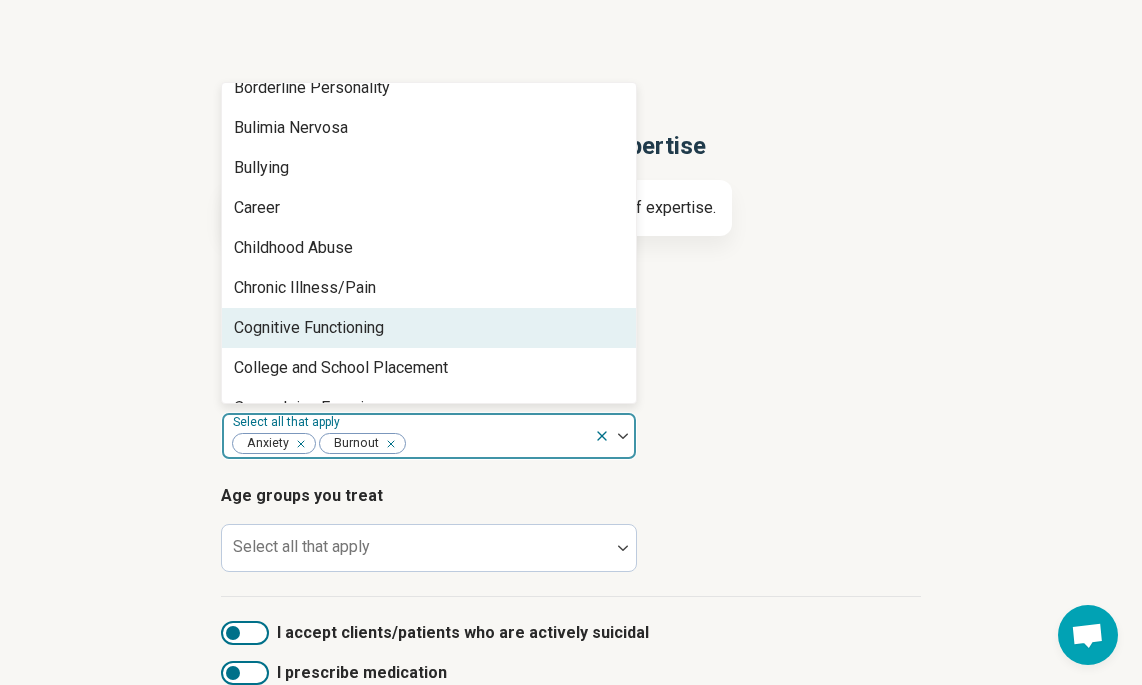 click on "Cognitive Functioning" at bounding box center (309, 328) 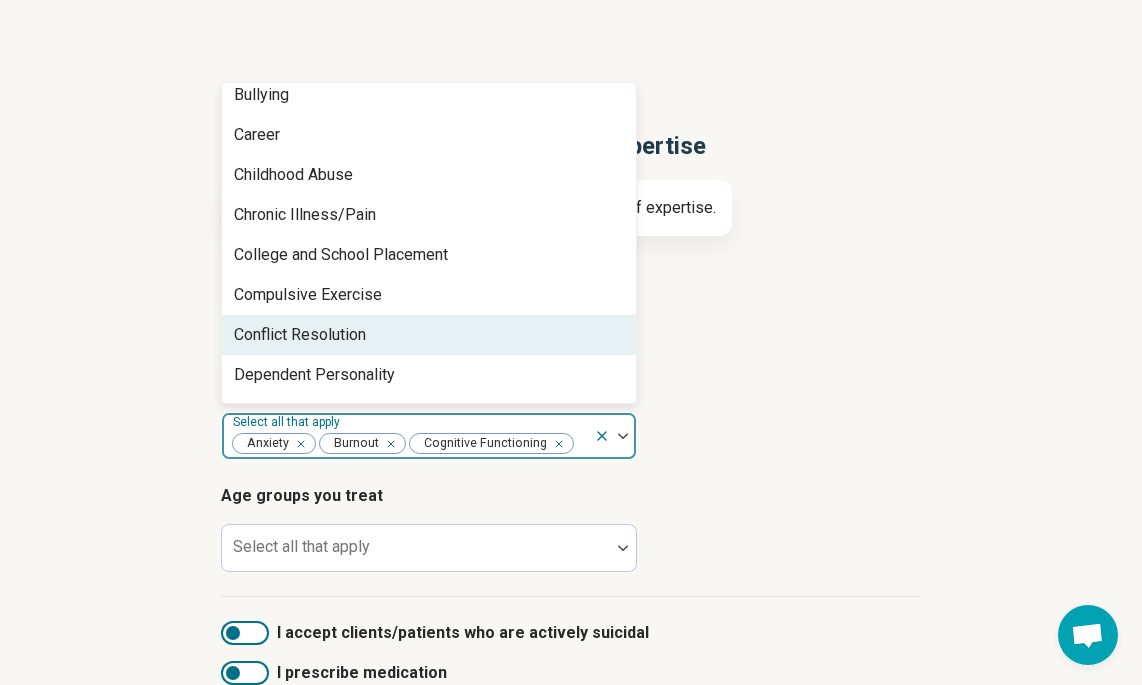scroll, scrollTop: 790, scrollLeft: 0, axis: vertical 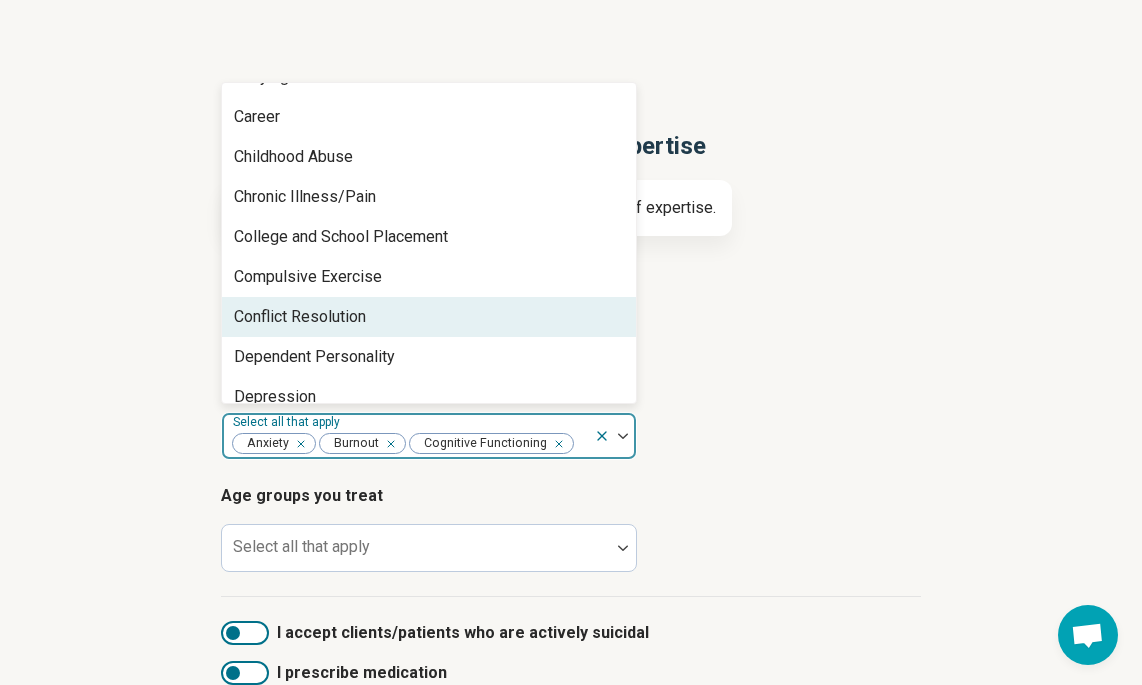 click on "Conflict Resolution" at bounding box center [300, 317] 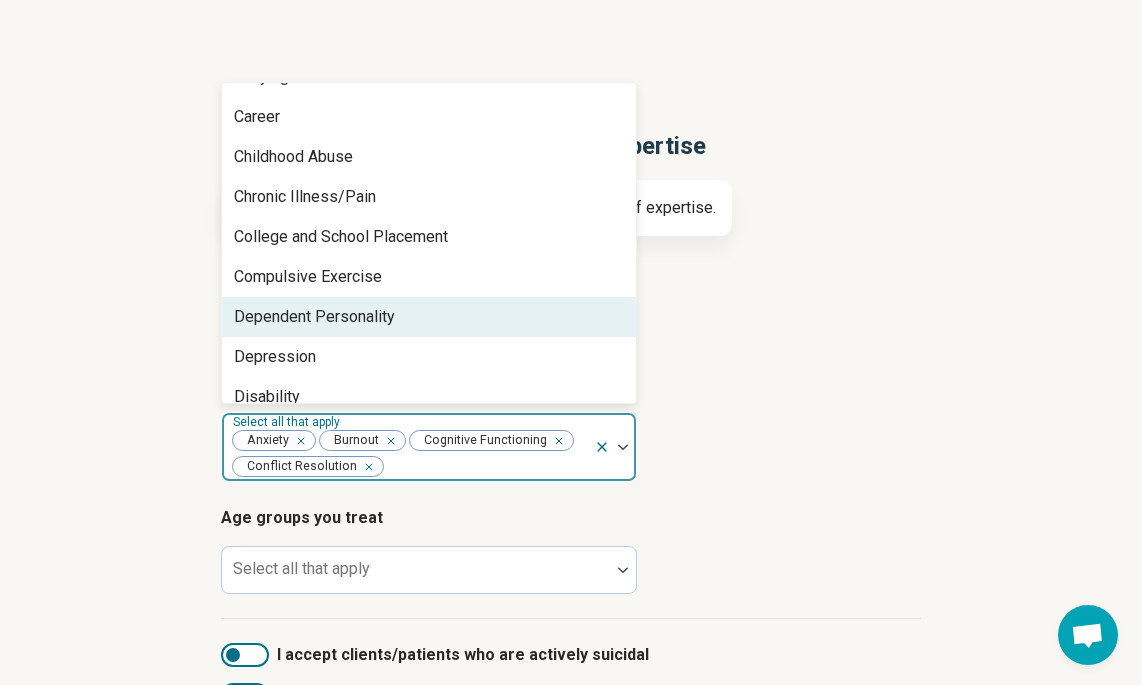 scroll, scrollTop: 797, scrollLeft: 0, axis: vertical 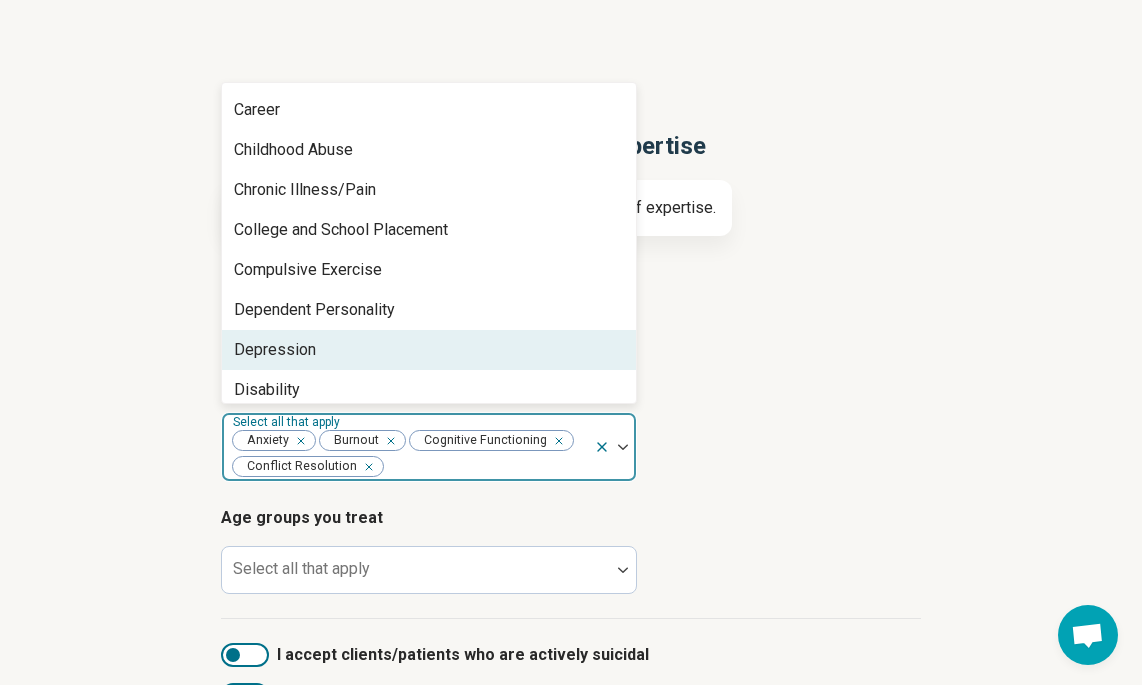 click on "Depression" at bounding box center (429, 350) 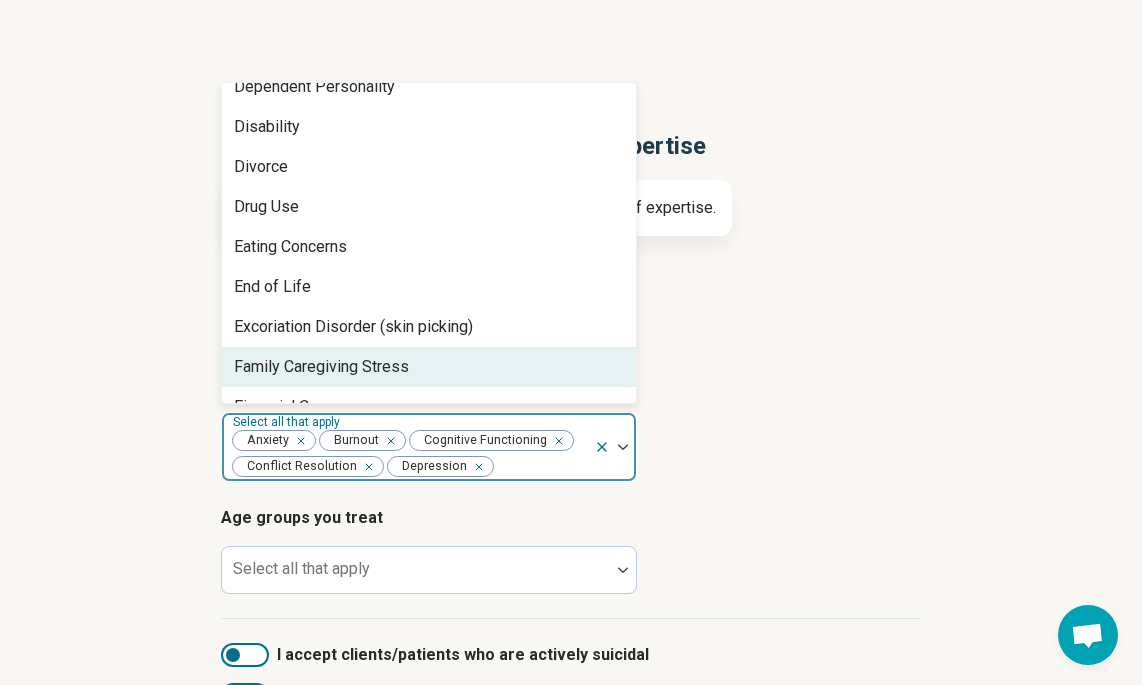 scroll, scrollTop: 1038, scrollLeft: 0, axis: vertical 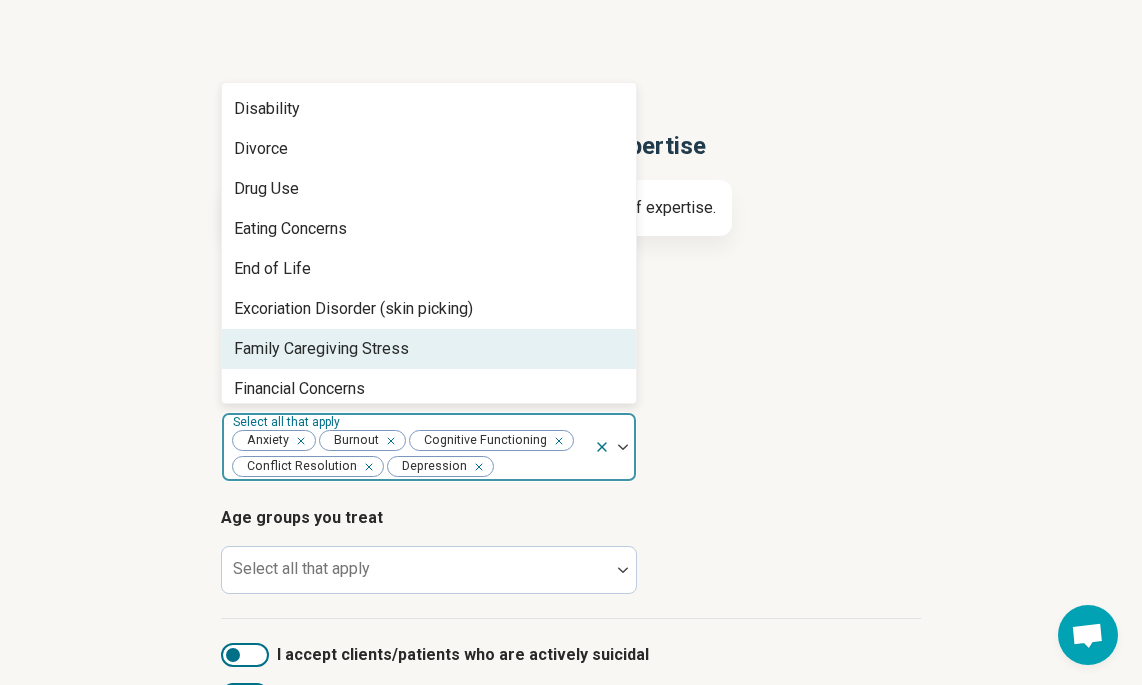 click on "Family Caregiving Stress" at bounding box center (321, 349) 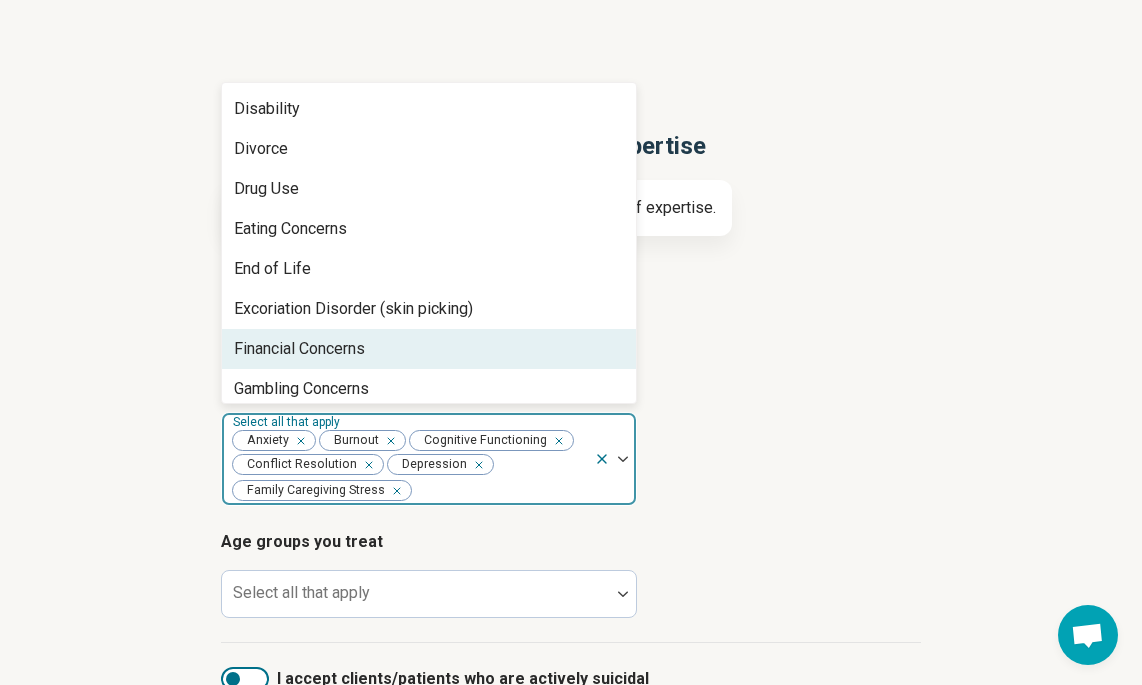 click on "Financial Concerns" at bounding box center (299, 349) 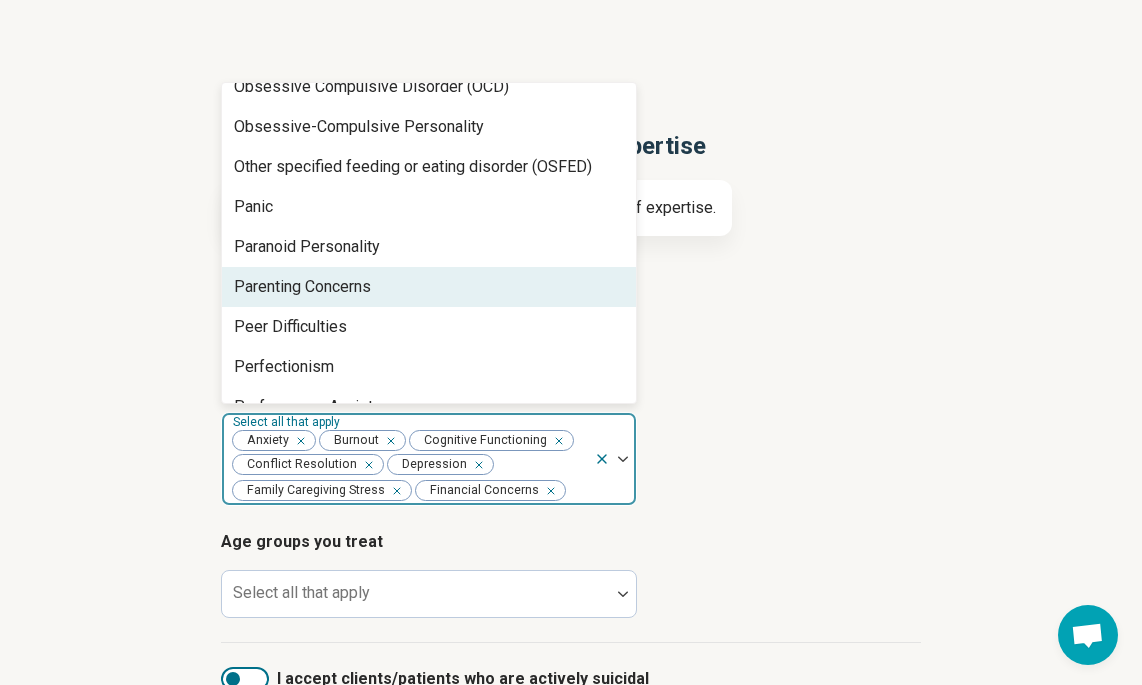 scroll, scrollTop: 2030, scrollLeft: 0, axis: vertical 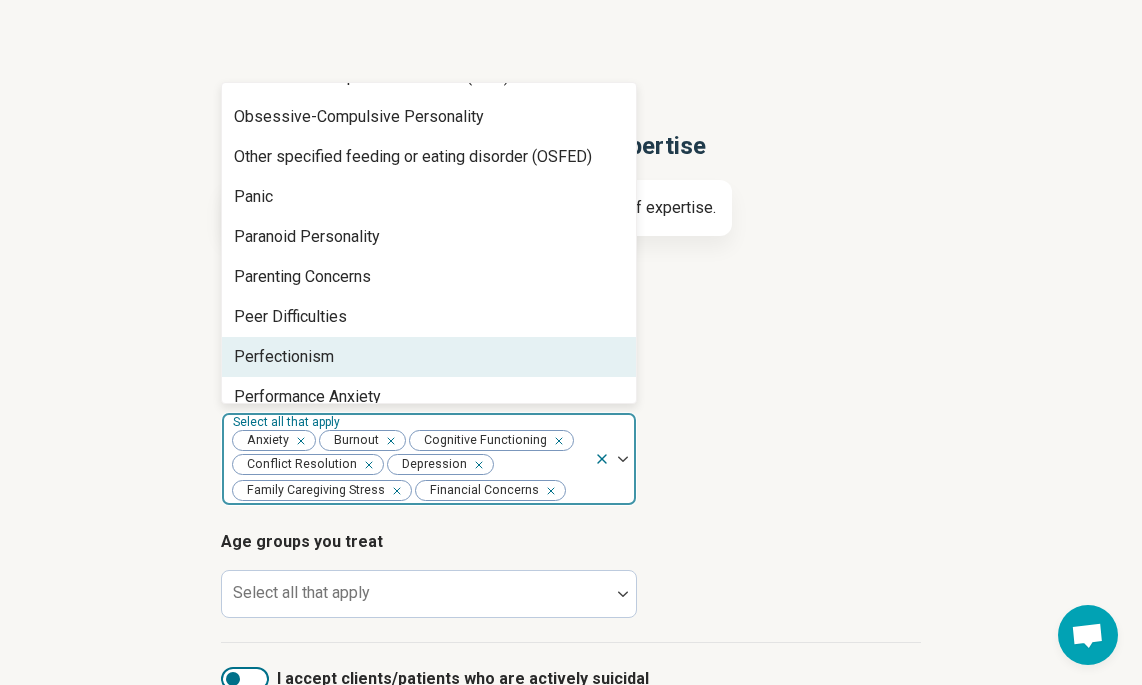 click on "Perfectionism" at bounding box center (429, 357) 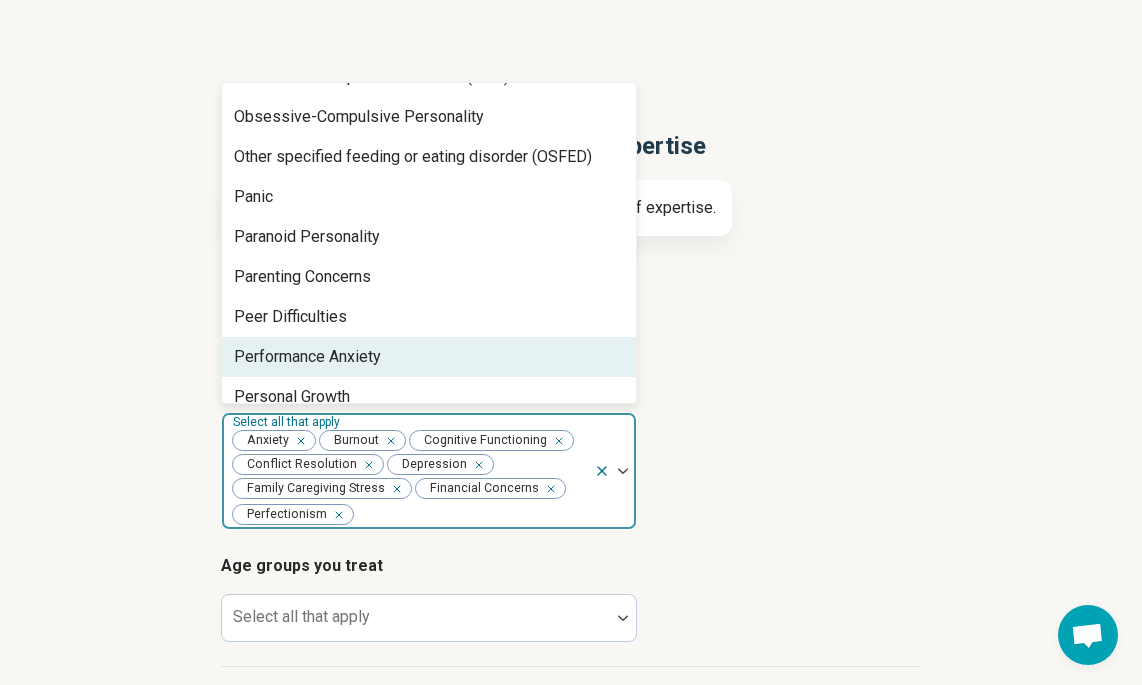 scroll, scrollTop: 2064, scrollLeft: 0, axis: vertical 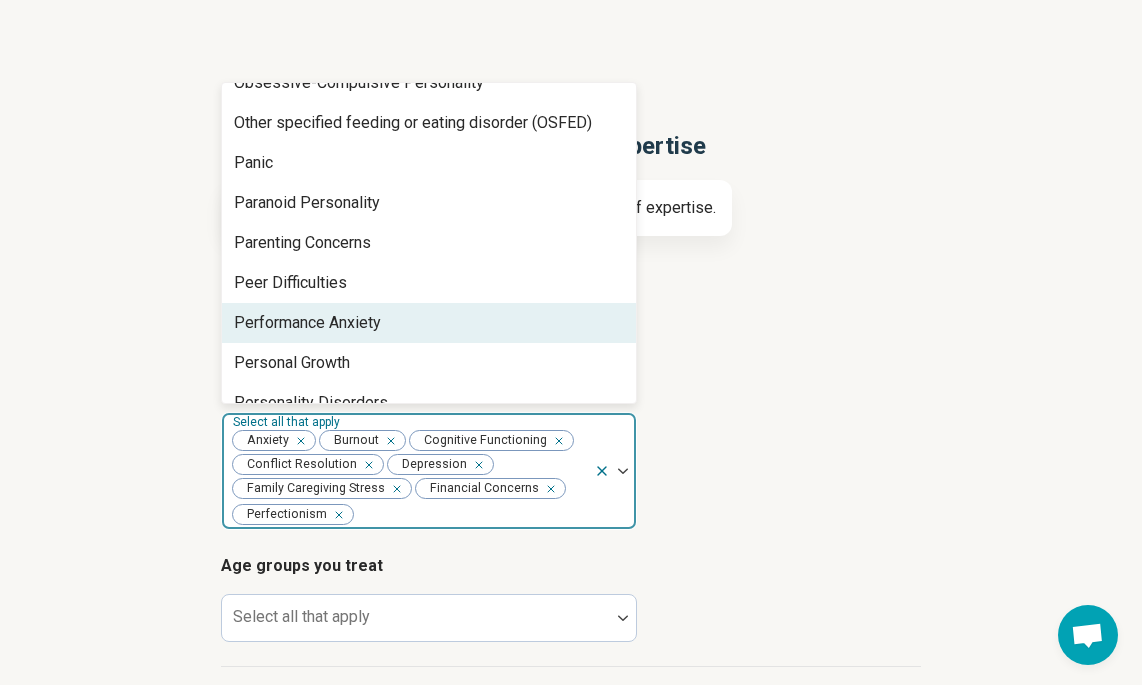 click on "Performance Anxiety" at bounding box center (307, 323) 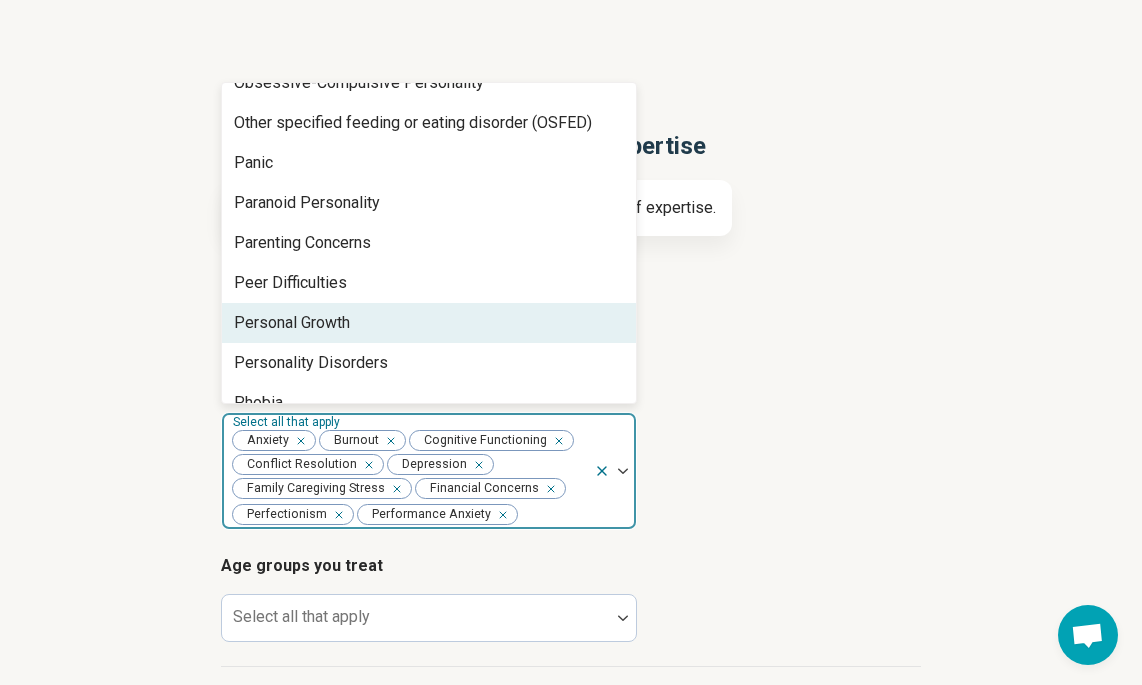 click on "Personal Growth" at bounding box center [292, 323] 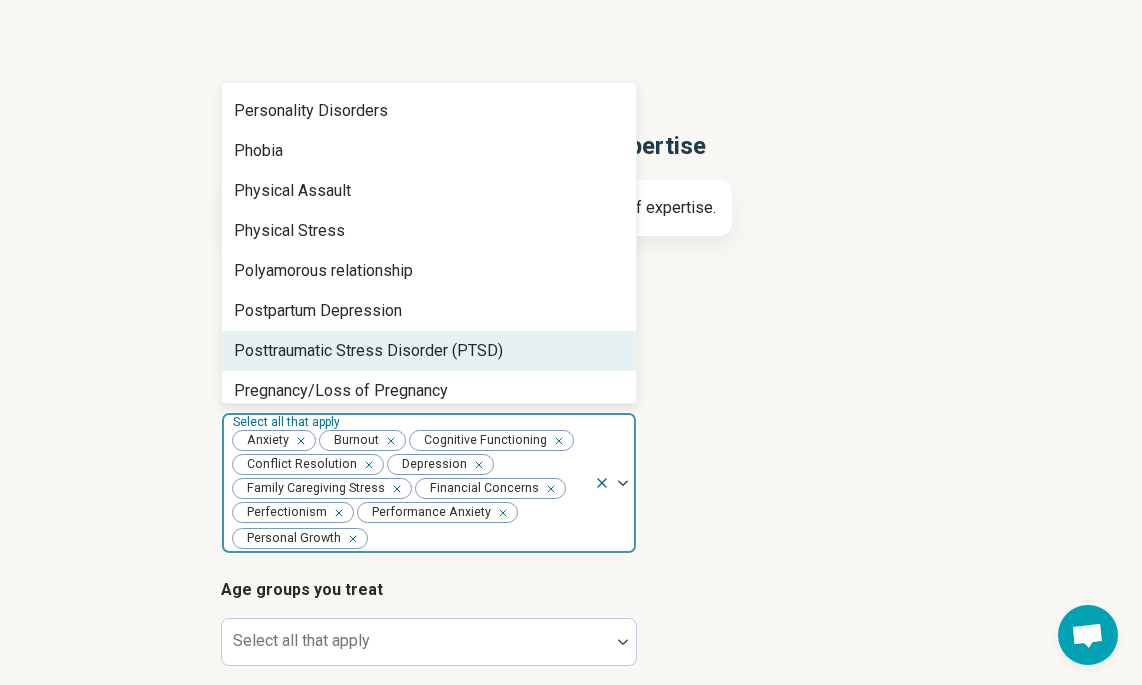 scroll, scrollTop: 2341, scrollLeft: 0, axis: vertical 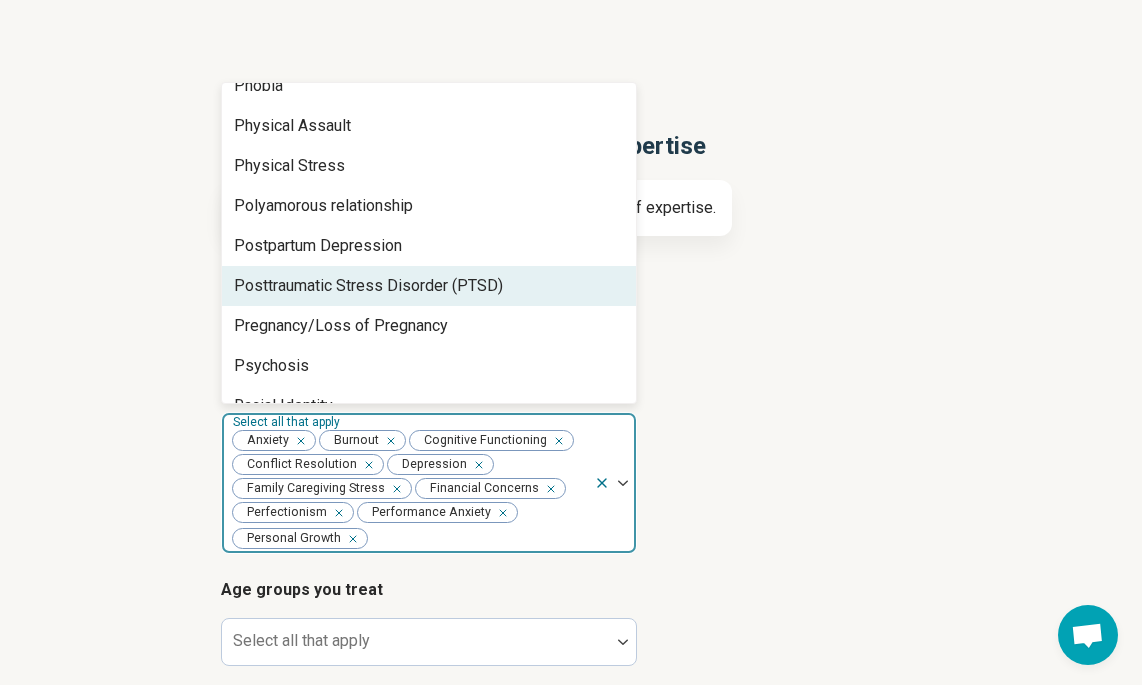 click on "Posttraumatic Stress Disorder (PTSD)" at bounding box center (368, 286) 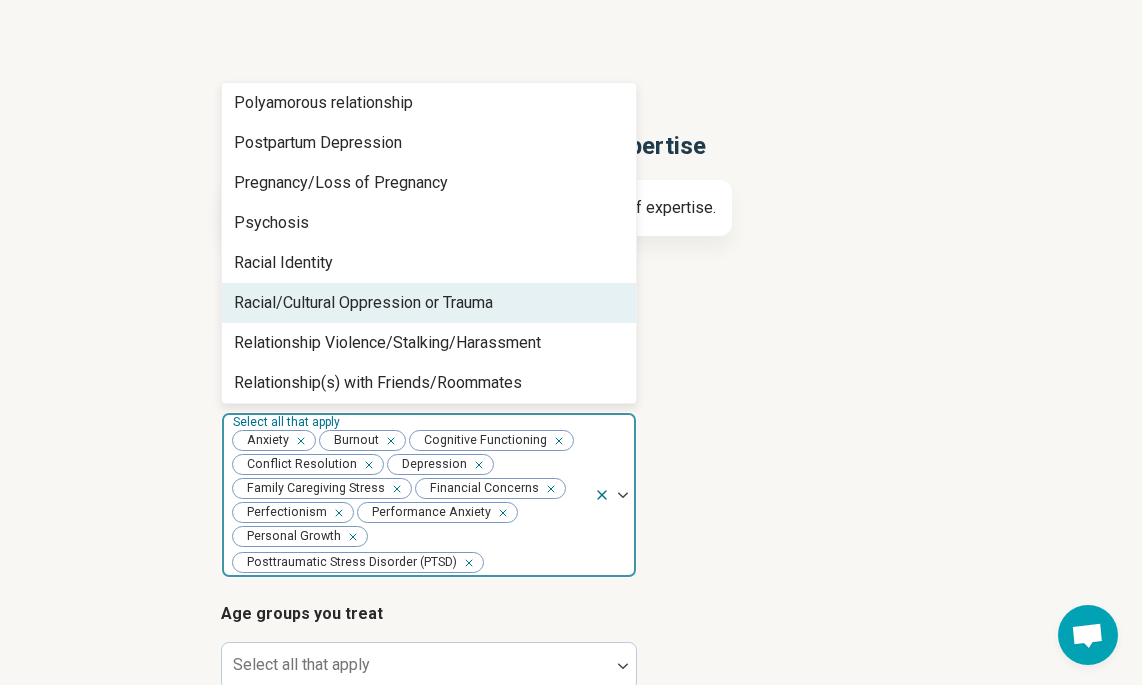 scroll, scrollTop: 2477, scrollLeft: 0, axis: vertical 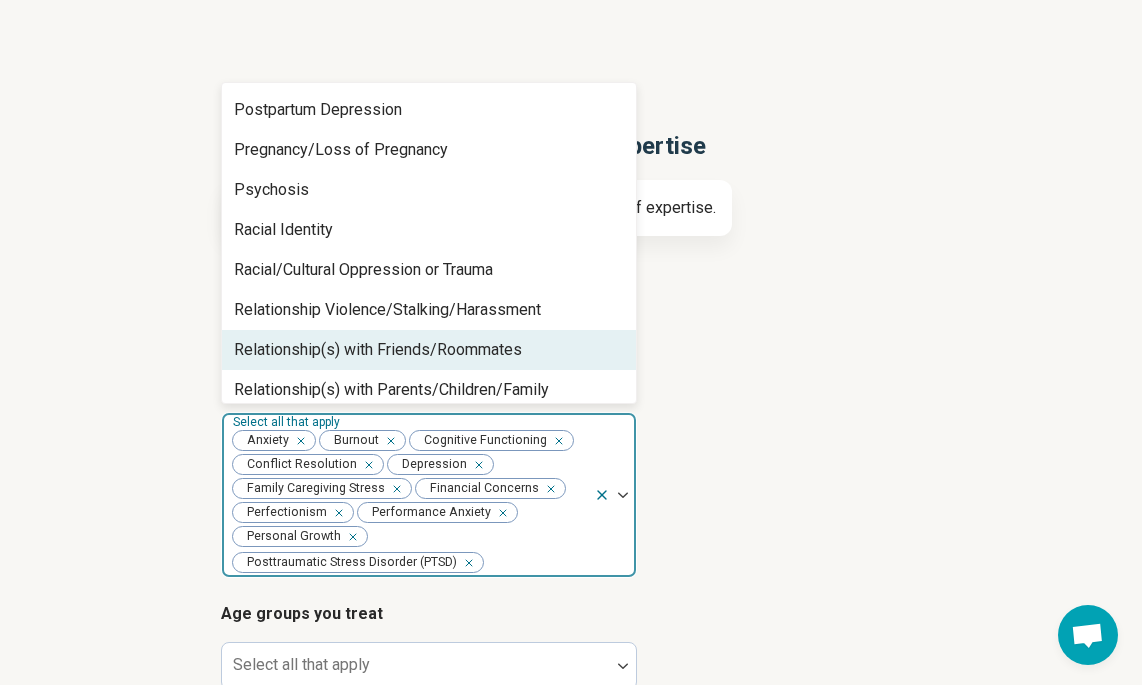 click on "Relationship(s) with Friends/Roommates" at bounding box center (378, 350) 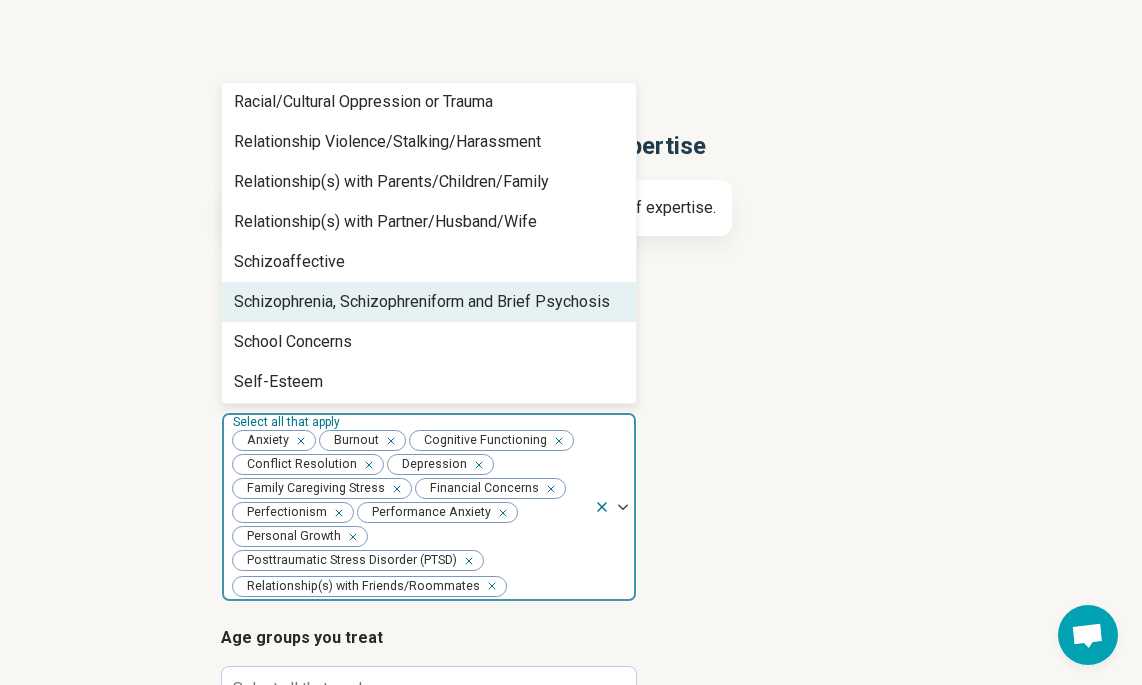 scroll, scrollTop: 2692, scrollLeft: 0, axis: vertical 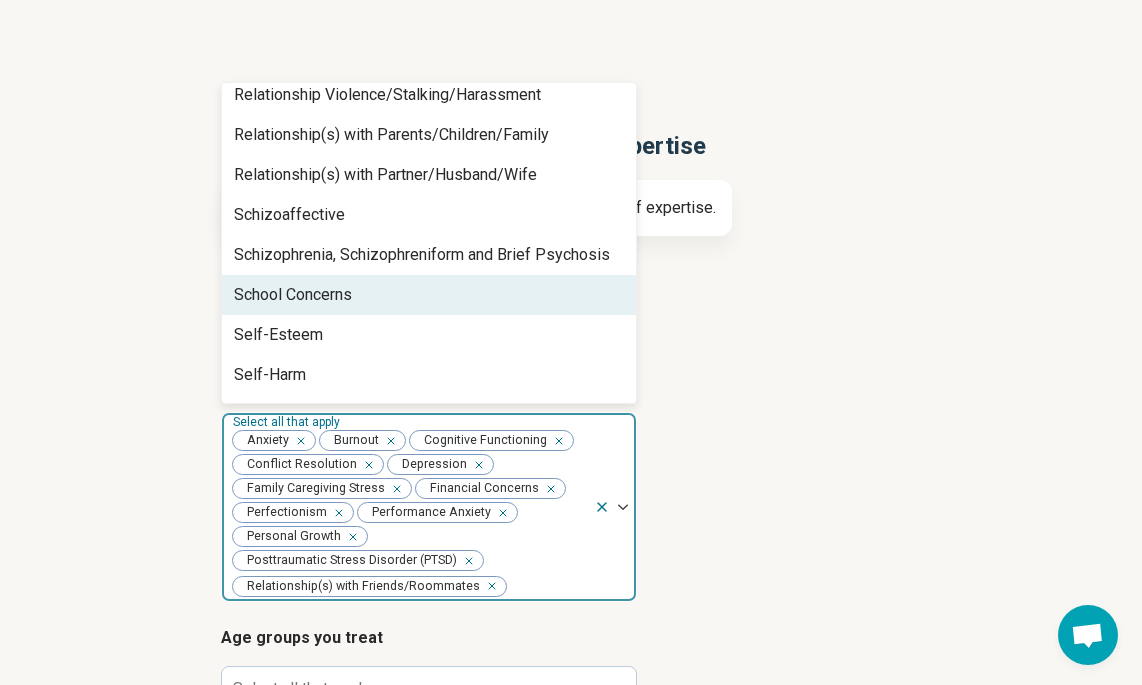 click on "School Concerns" at bounding box center (293, 295) 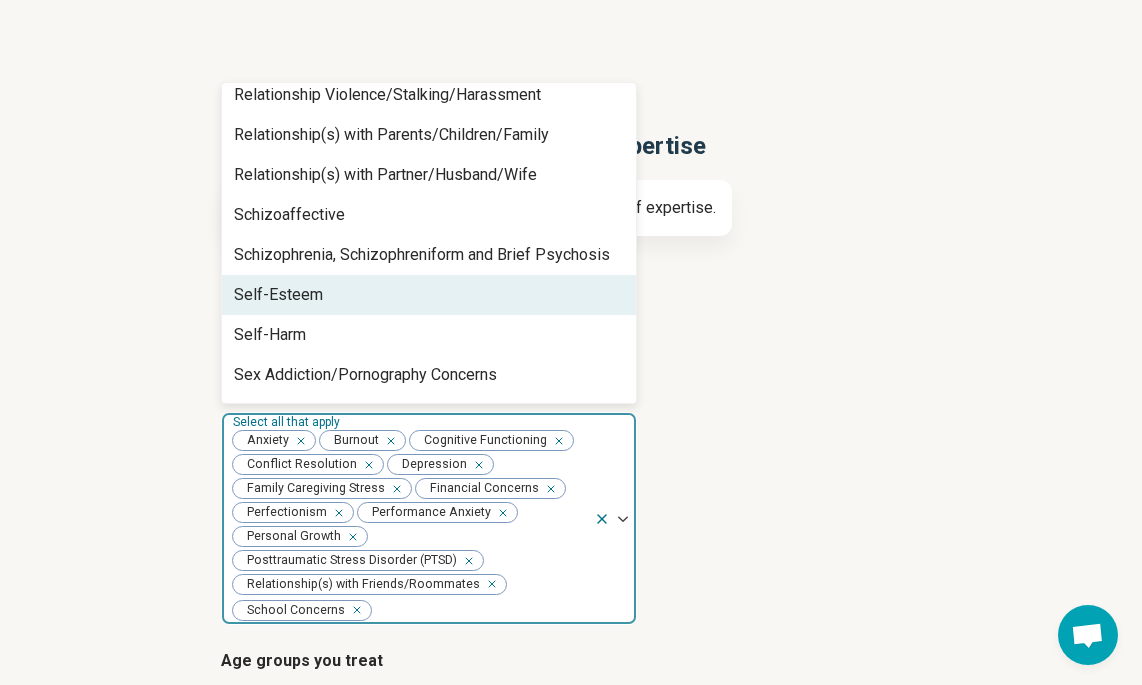 click on "Self-Esteem" at bounding box center [278, 295] 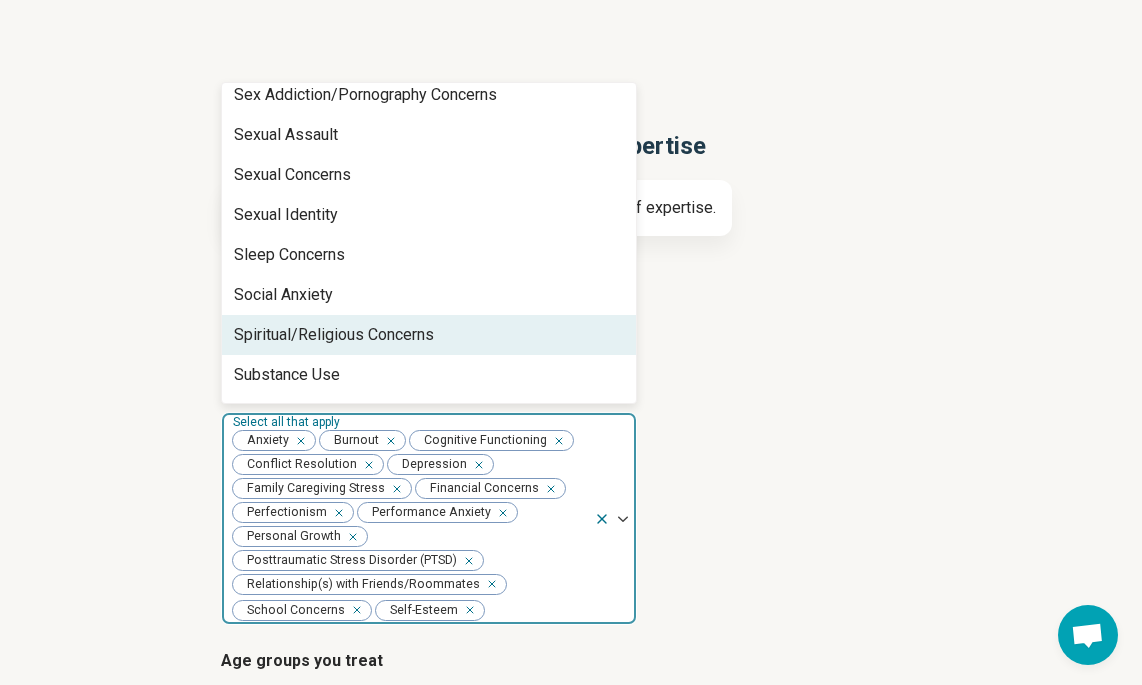 scroll, scrollTop: 2944, scrollLeft: 0, axis: vertical 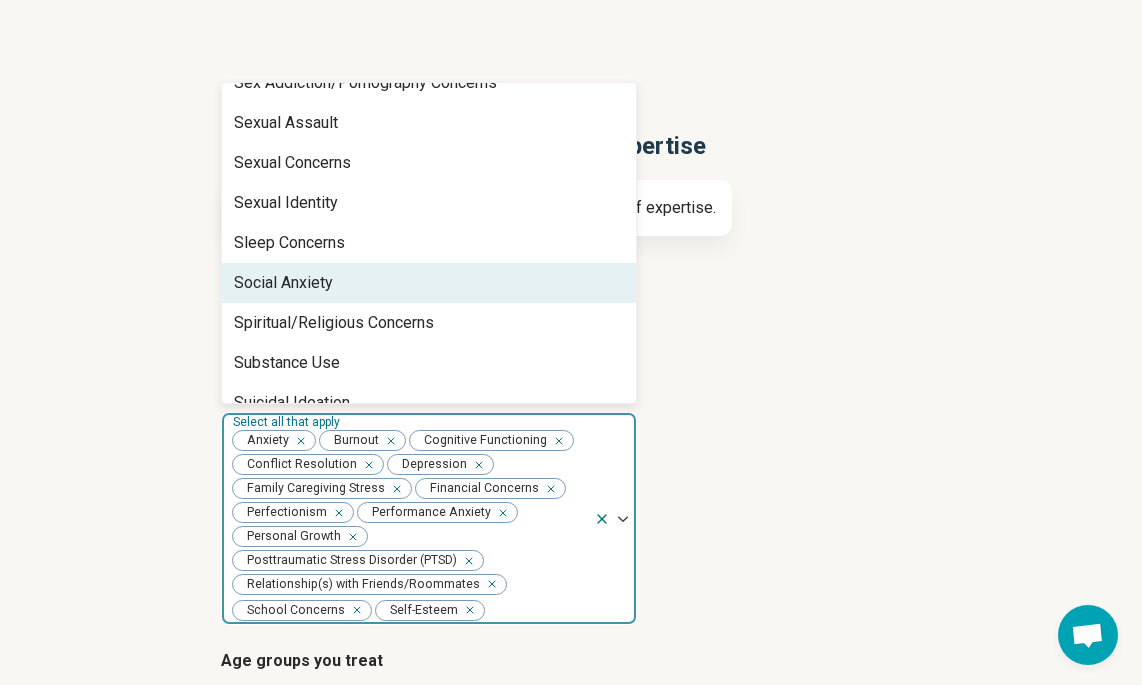 click on "Social Anxiety" at bounding box center [283, 283] 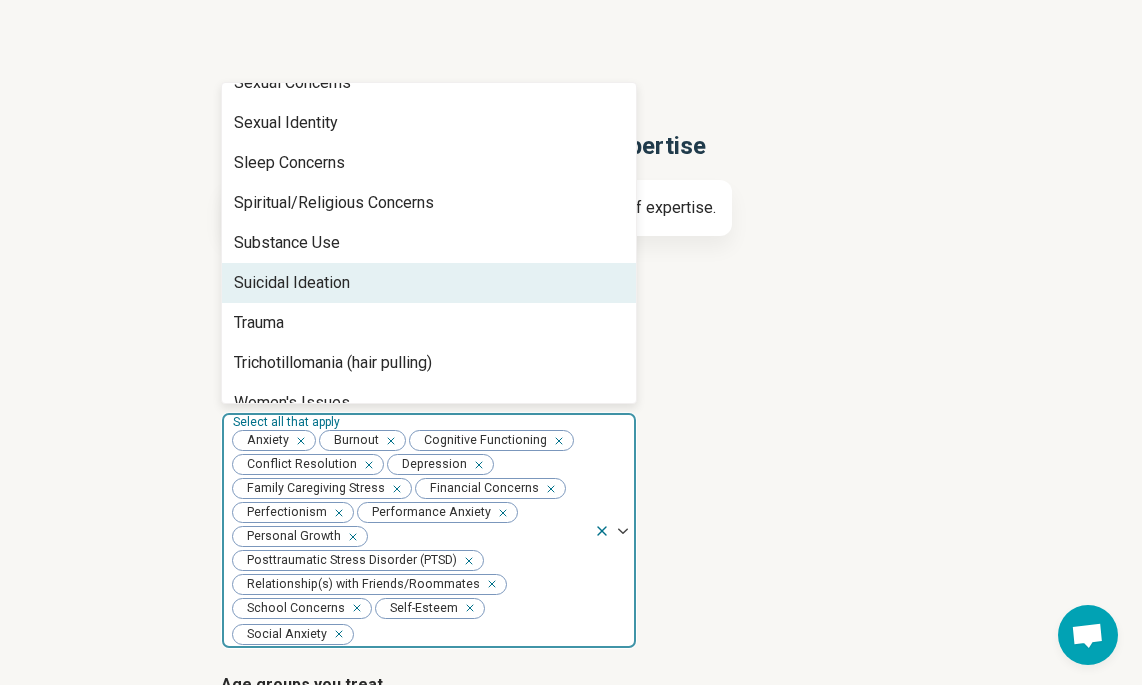 scroll, scrollTop: 3027, scrollLeft: 0, axis: vertical 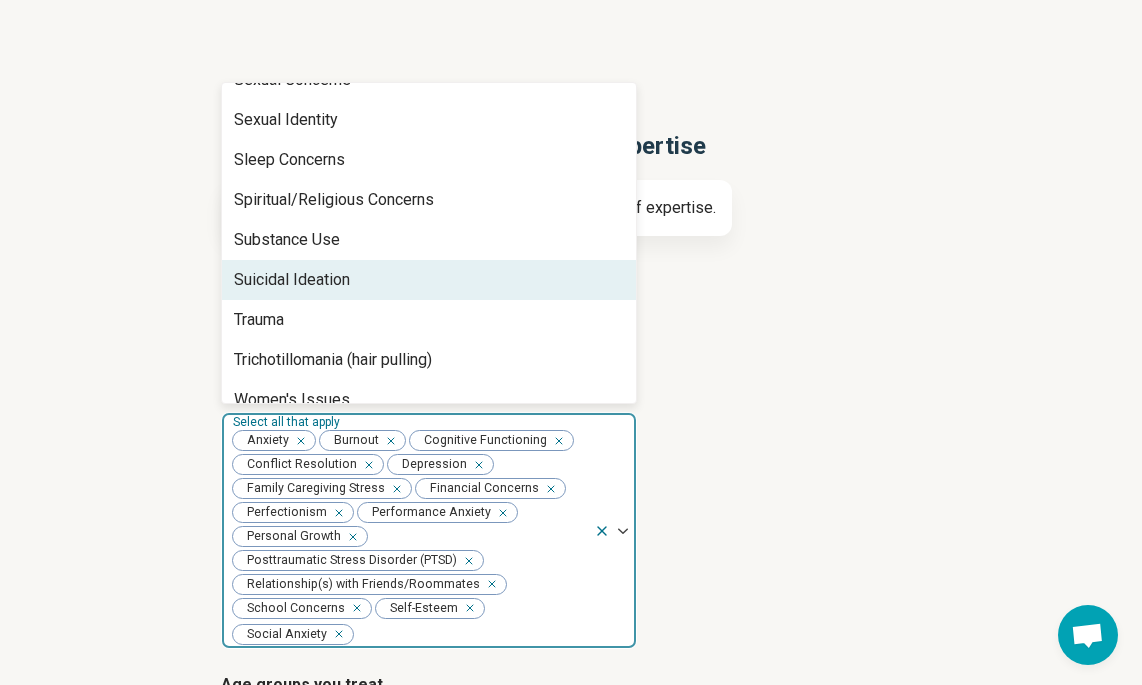 click on "Suicidal Ideation" at bounding box center [292, 280] 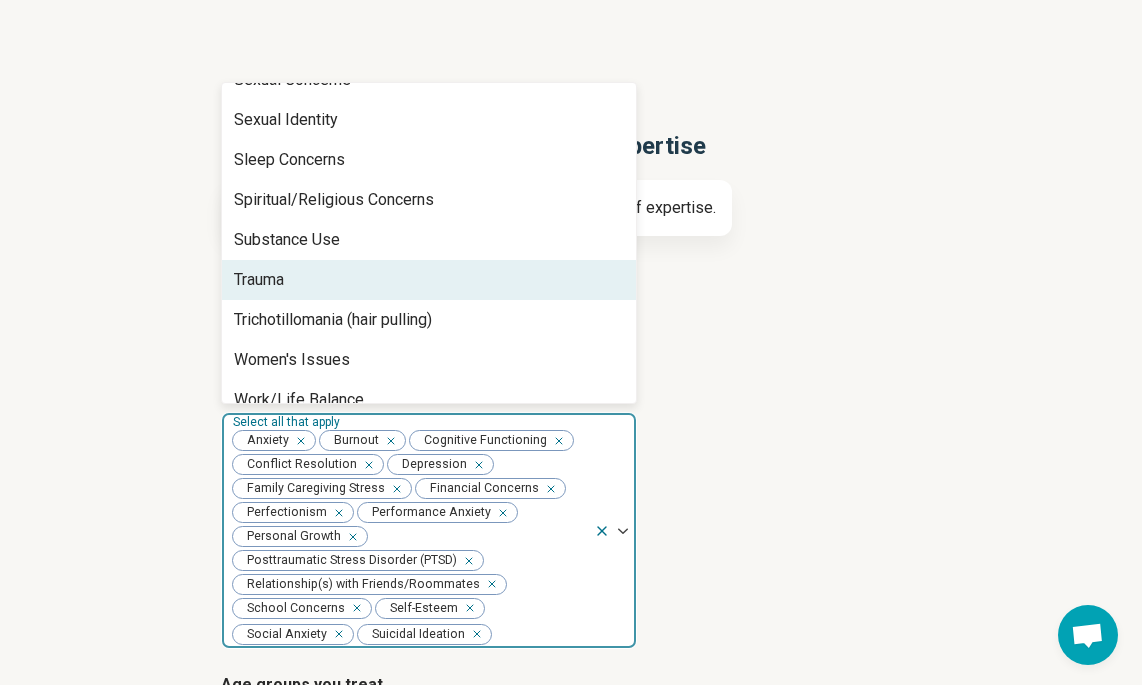 click on "Trauma" at bounding box center [429, 280] 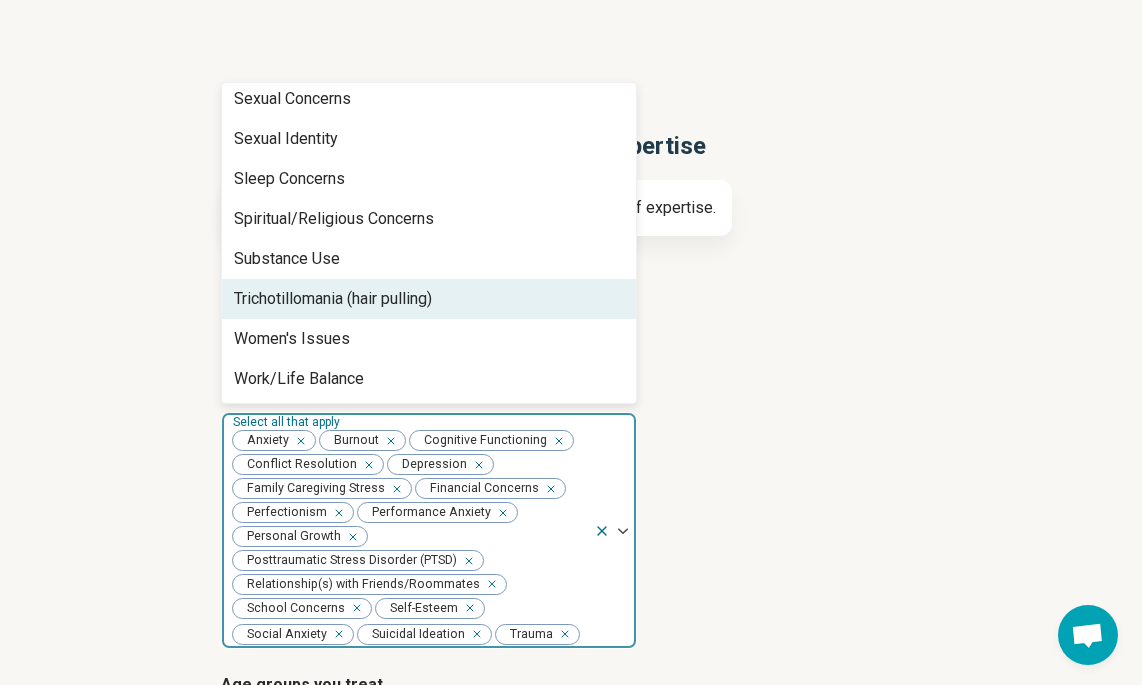 scroll, scrollTop: 3008, scrollLeft: 0, axis: vertical 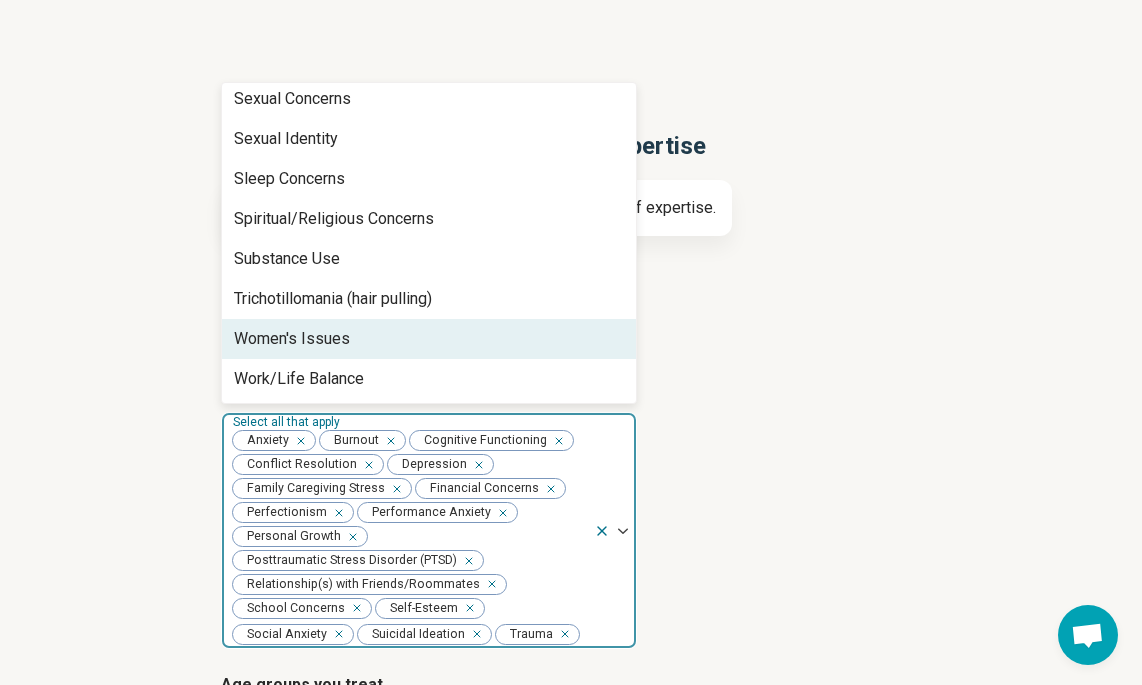 click on "Women's Issues" at bounding box center (292, 339) 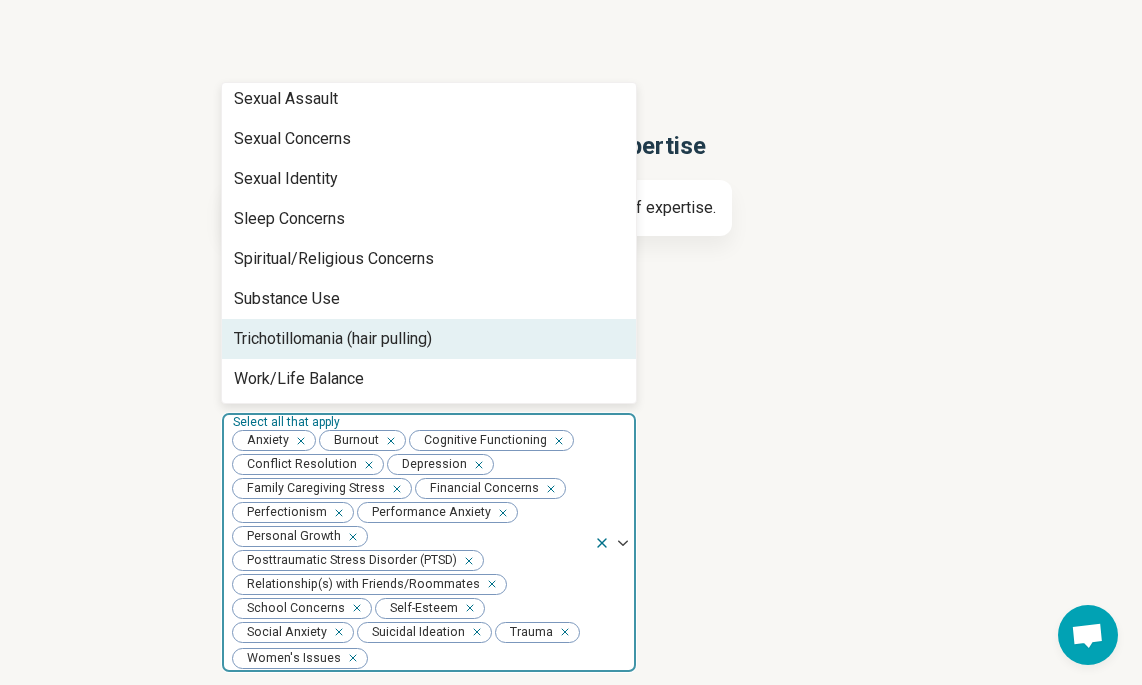 scroll, scrollTop: 2968, scrollLeft: 0, axis: vertical 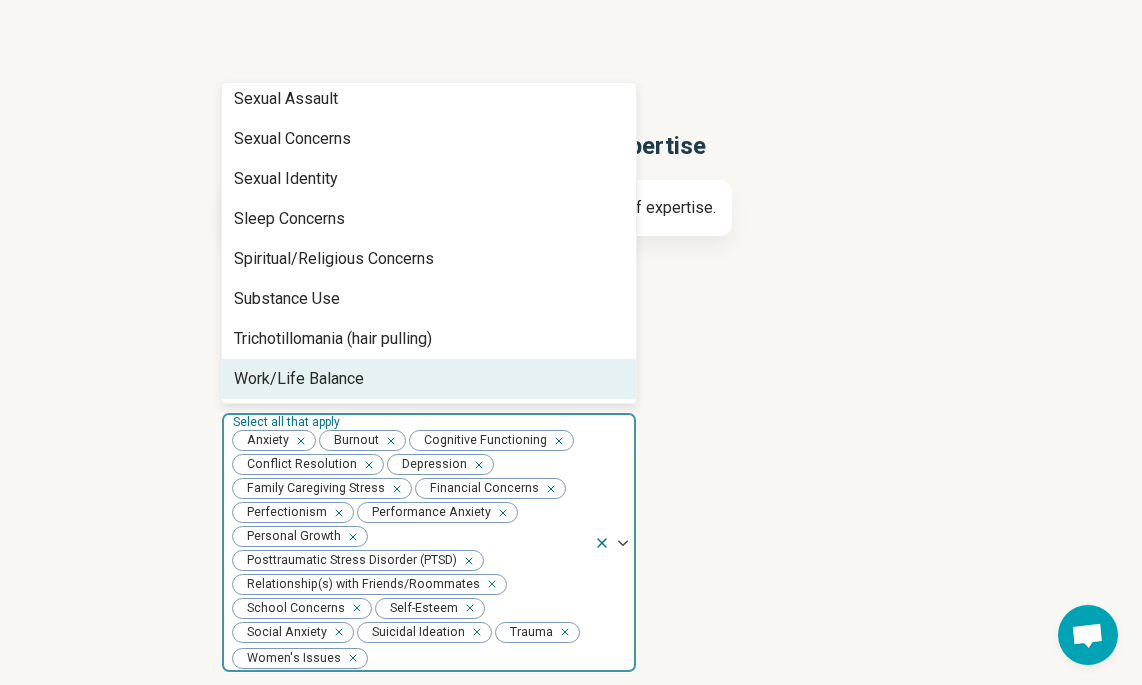 click on "Work/Life Balance" at bounding box center (299, 379) 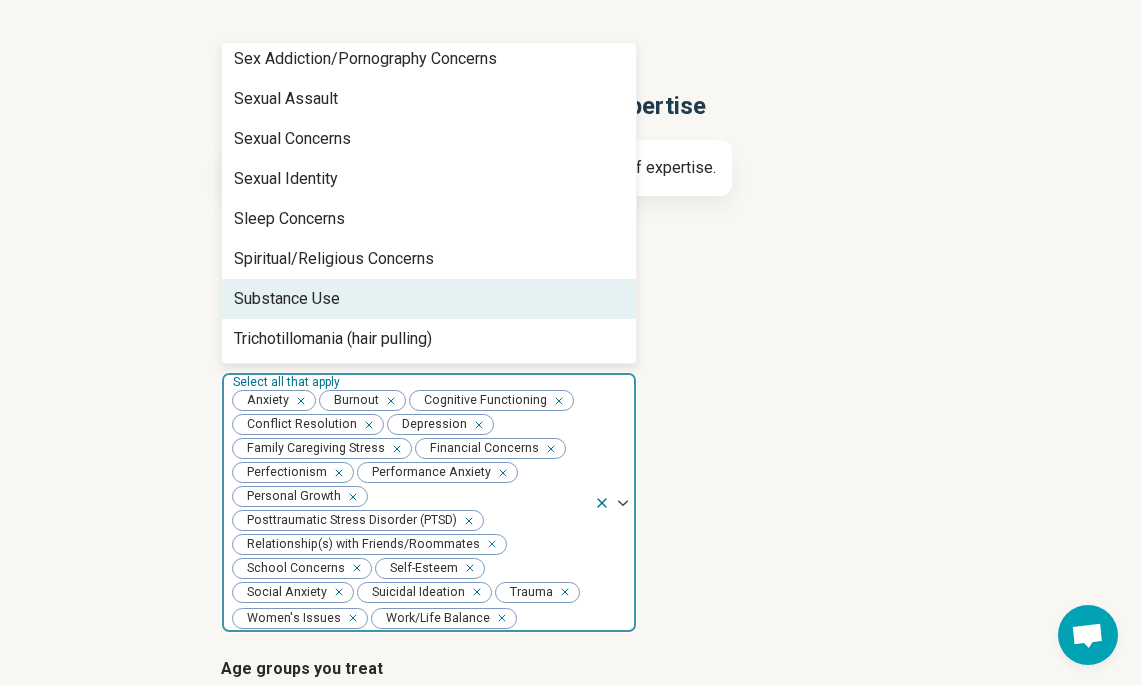 scroll, scrollTop: 282, scrollLeft: 0, axis: vertical 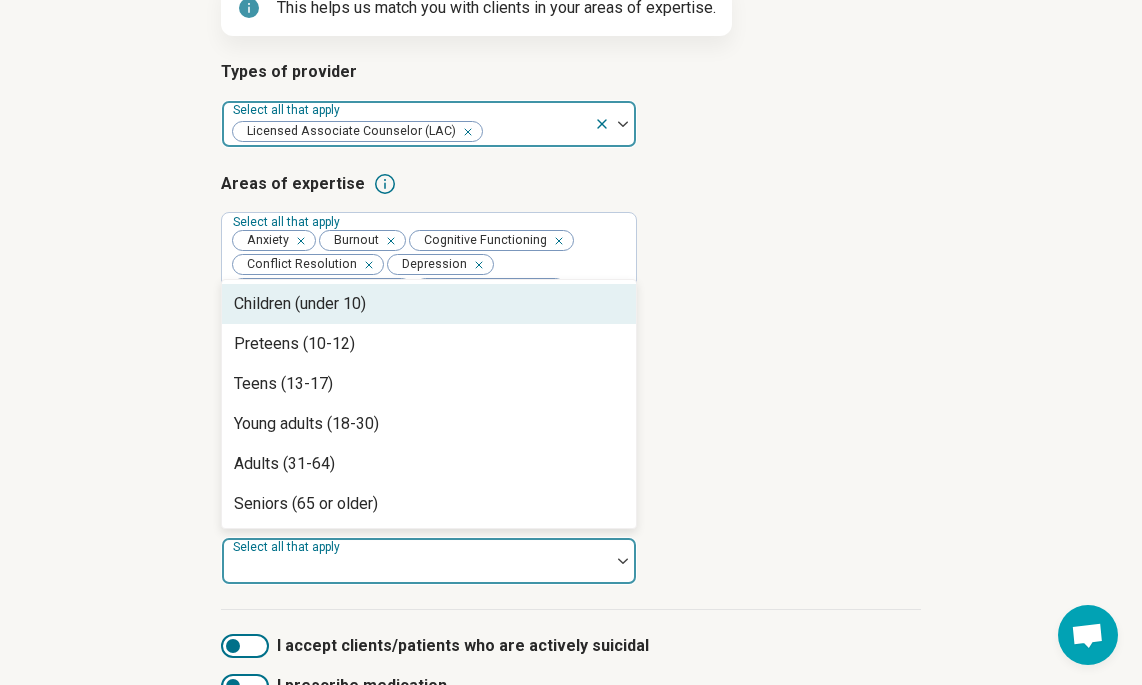 click on "Select all that apply" at bounding box center [429, 561] 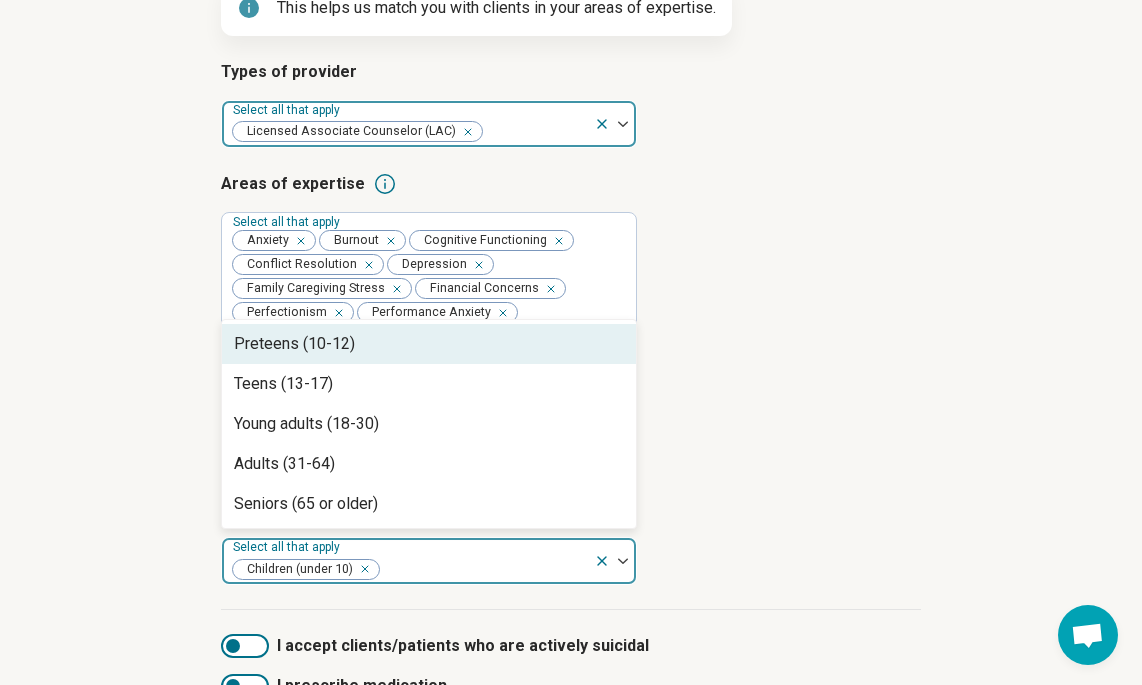 click on "Preteens (10-12)" at bounding box center [294, 344] 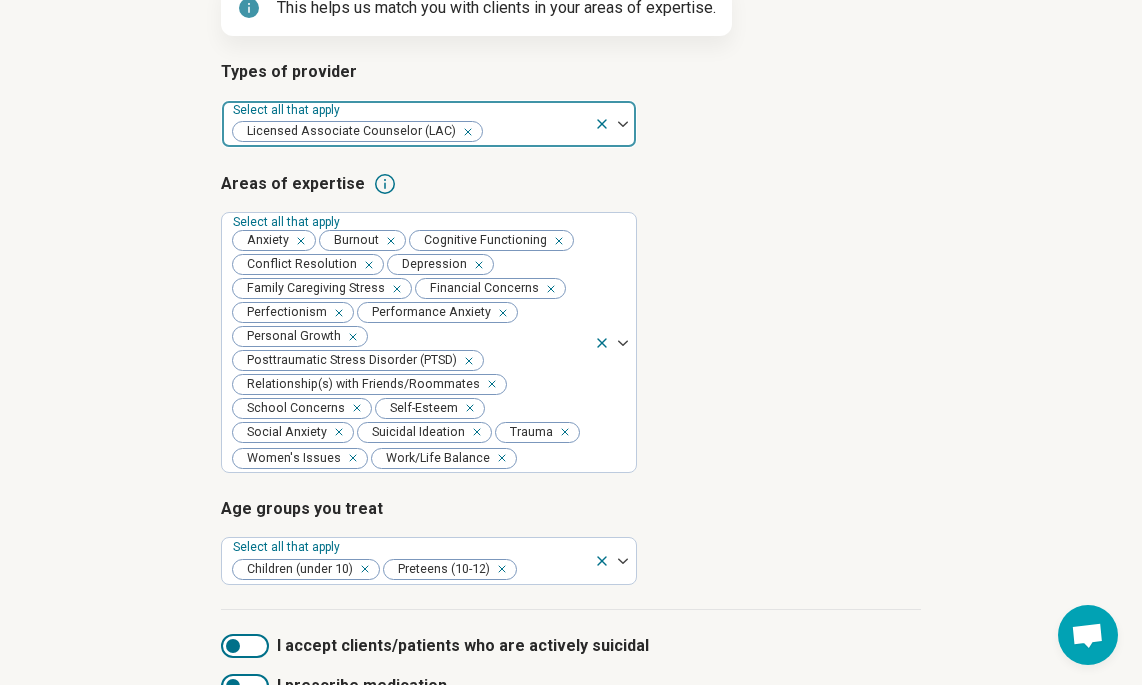 click on "Areas of expertise Select all that apply Anxiety Burnout Cognitive Functioning Conflict Resolution Depression Family Caregiving Stress Financial Concerns Perfectionism Performance Anxiety Personal Growth Posttraumatic Stress Disorder (PTSD) Relationship(s) with Friends/Roommates School Concerns Self-Esteem Social Anxiety Suicidal Ideation Trauma Women's Issues Work/Life Balance" at bounding box center [571, 323] 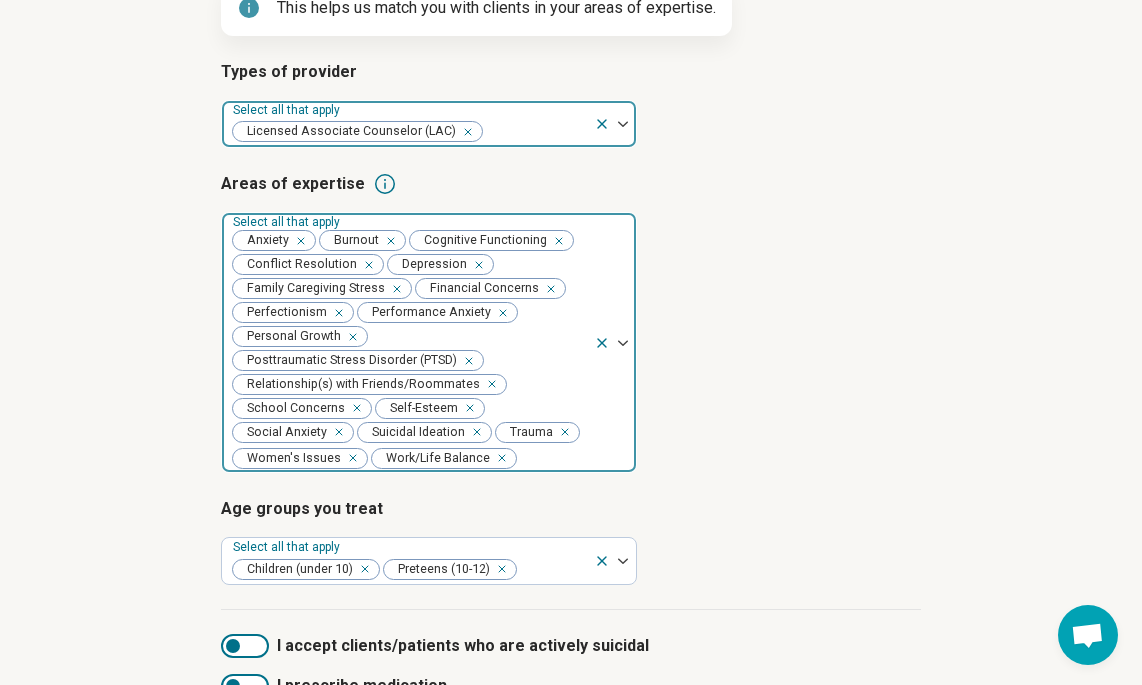 scroll, scrollTop: 441, scrollLeft: 0, axis: vertical 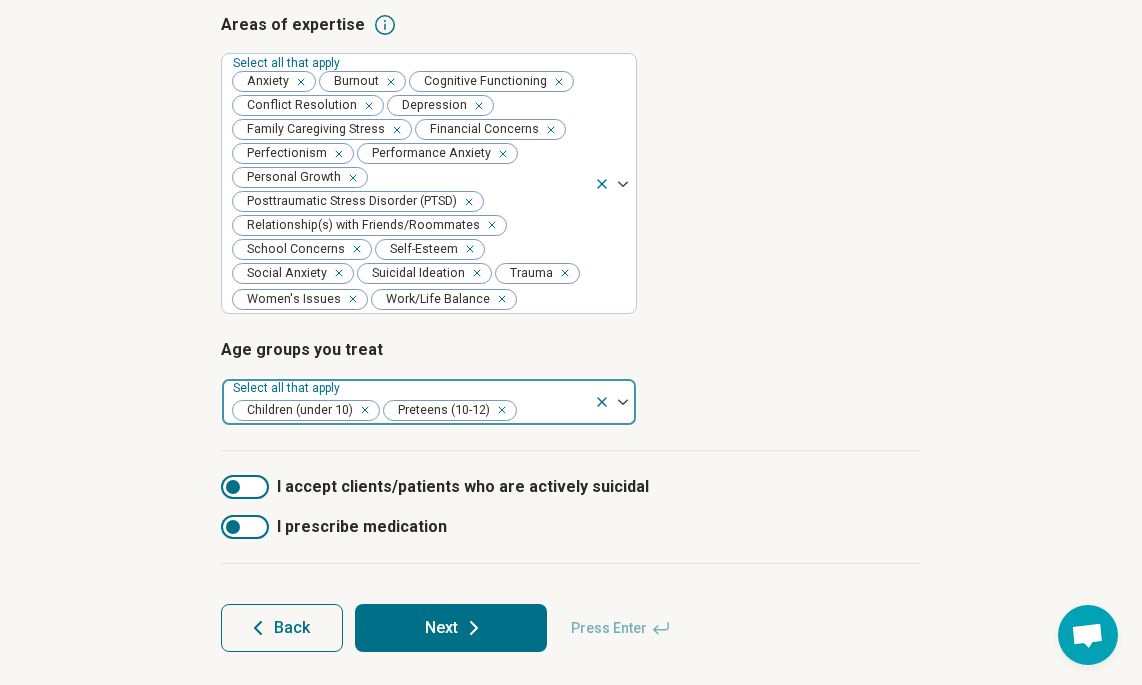 click at bounding box center (623, 402) 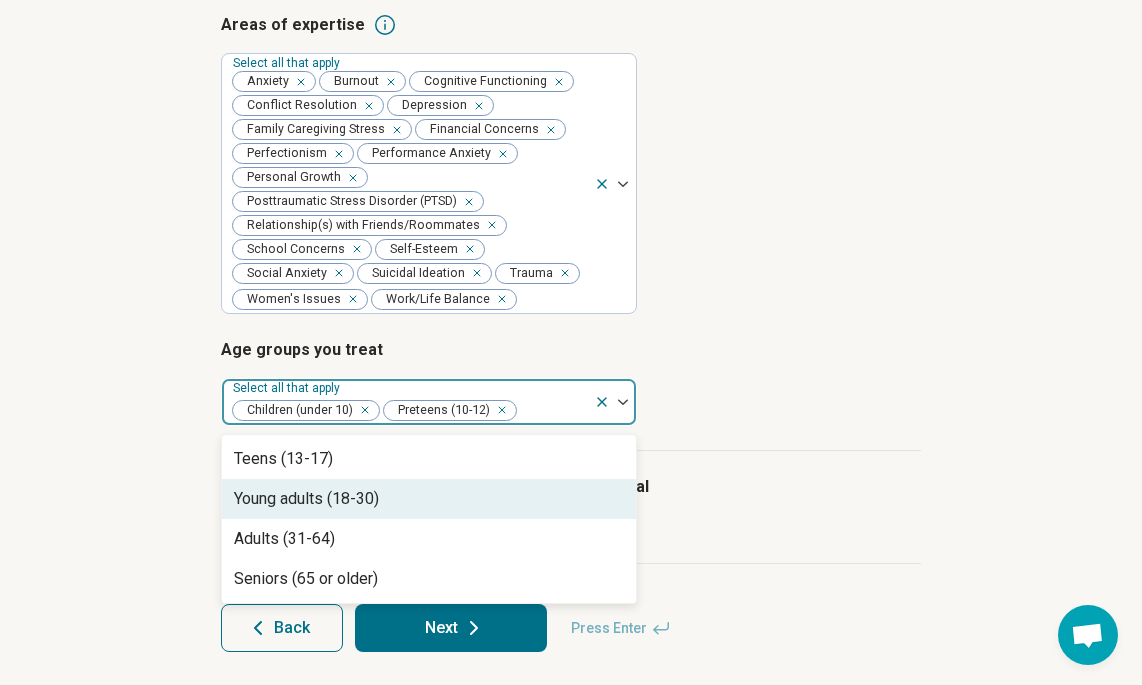 click on "Young adults (18-30)" at bounding box center (429, 499) 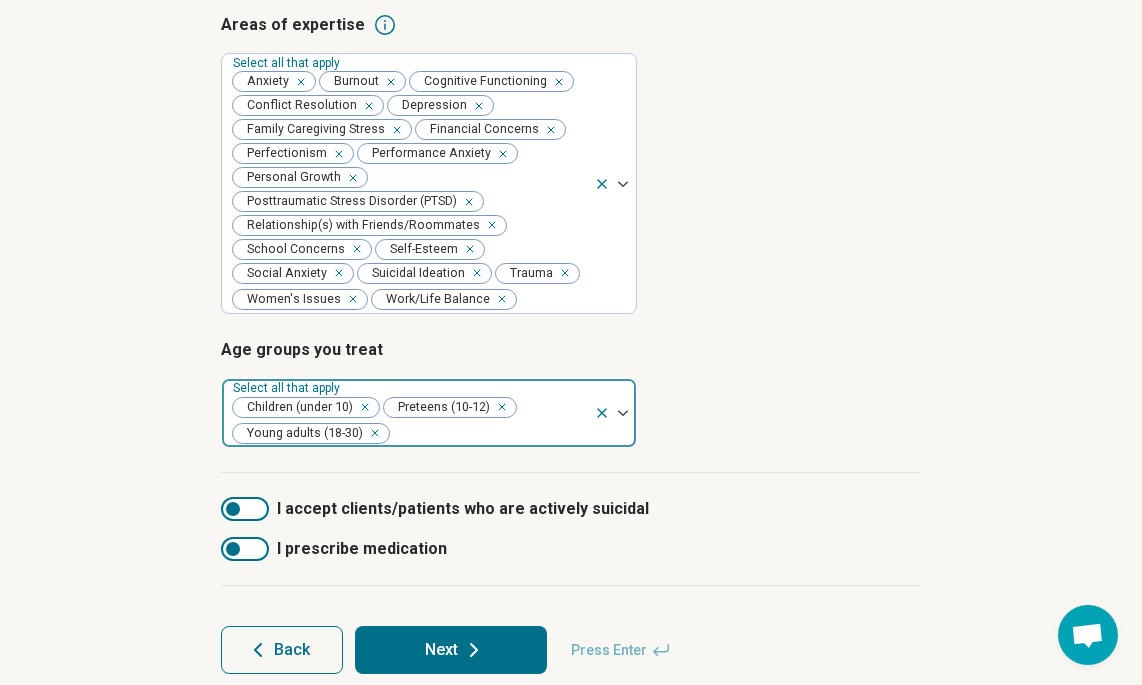 click at bounding box center (623, 413) 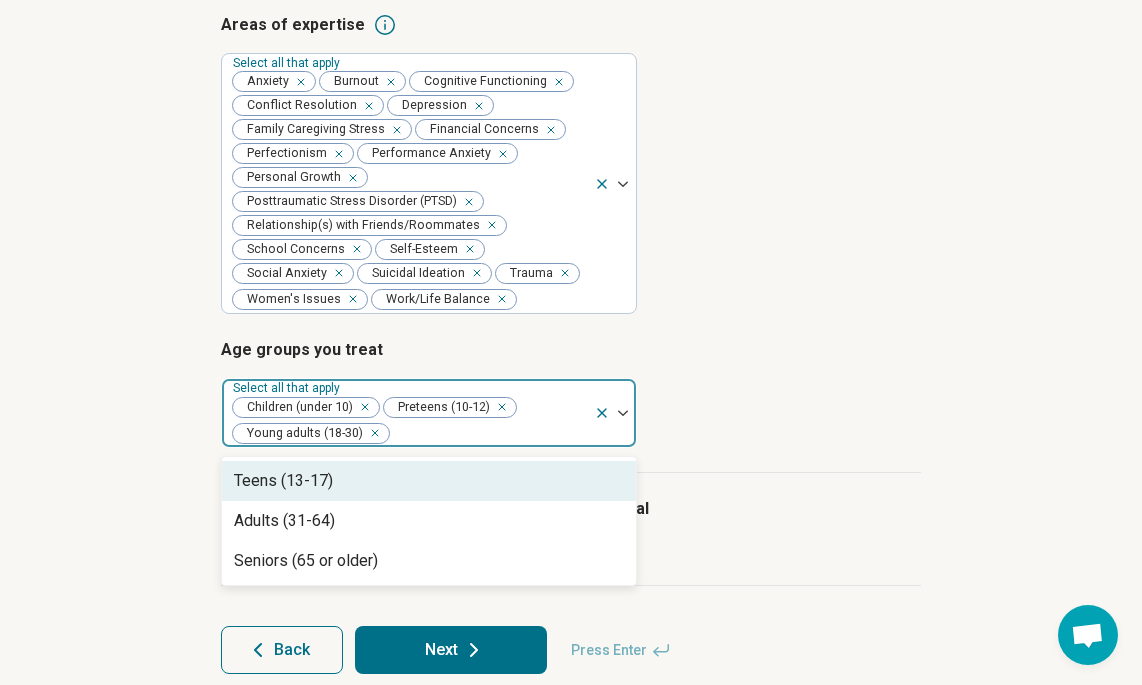 click on "Teens (13-17)" at bounding box center [429, 481] 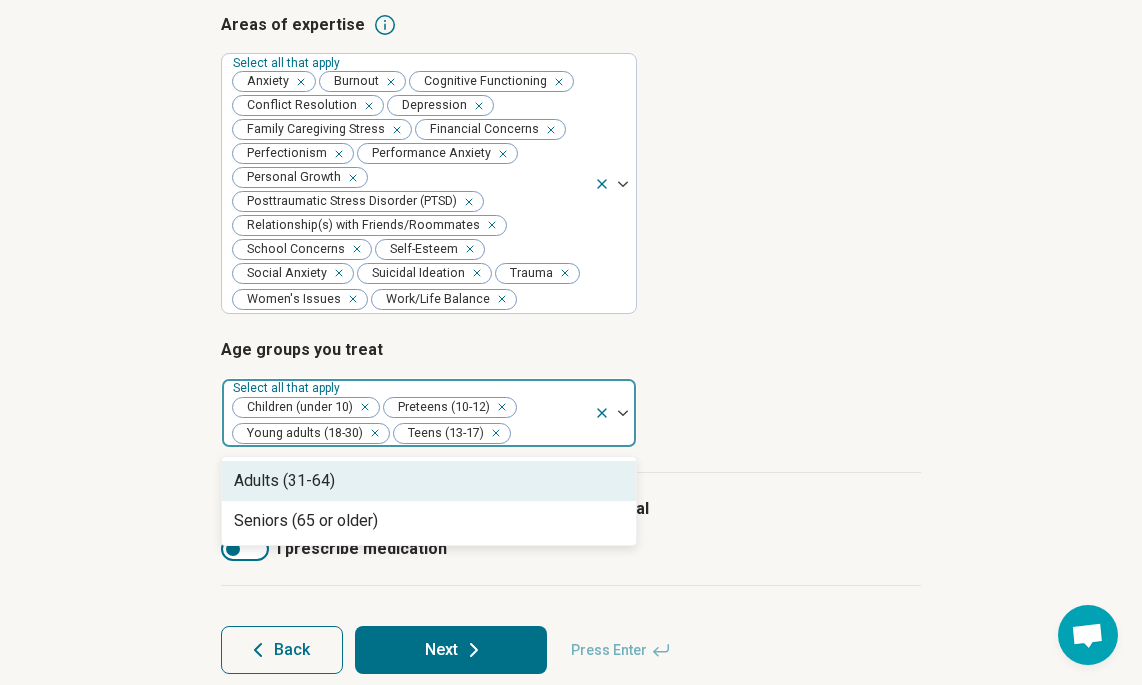 click on "Adults (31-64)" at bounding box center [429, 481] 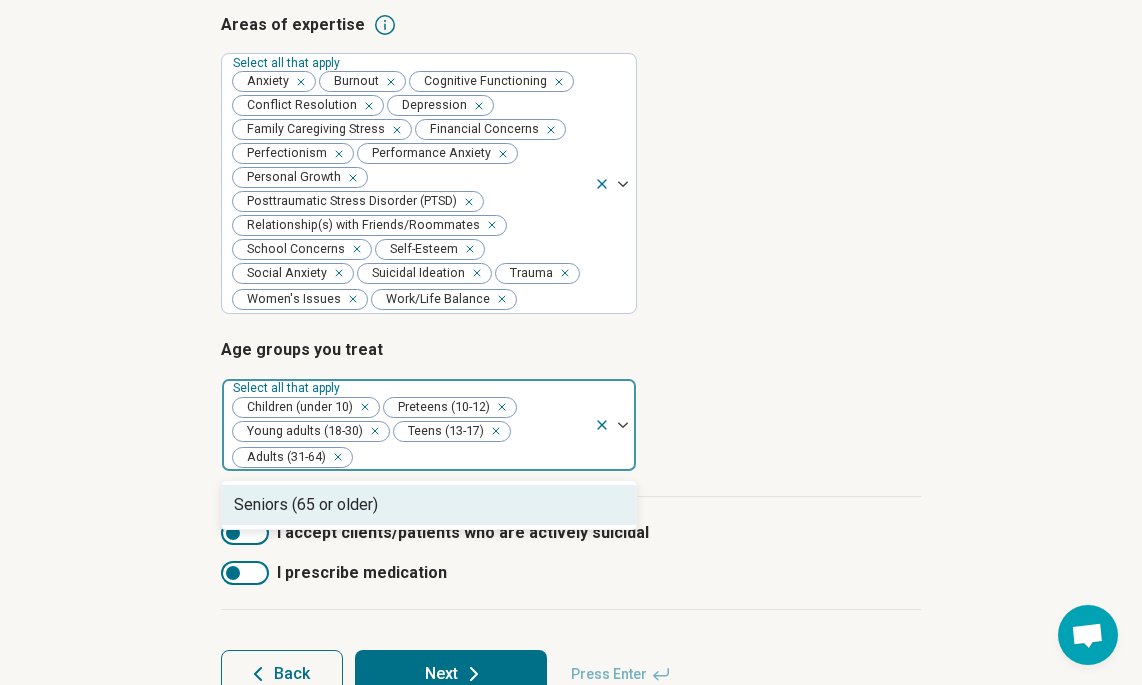 click on "Seniors (65 or older)" at bounding box center [429, 505] 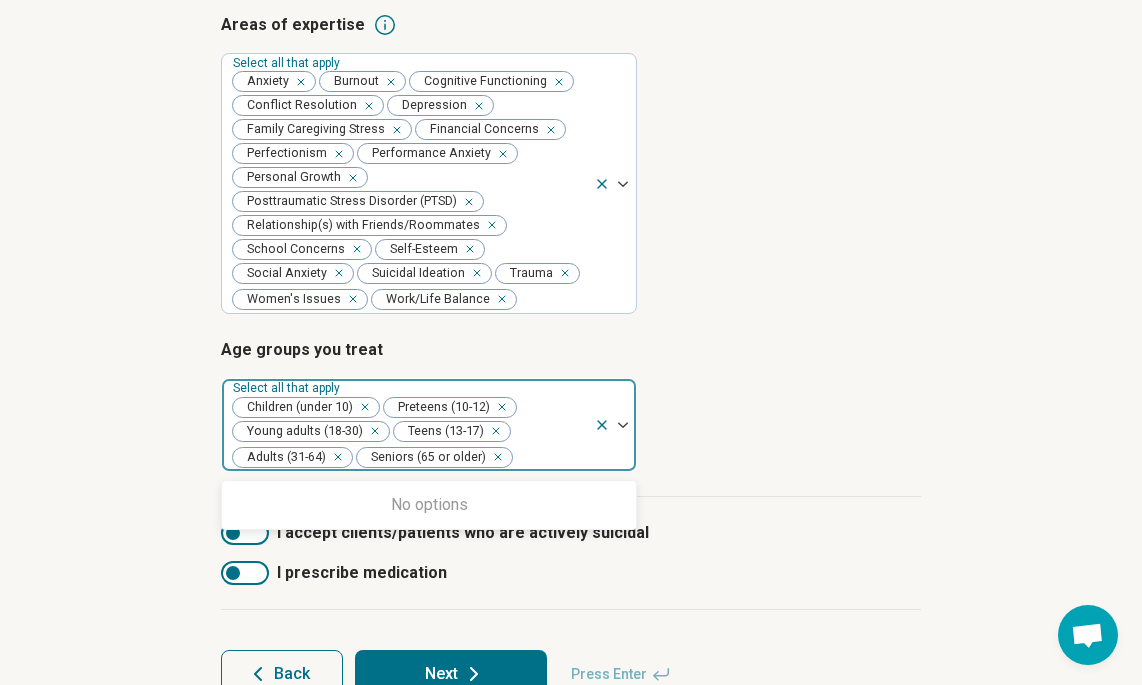 click on "Age groups you treat option Seniors ([NUMBER] or older), selected. [NUMBER] results available. Use Up and Down to choose options, press Enter to select the currently focused option, press Escape to exit the menu, press Tab to select the option and exit the menu. Select all that apply Children (under [NUMBER]) Preteens ([NUMBER]-[NUMBER]) Young adults ([NUMBER]-[NUMBER]) Teens ([NUMBER]-[NUMBER]) Adults ([NUMBER]-[NUMBER]) Seniors ([NUMBER] or older) No options" at bounding box center [571, 405] 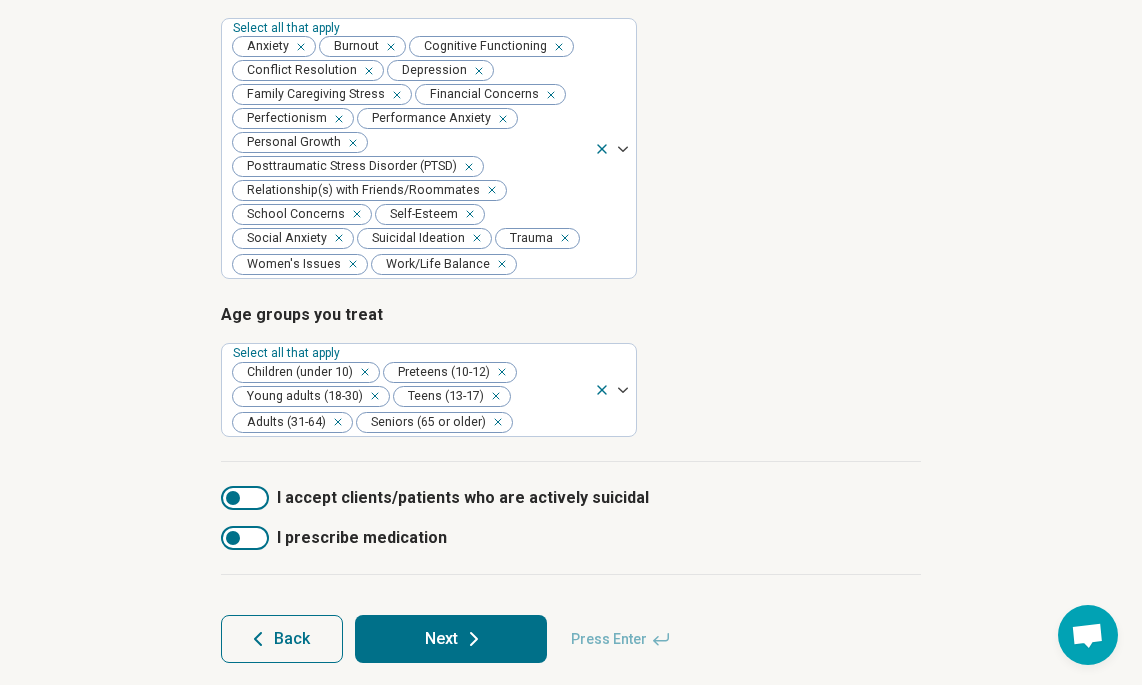 scroll, scrollTop: 503, scrollLeft: 0, axis: vertical 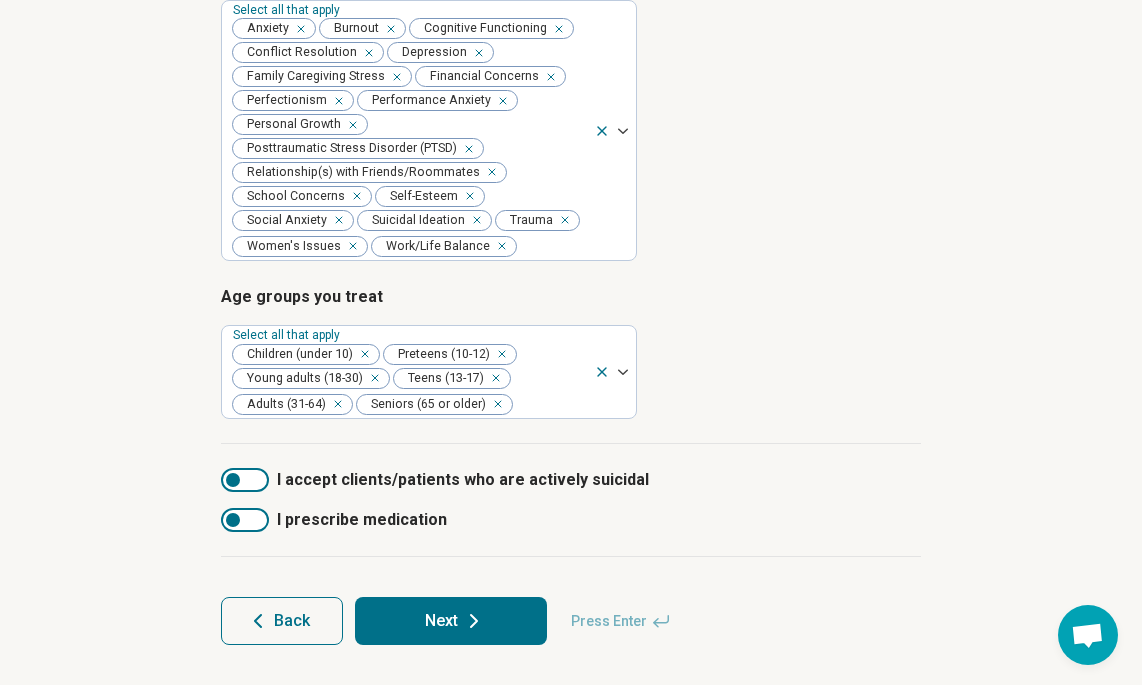 click on "Next" at bounding box center [451, 621] 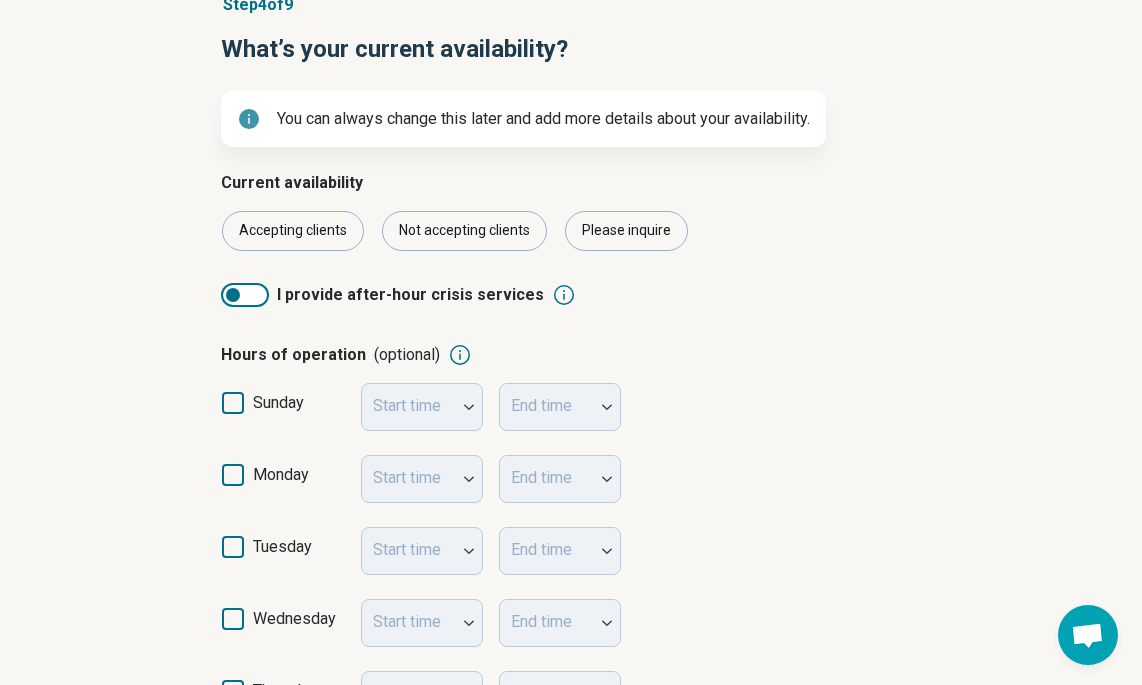 scroll, scrollTop: 218, scrollLeft: 0, axis: vertical 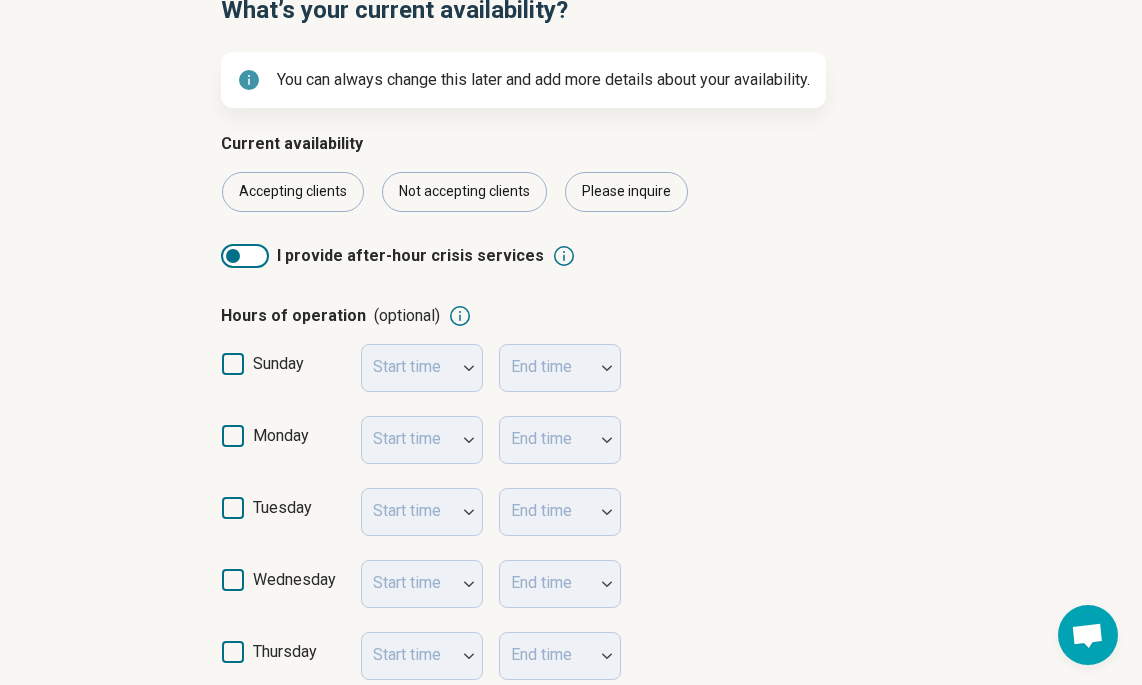 click 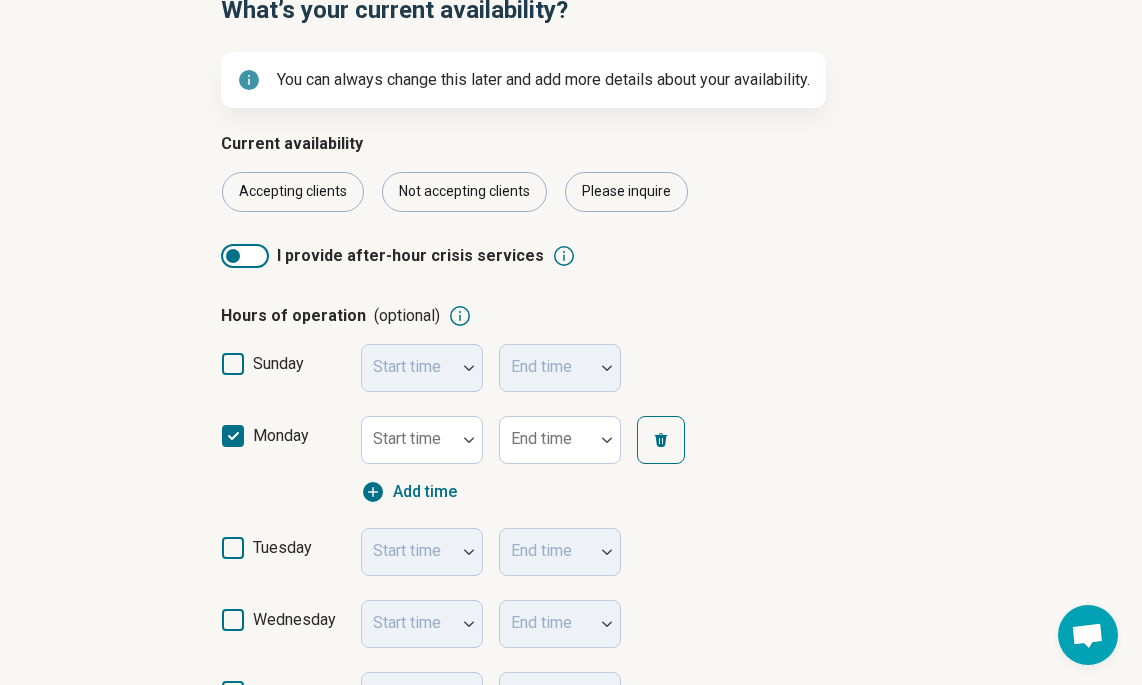 scroll, scrollTop: 10, scrollLeft: 0, axis: vertical 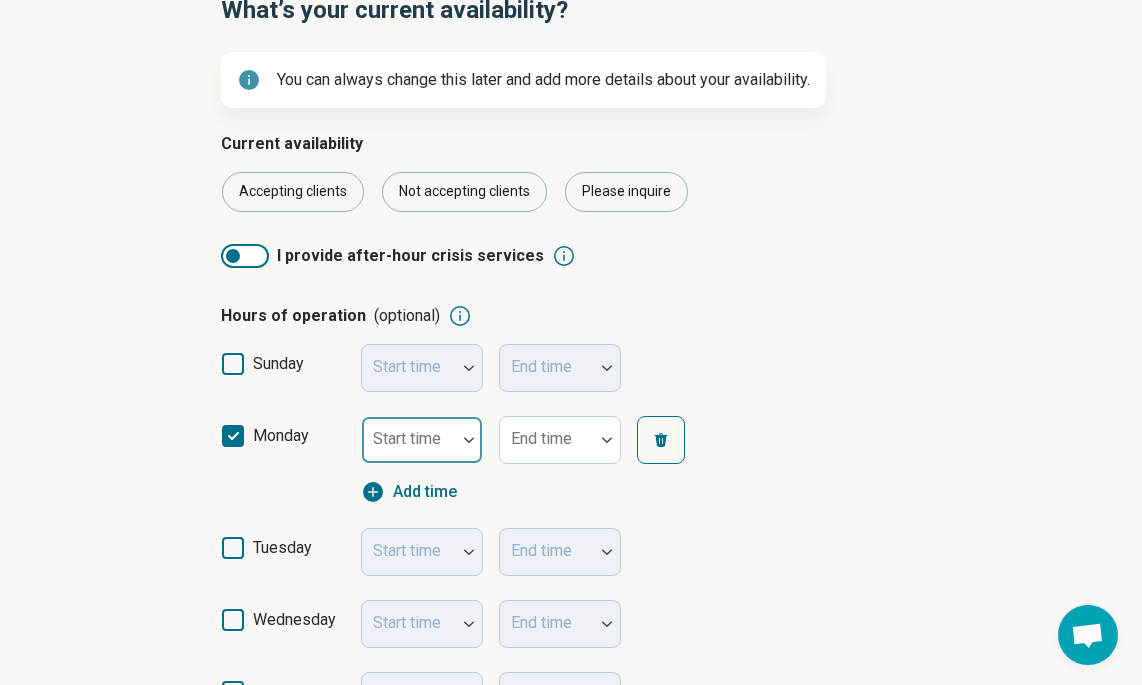 click at bounding box center (469, 440) 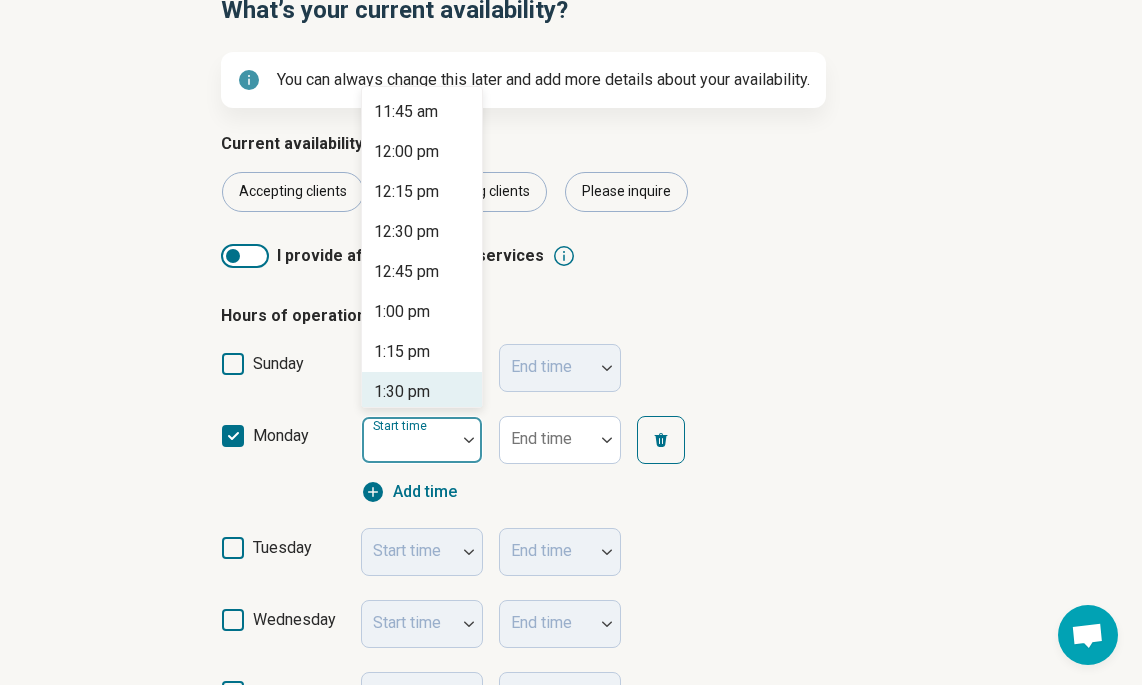 scroll, scrollTop: 1753, scrollLeft: 0, axis: vertical 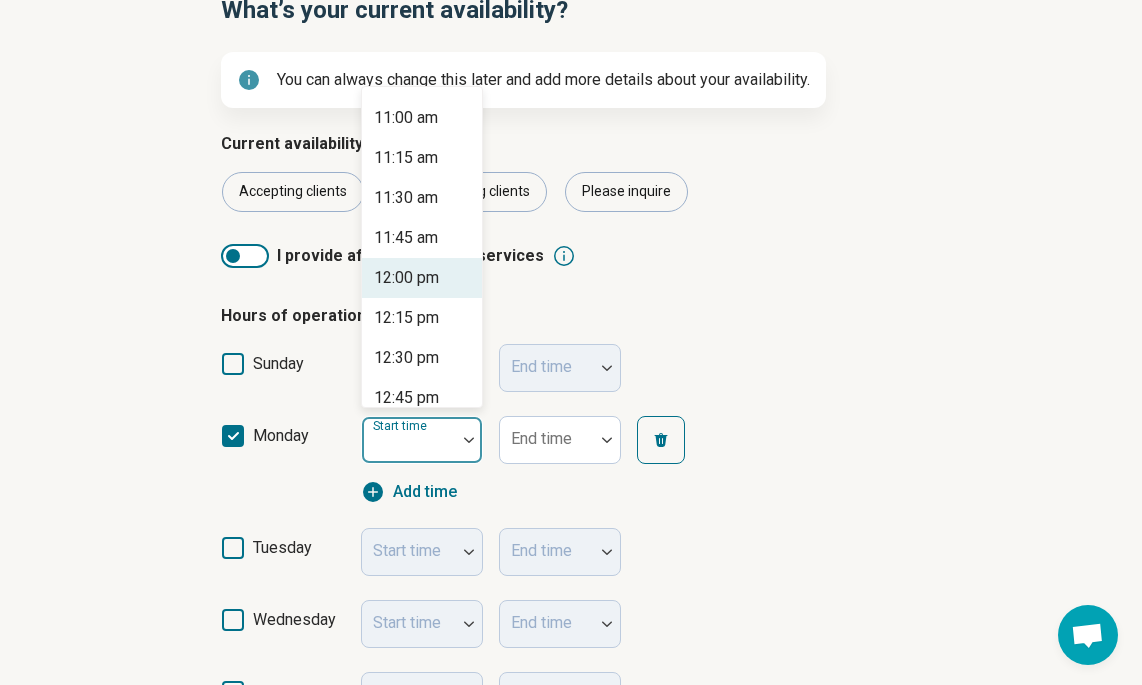 click on "12:00 pm" at bounding box center [406, 278] 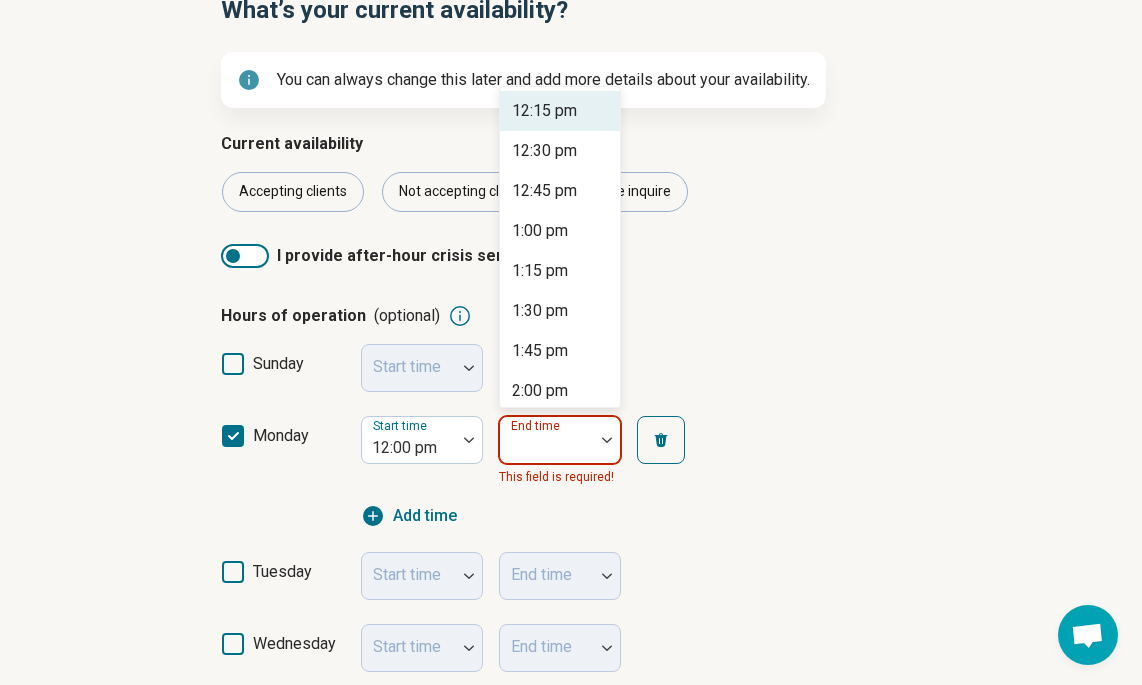 click at bounding box center (607, 440) 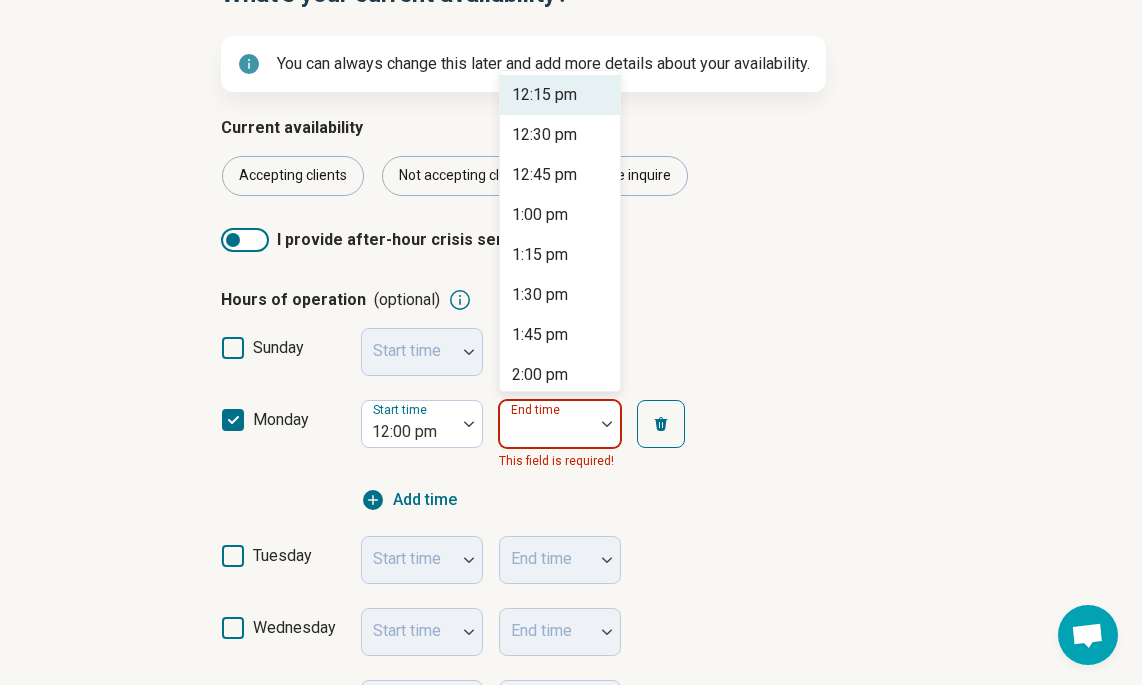 scroll, scrollTop: 334, scrollLeft: 0, axis: vertical 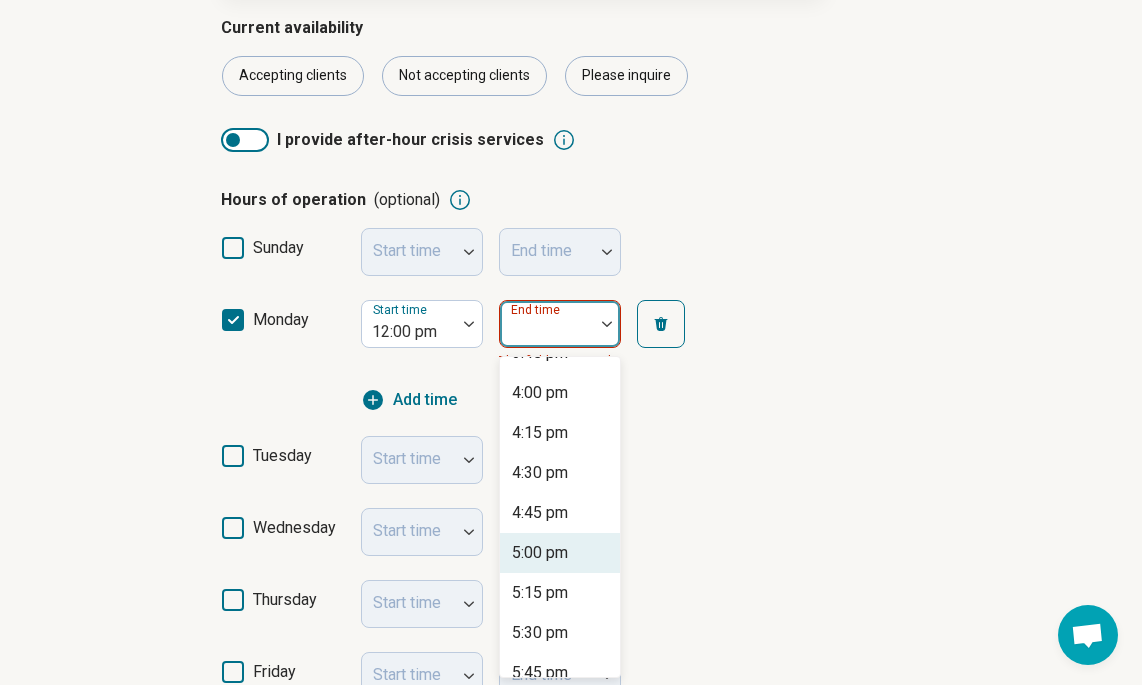 click on "5:00 pm" at bounding box center (560, 553) 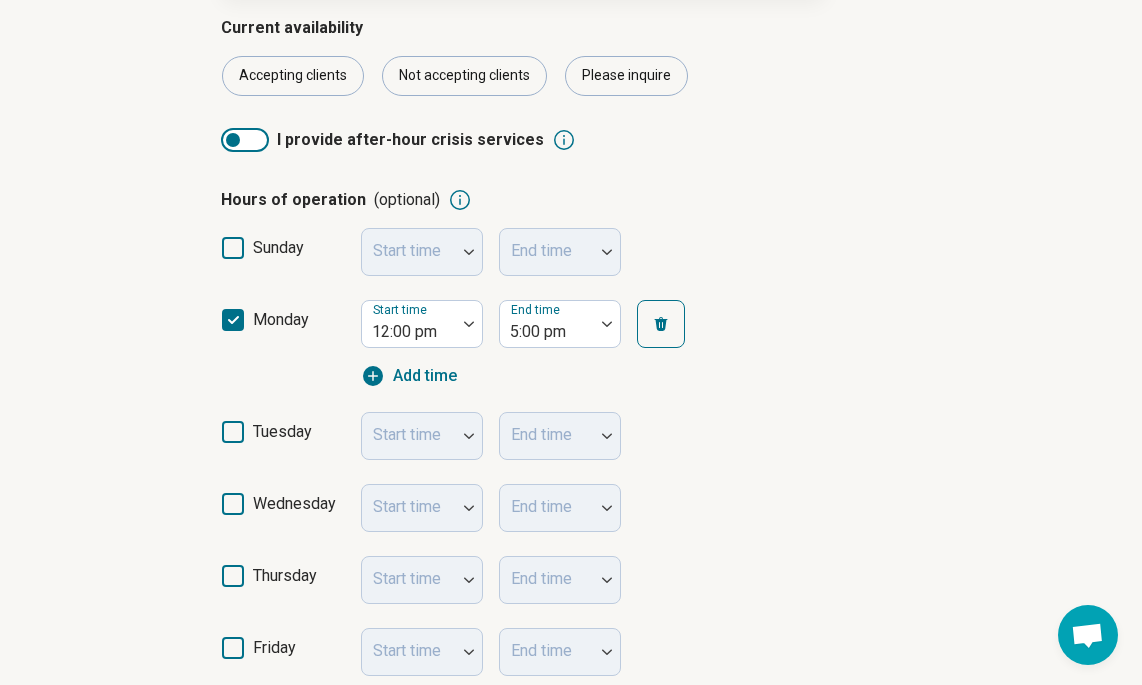 click 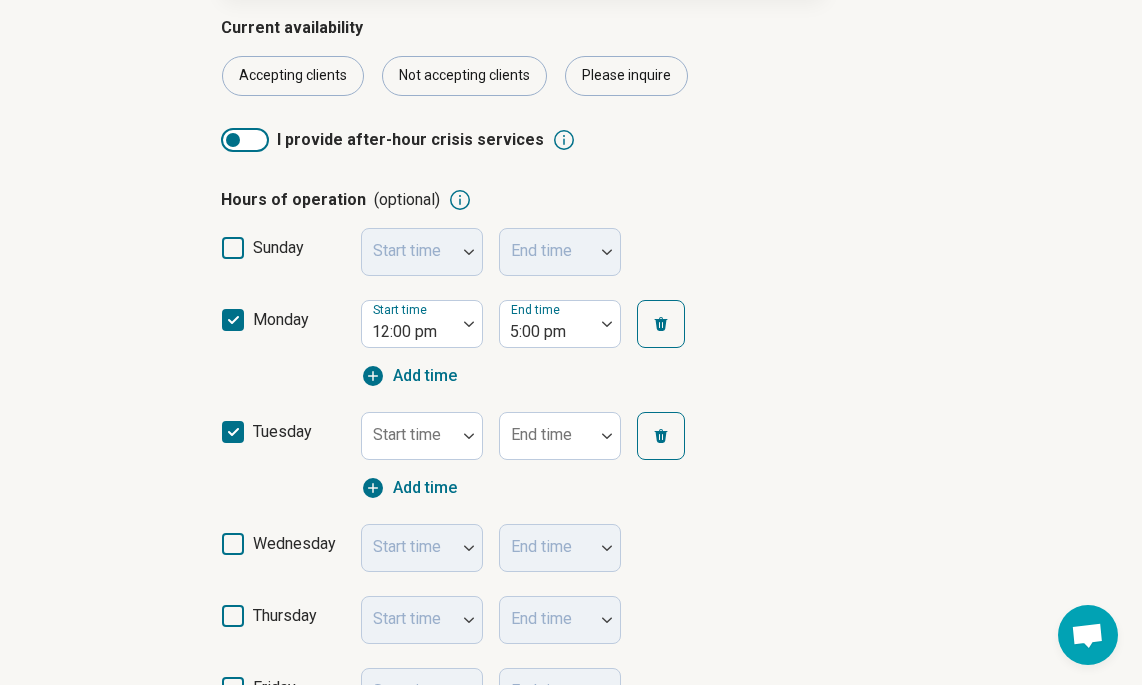 scroll, scrollTop: 10, scrollLeft: 0, axis: vertical 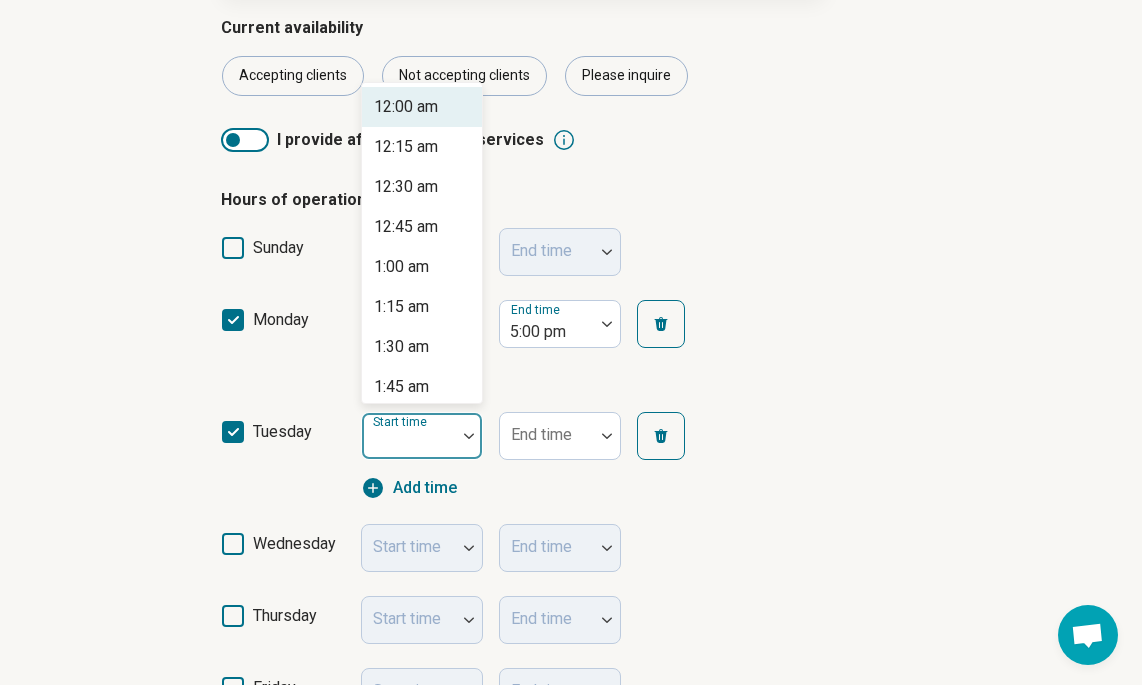 click at bounding box center (469, 436) 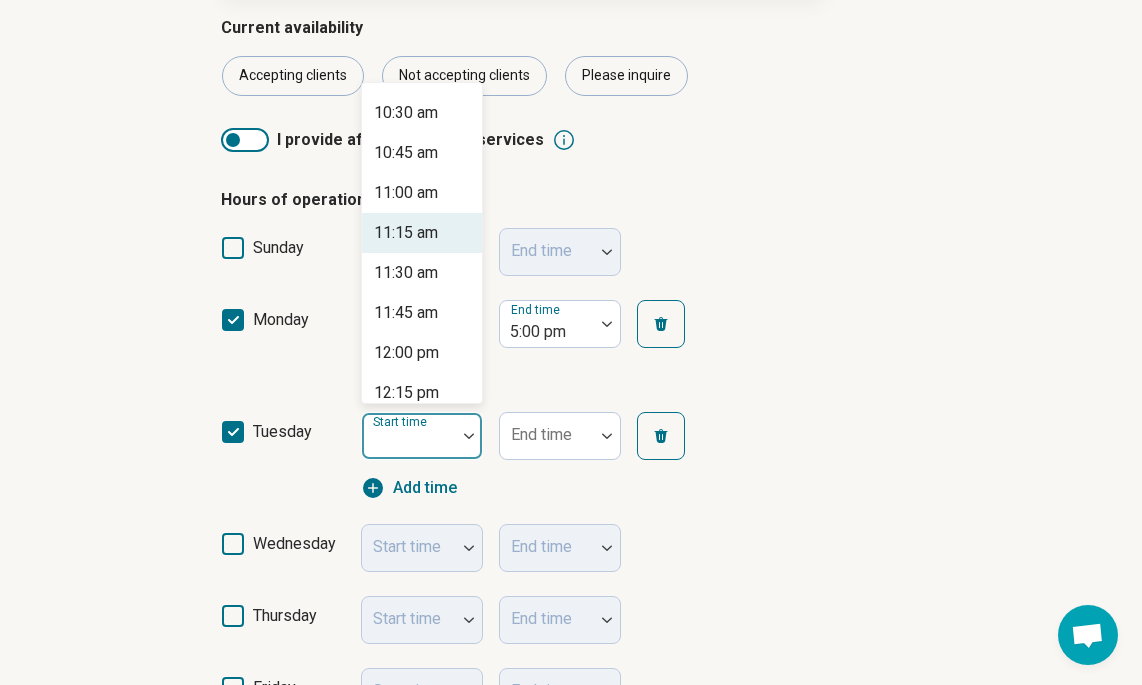 scroll, scrollTop: 1693, scrollLeft: 0, axis: vertical 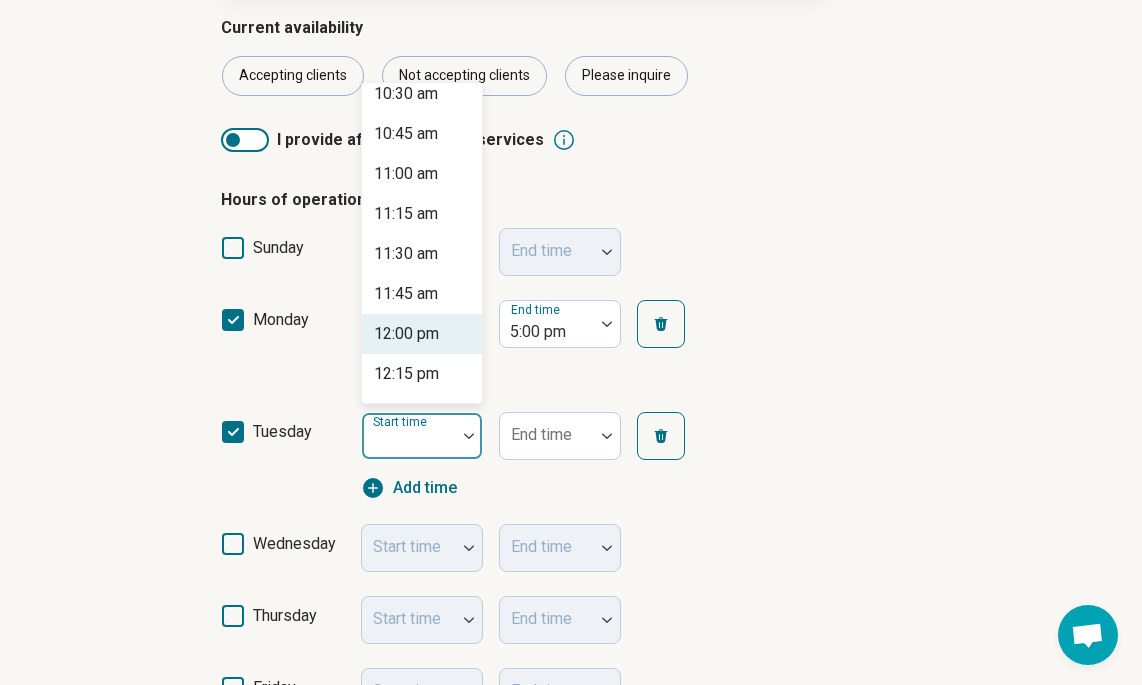 click on "12:00 pm" at bounding box center (406, 334) 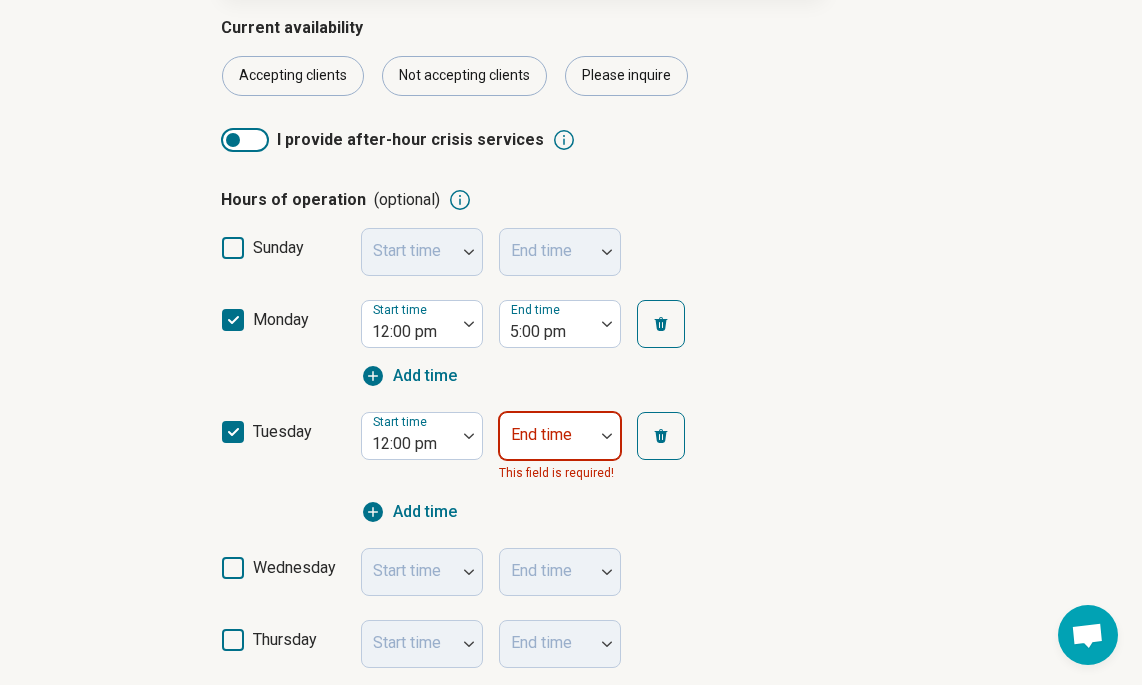 click at bounding box center (607, 436) 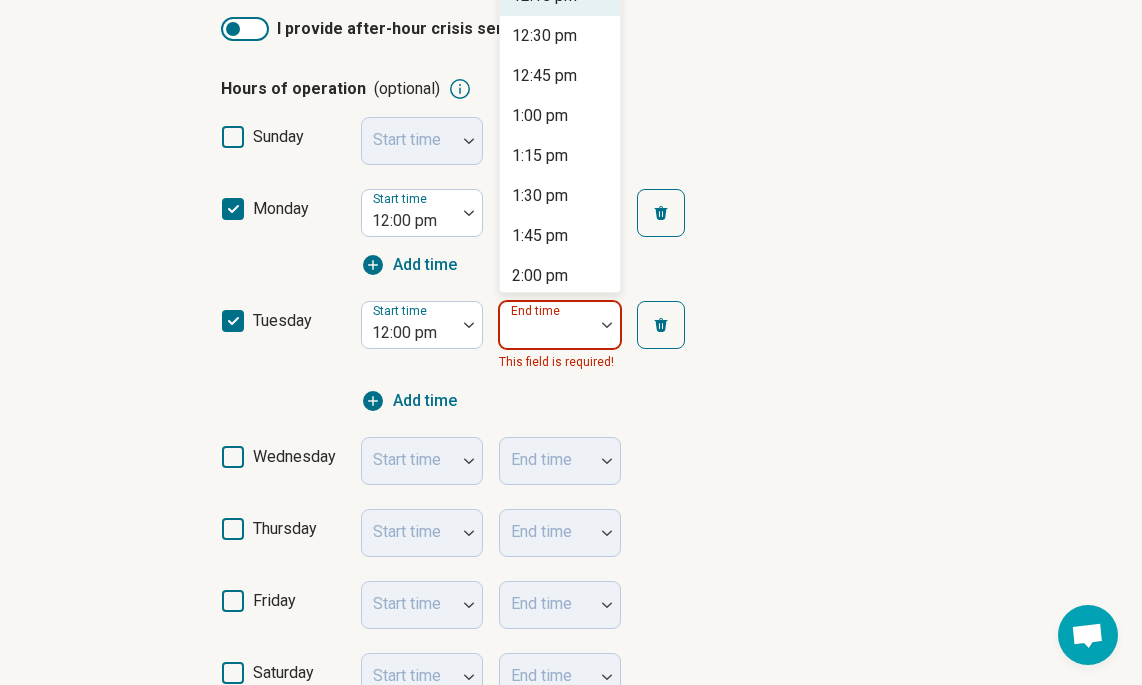 scroll, scrollTop: 446, scrollLeft: 0, axis: vertical 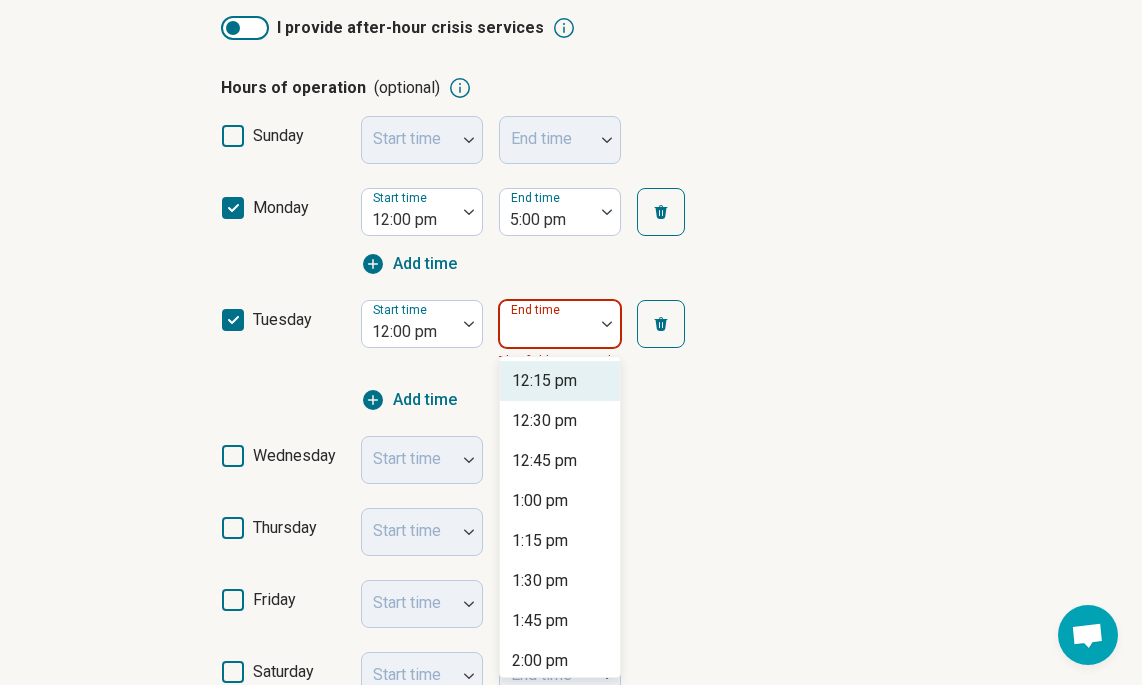 click at bounding box center [607, 324] 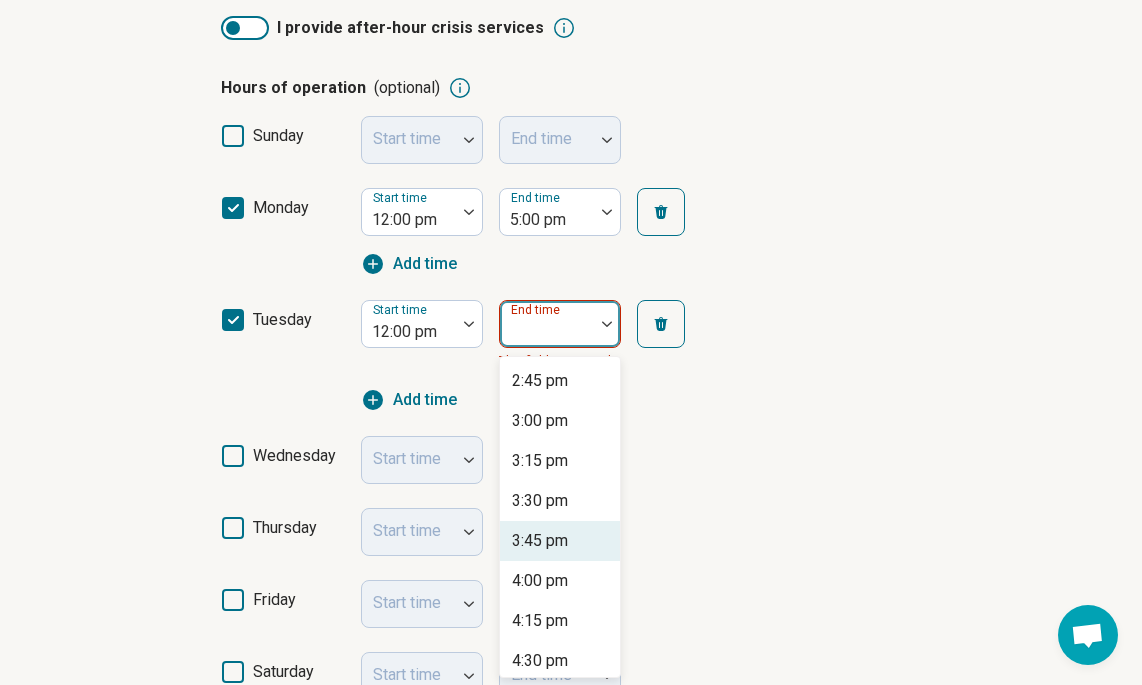 scroll, scrollTop: 523, scrollLeft: 0, axis: vertical 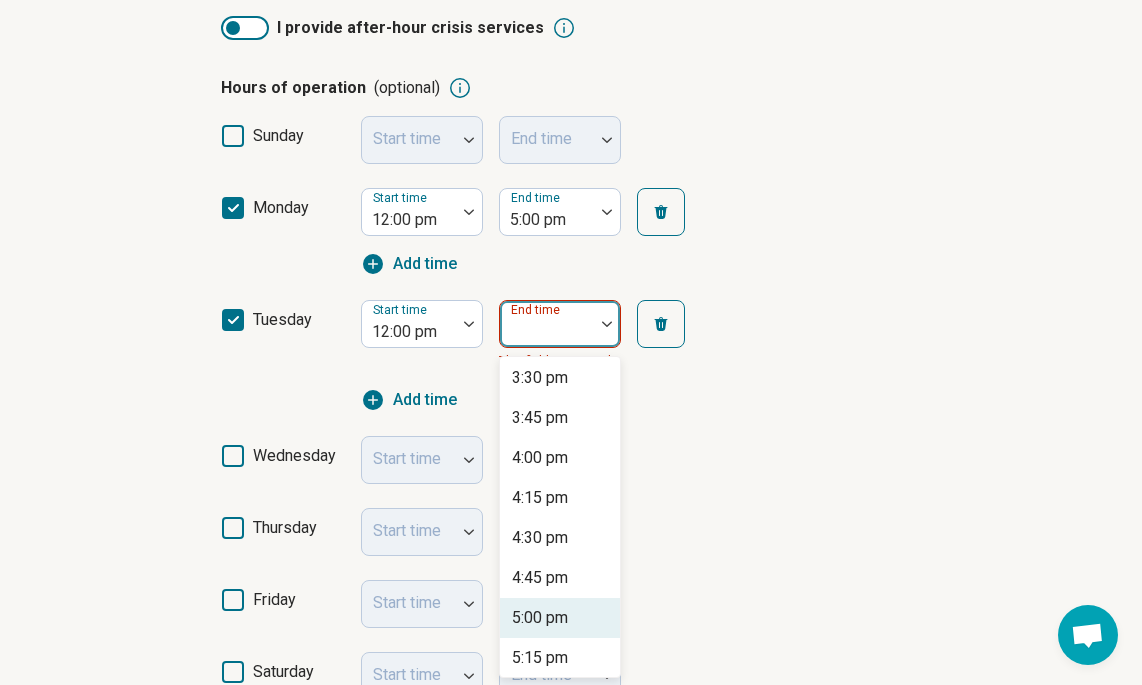 click on "5:00 pm" at bounding box center [540, 618] 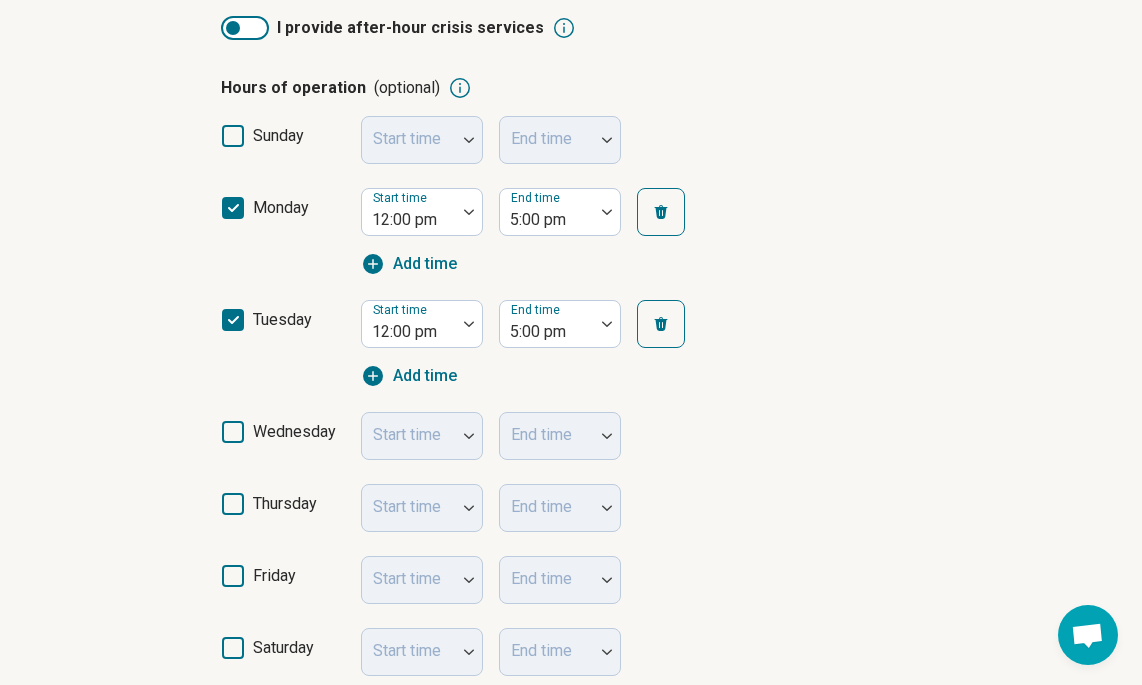 click 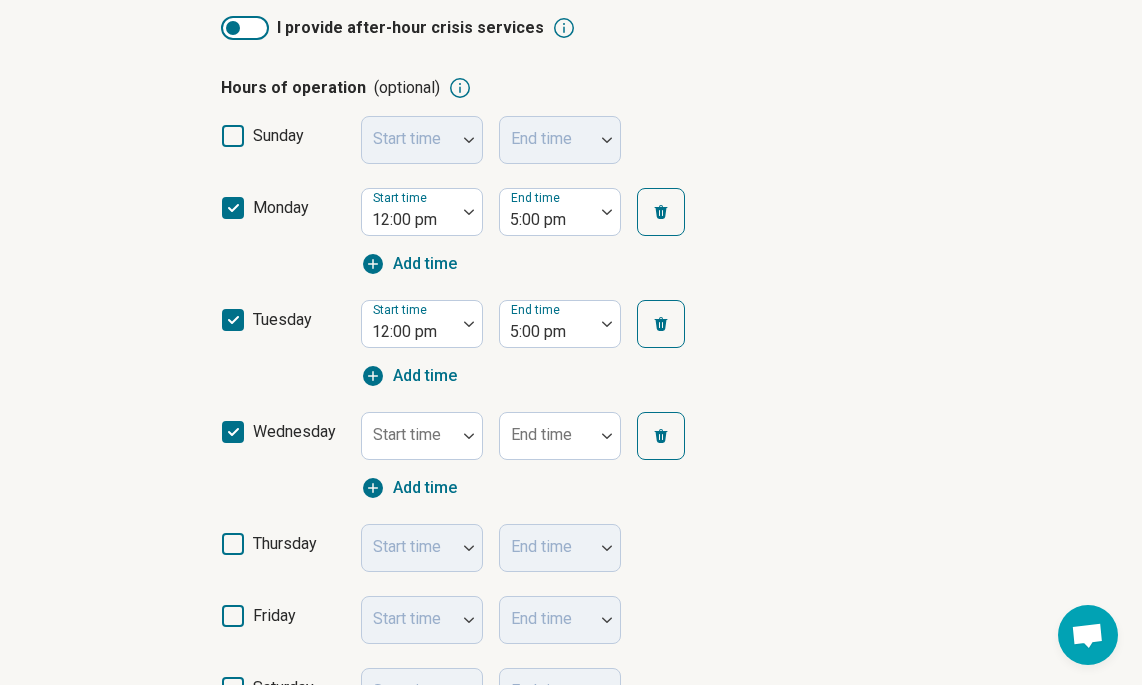 click 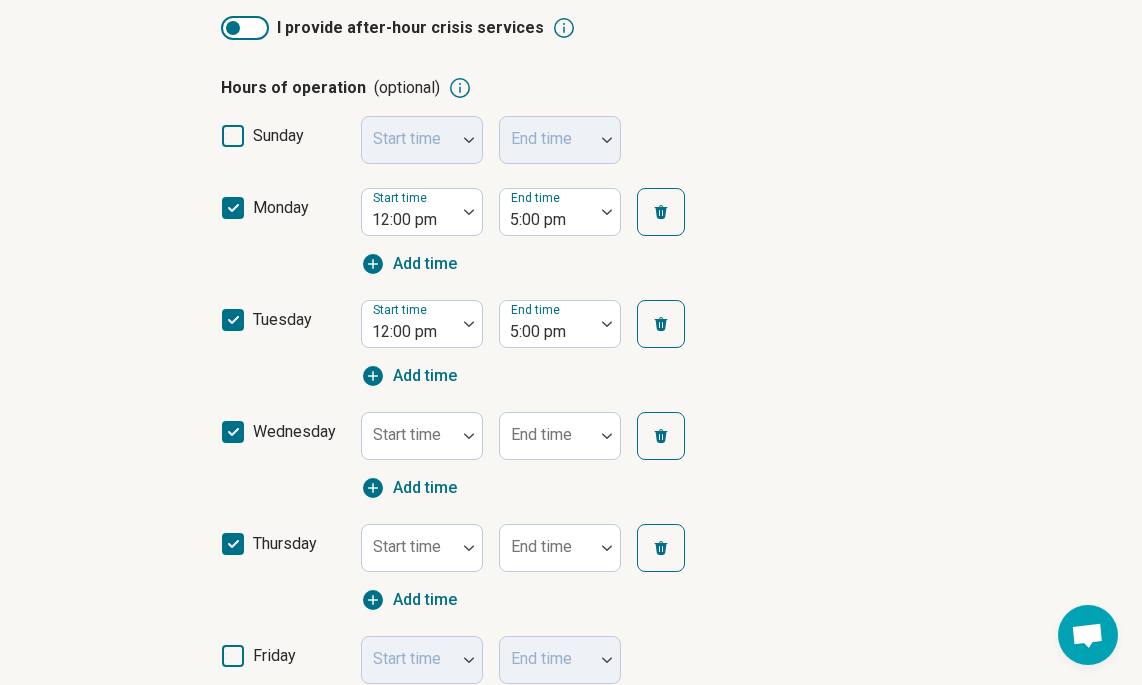 click 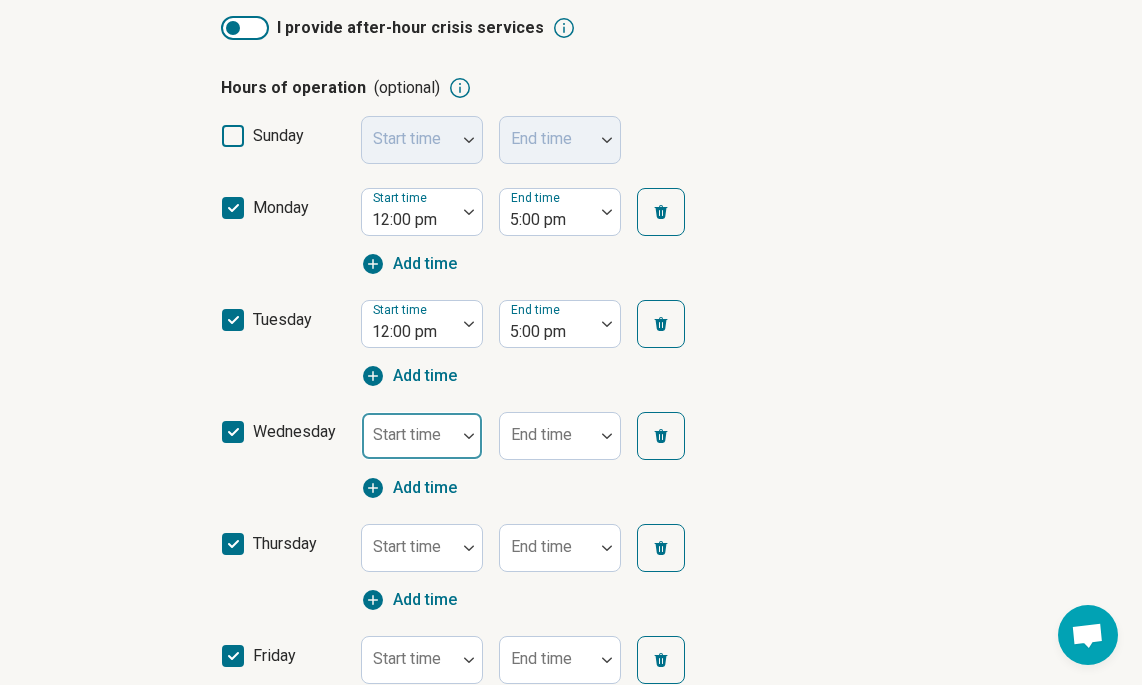click at bounding box center [469, 436] 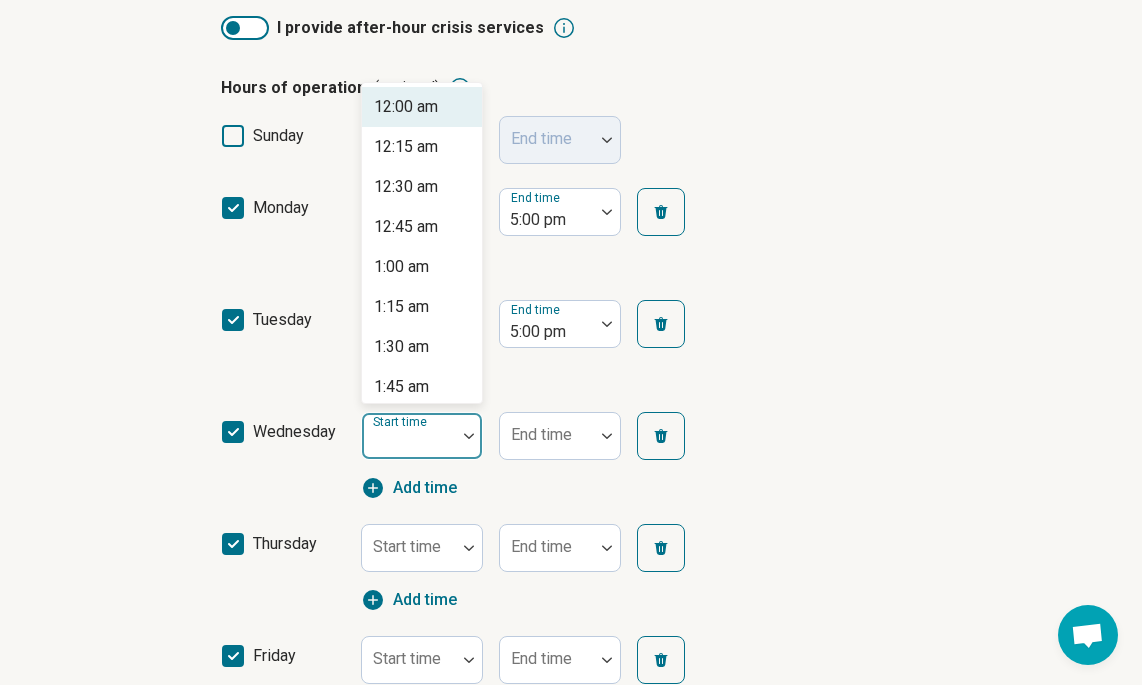 click on "12:00 am" at bounding box center (422, 107) 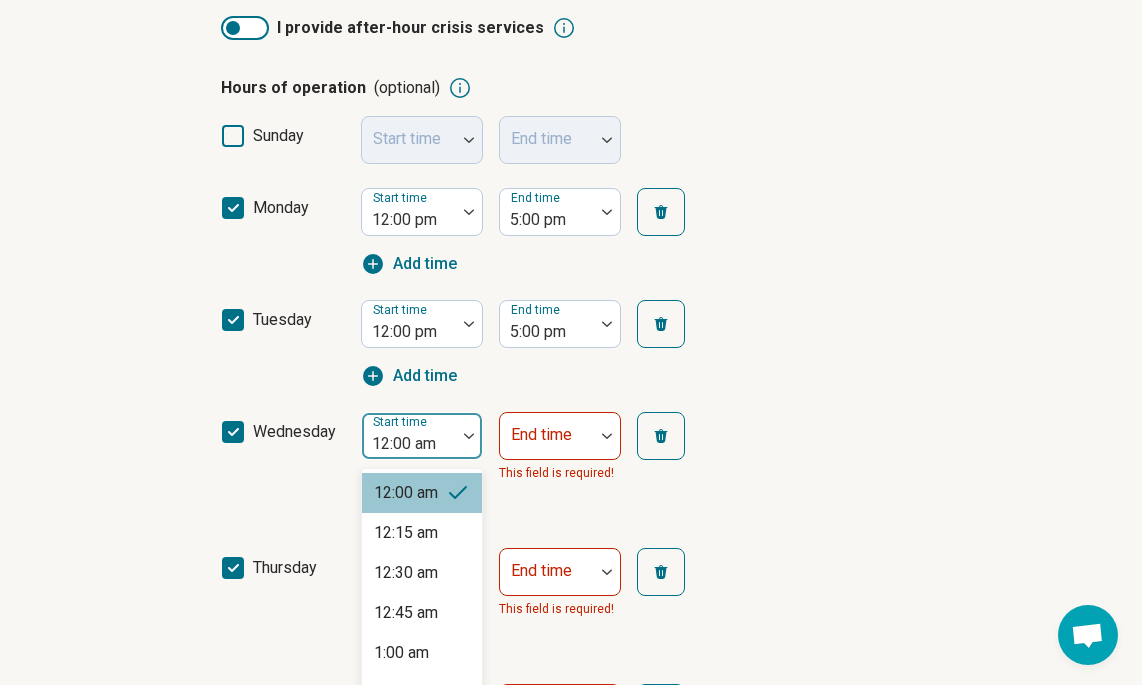 click at bounding box center (469, 436) 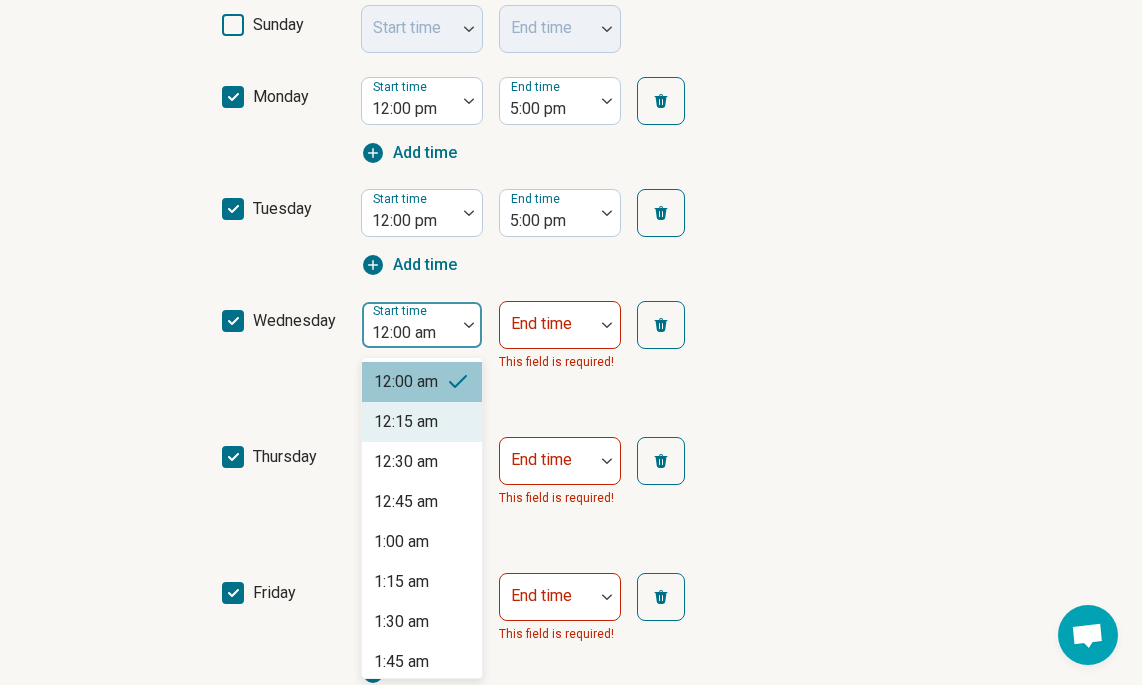 scroll, scrollTop: 558, scrollLeft: 0, axis: vertical 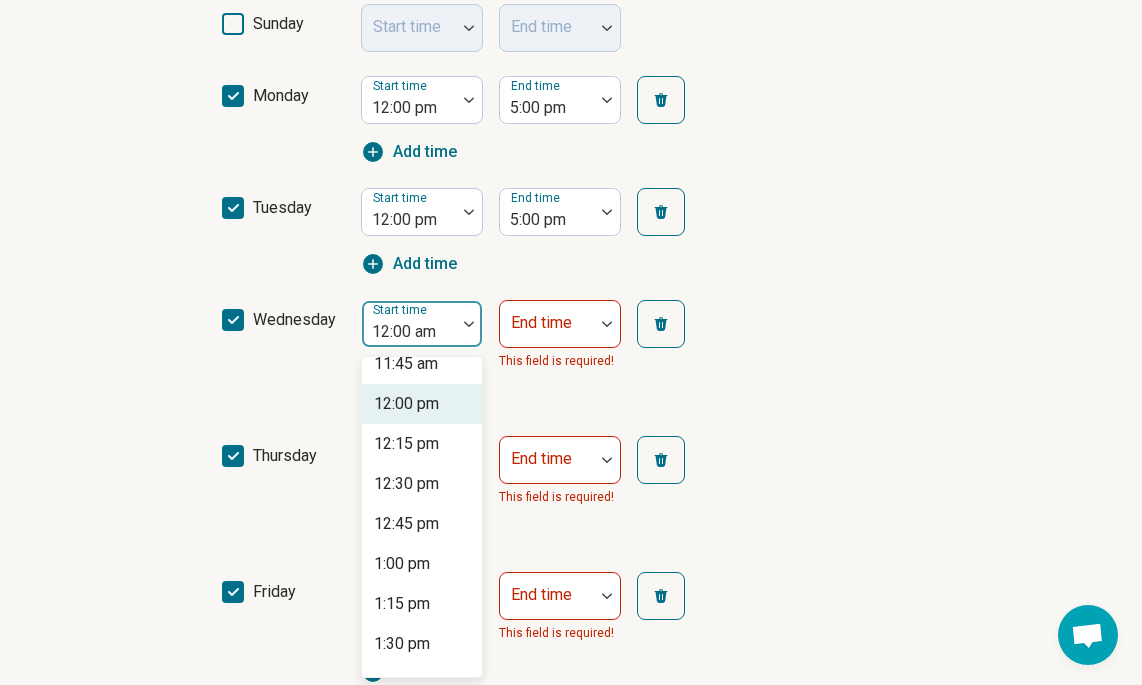 click on "12:00 pm" at bounding box center (406, 404) 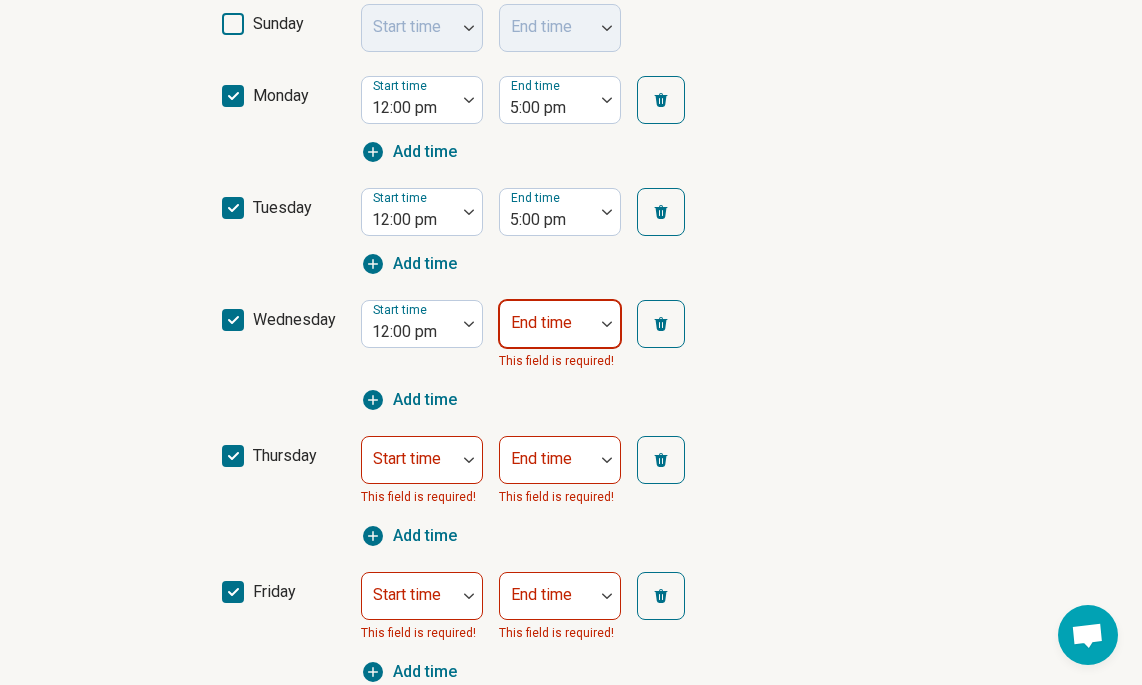 click at bounding box center (607, 324) 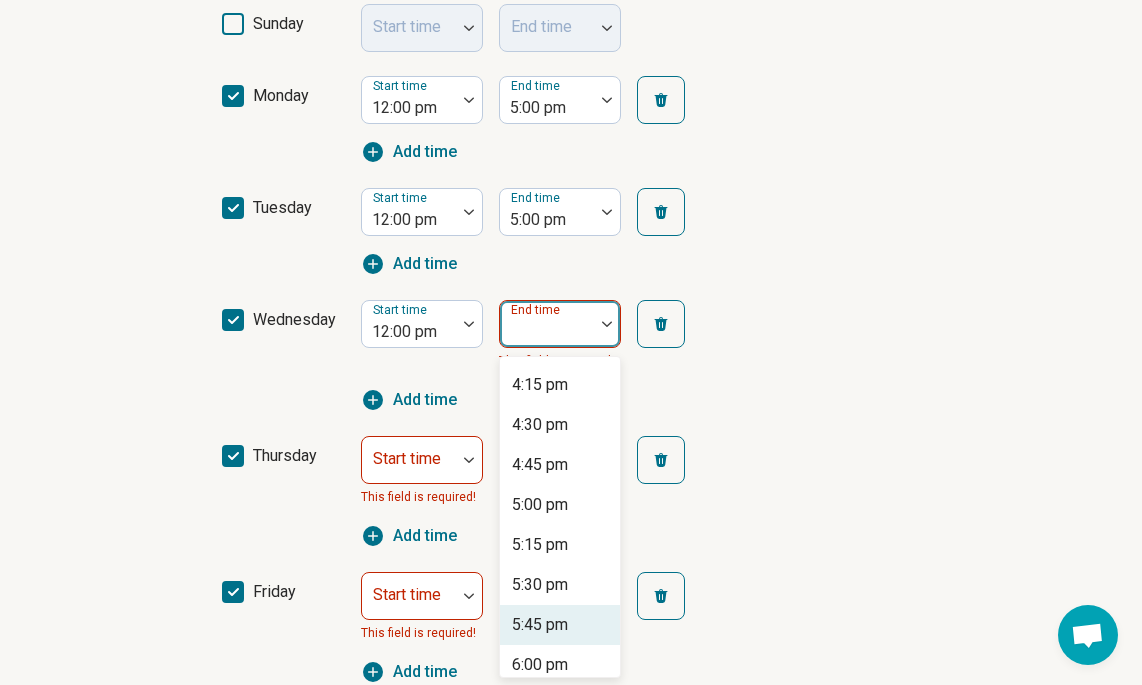 scroll, scrollTop: 655, scrollLeft: 0, axis: vertical 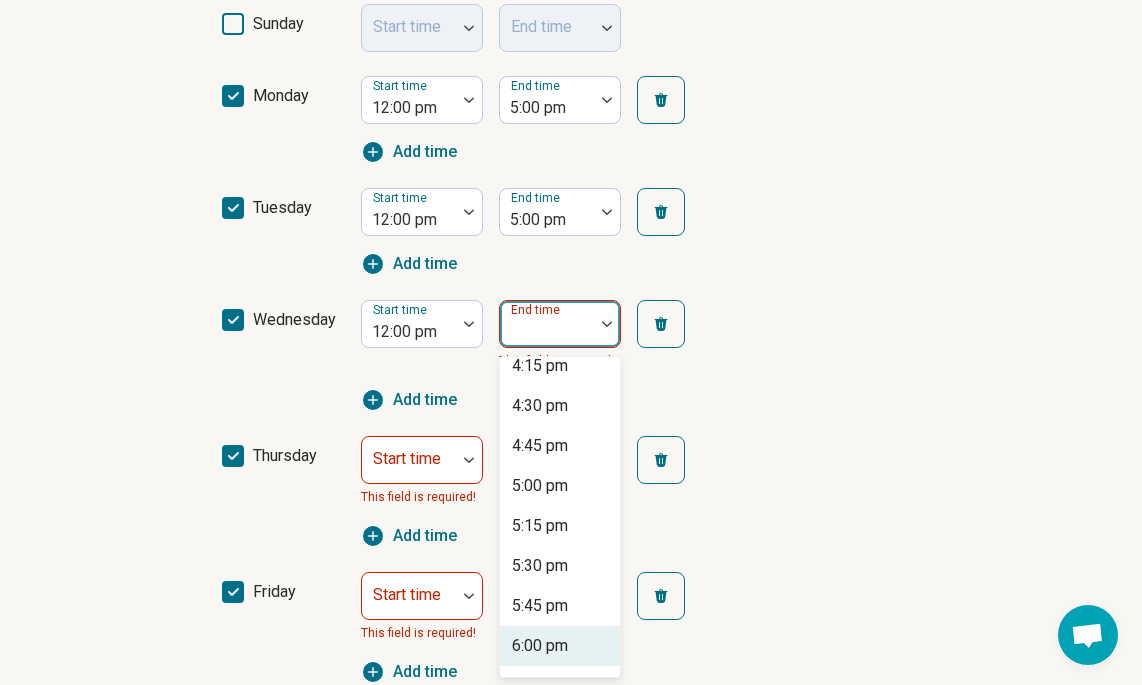 click on "6:00 pm" at bounding box center (540, 646) 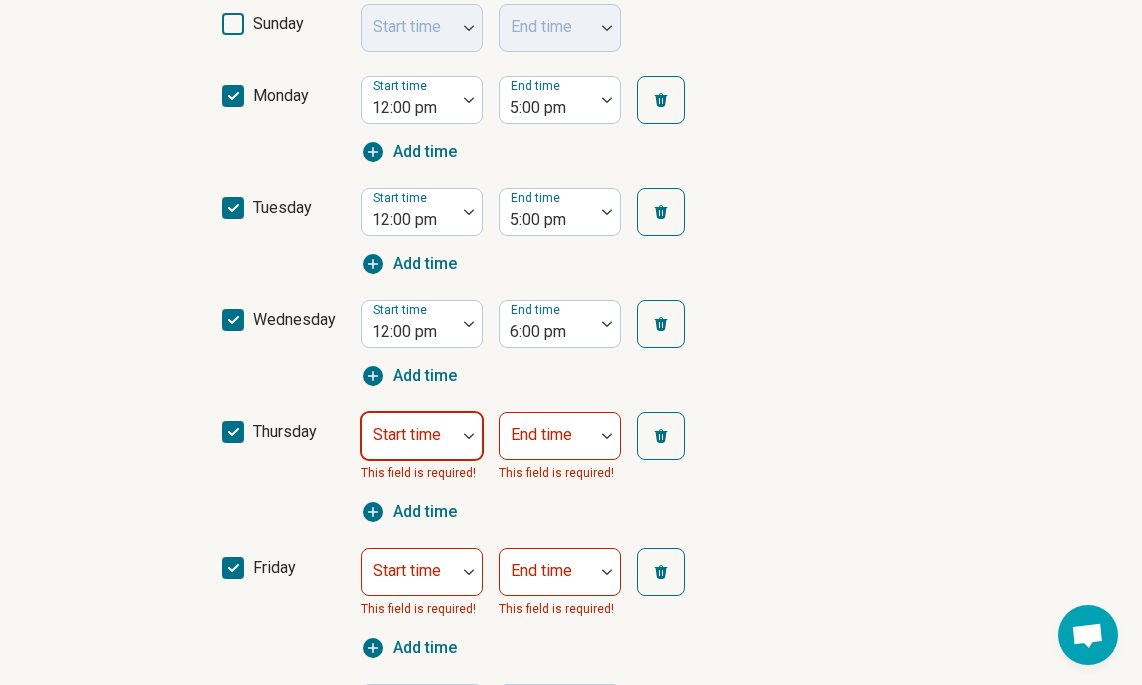 click at bounding box center [469, 436] 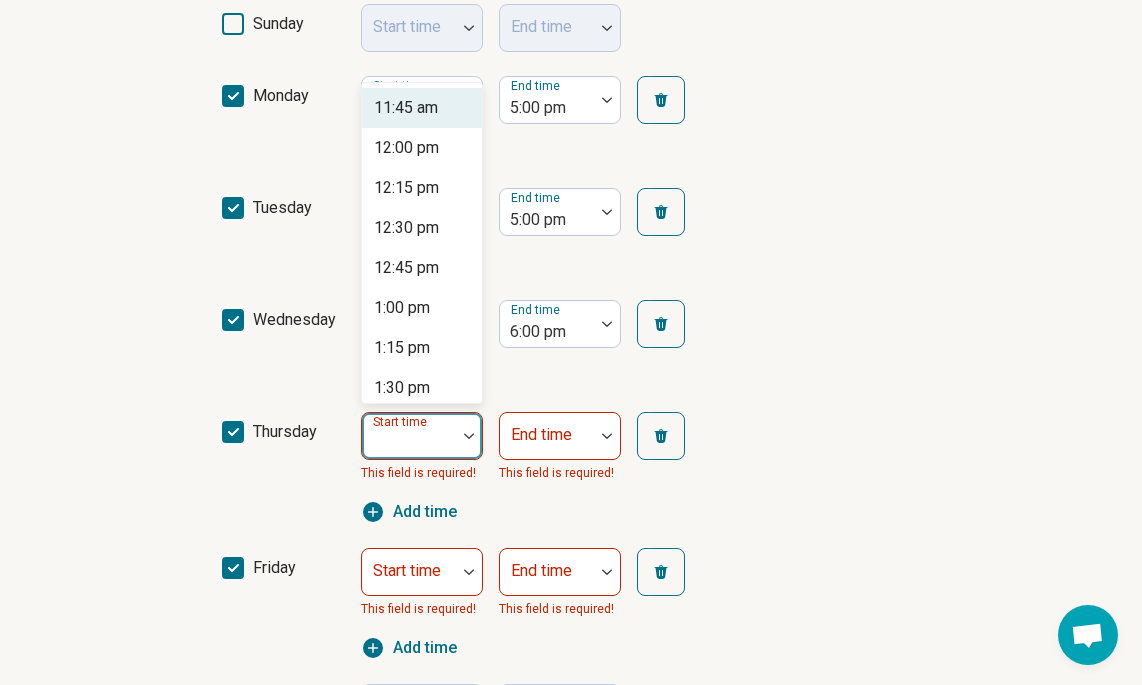 scroll, scrollTop: 1892, scrollLeft: 0, axis: vertical 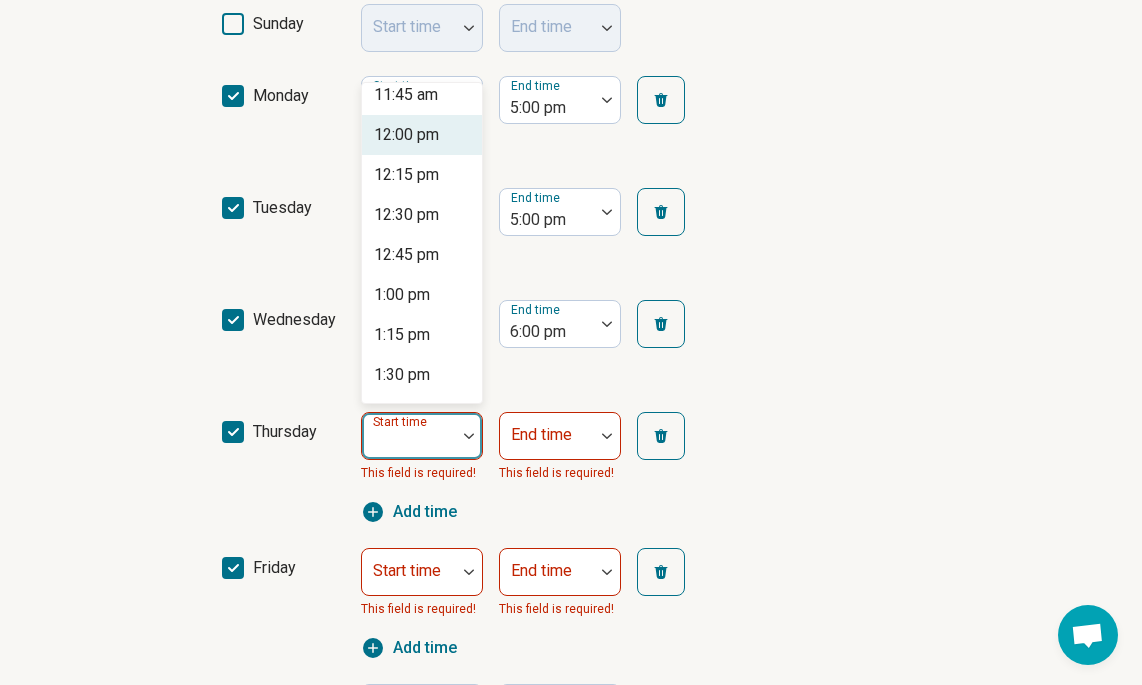 click on "12:00 pm" at bounding box center (406, 135) 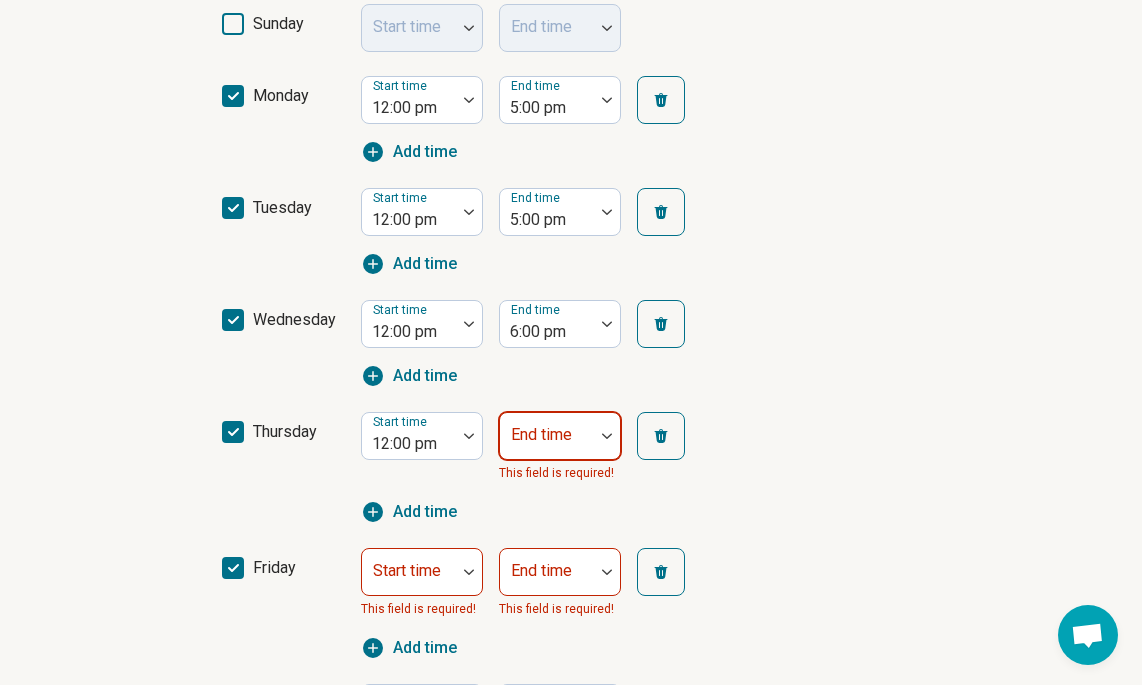 click at bounding box center (607, 436) 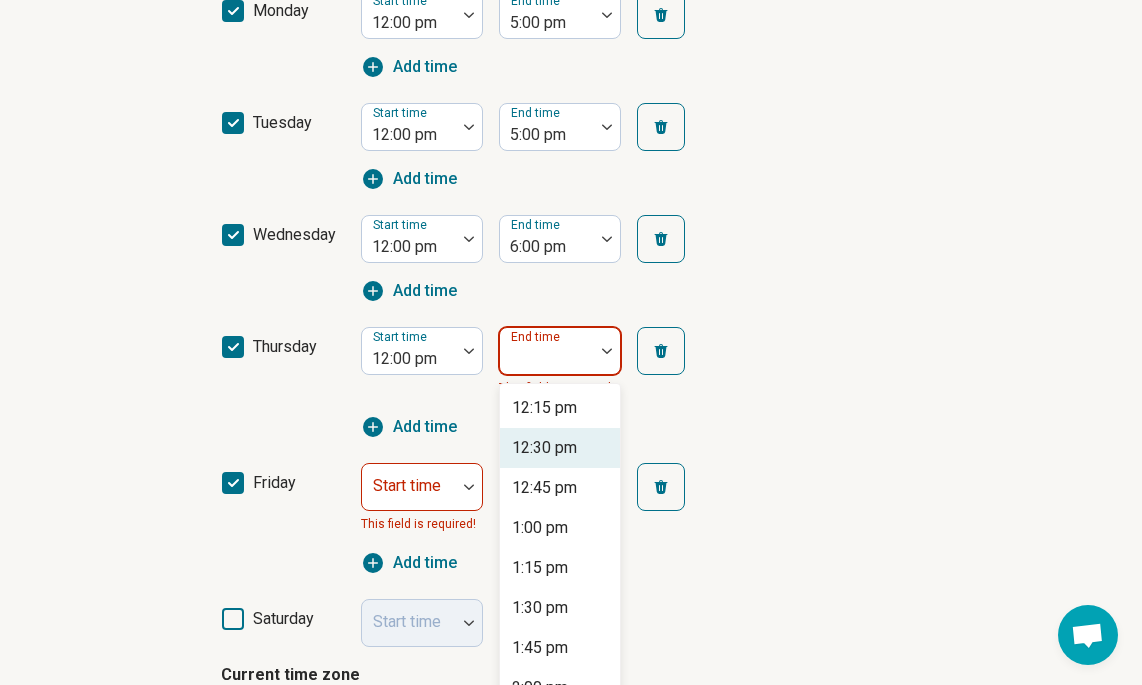 scroll, scrollTop: 670, scrollLeft: 0, axis: vertical 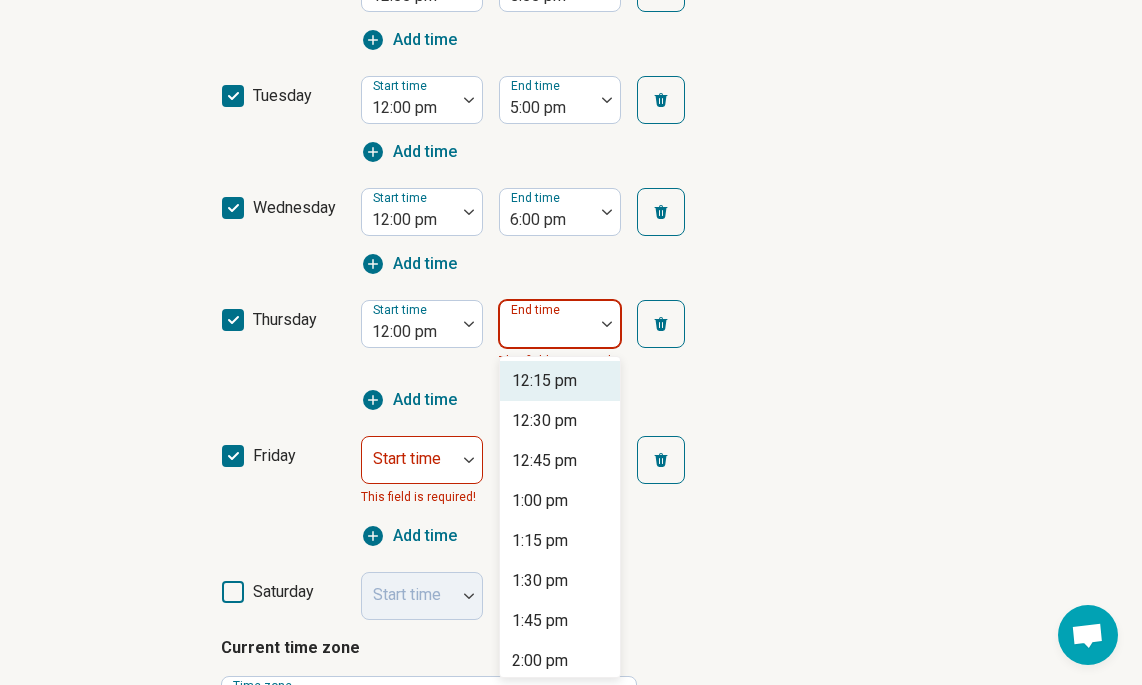 click at bounding box center [607, 324] 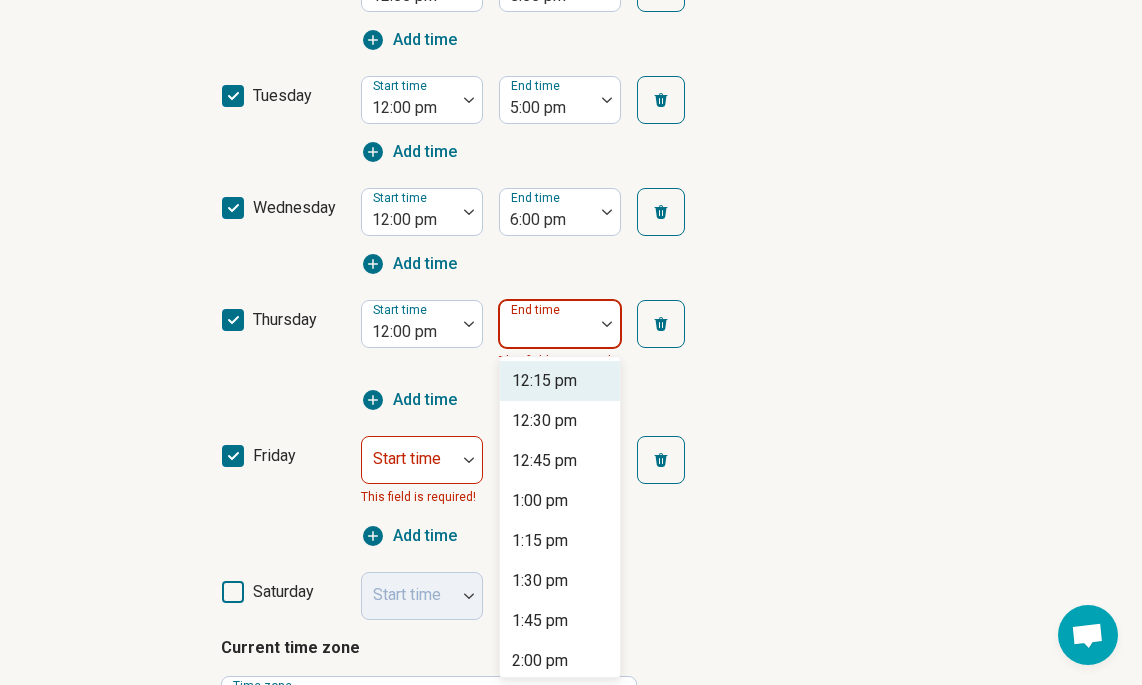 click at bounding box center (607, 324) 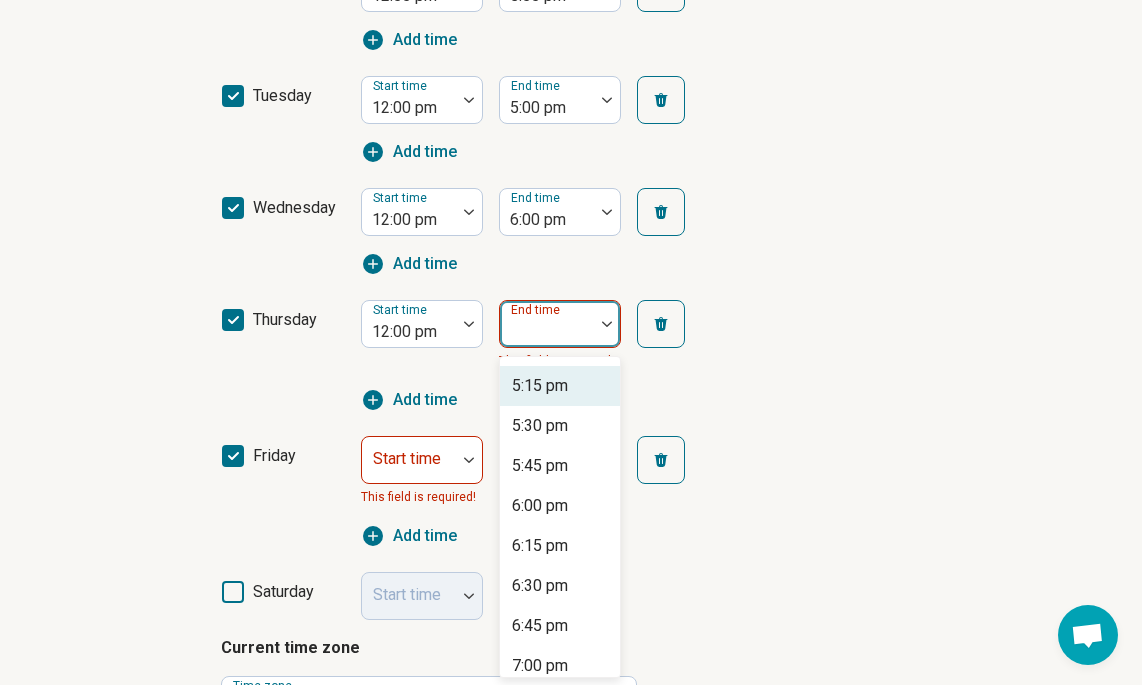 scroll, scrollTop: 796, scrollLeft: 0, axis: vertical 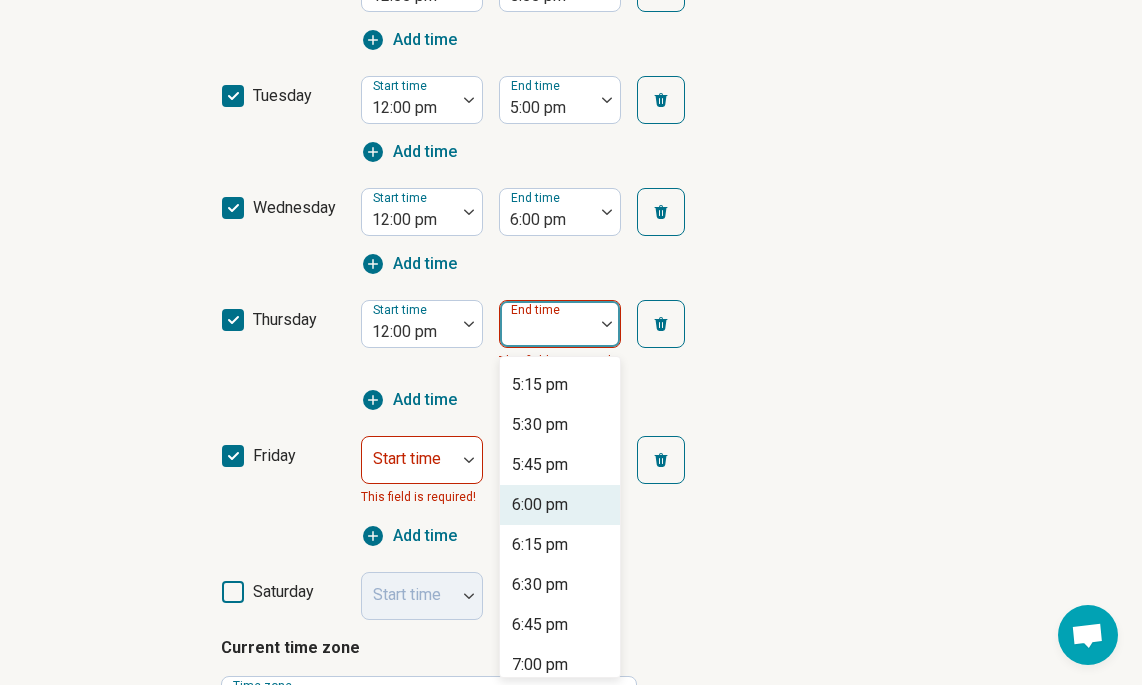 click on "6:00 pm" at bounding box center [540, 505] 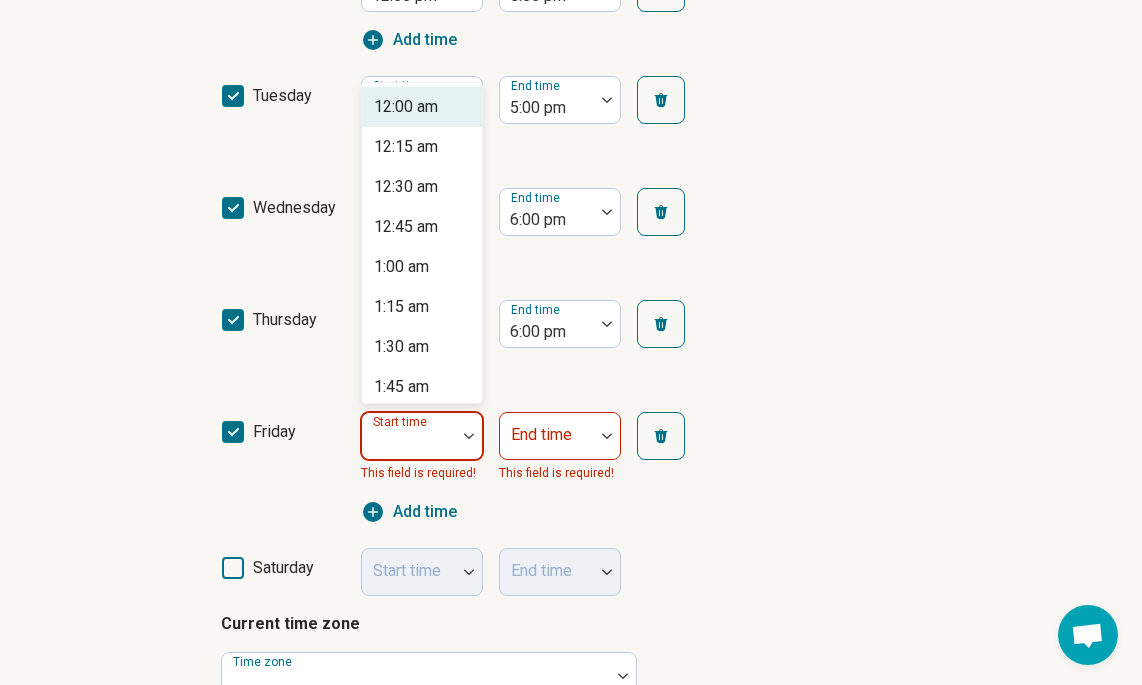 click at bounding box center [469, 436] 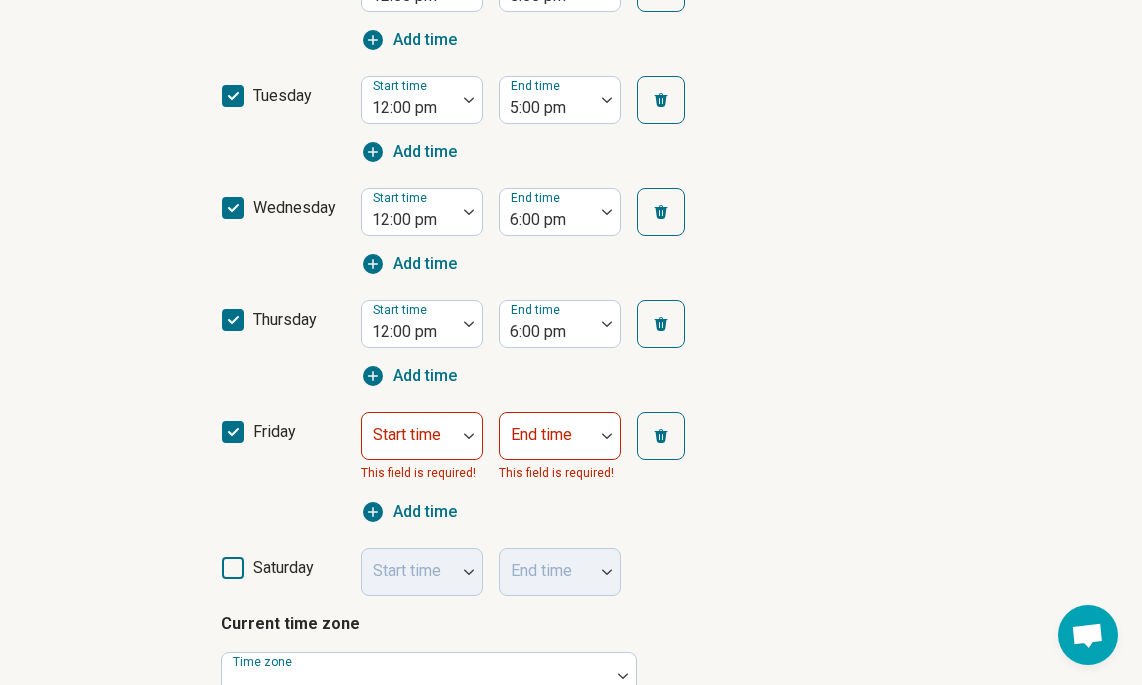 click on "Start time [TIME] End time [TIME] Add time" at bounding box center (541, 344) 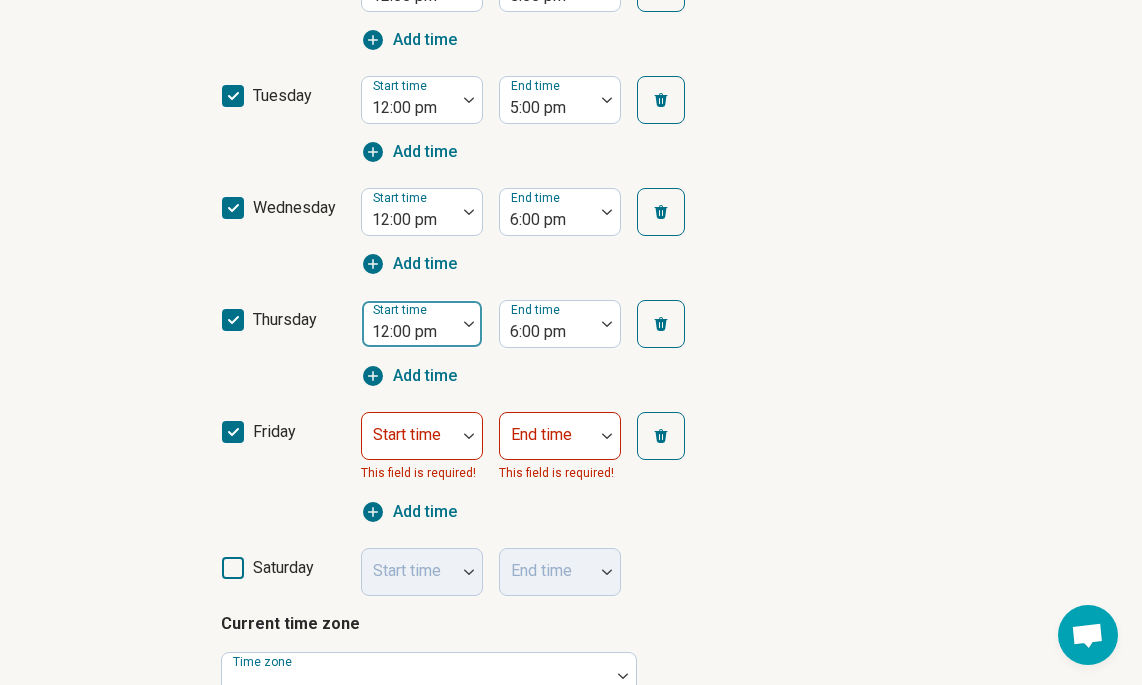 click at bounding box center (469, 324) 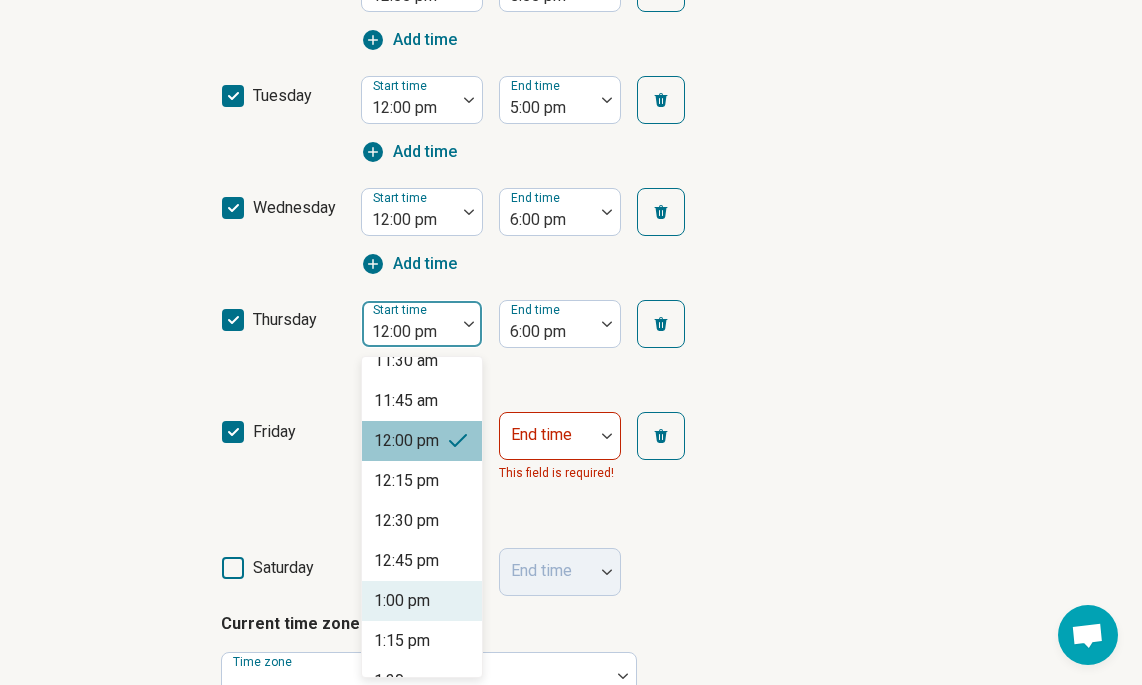 scroll, scrollTop: 1931, scrollLeft: 0, axis: vertical 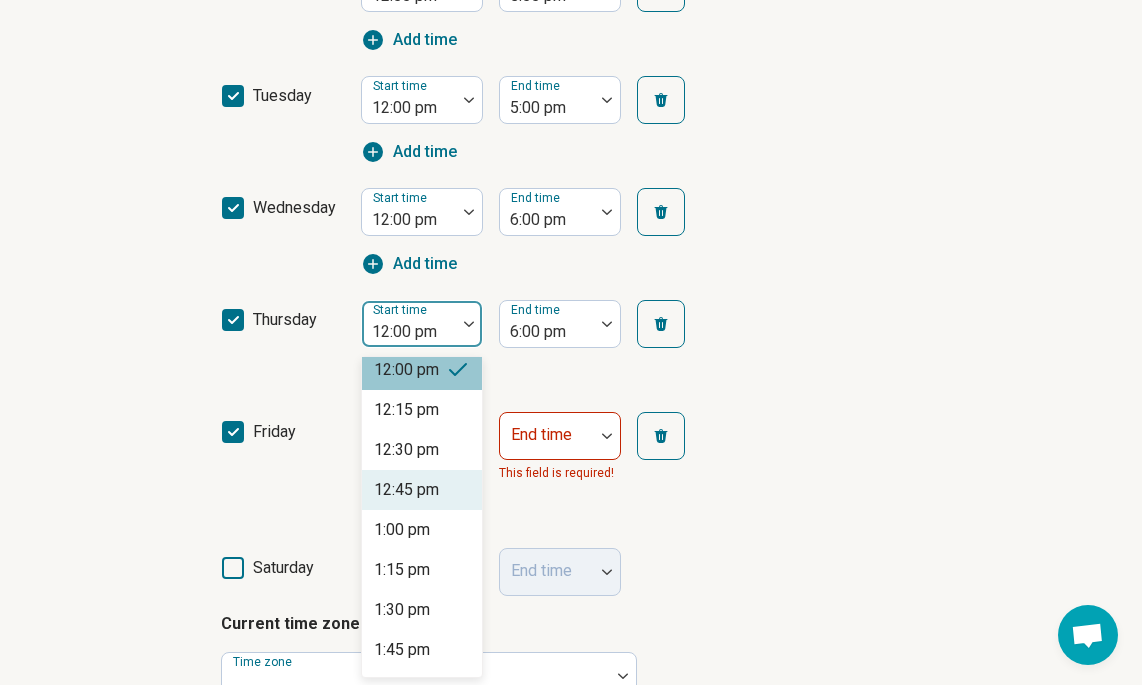click on "friday Start time This field is required! End time This field is required! Add time" at bounding box center (571, 468) 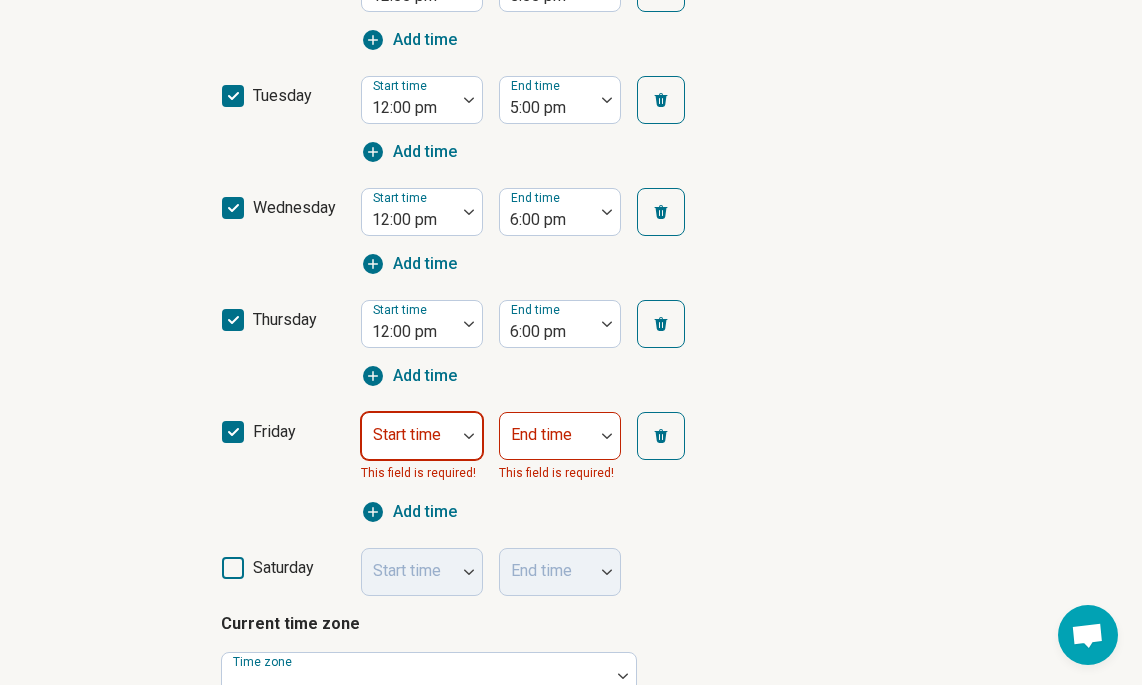 click at bounding box center (469, 436) 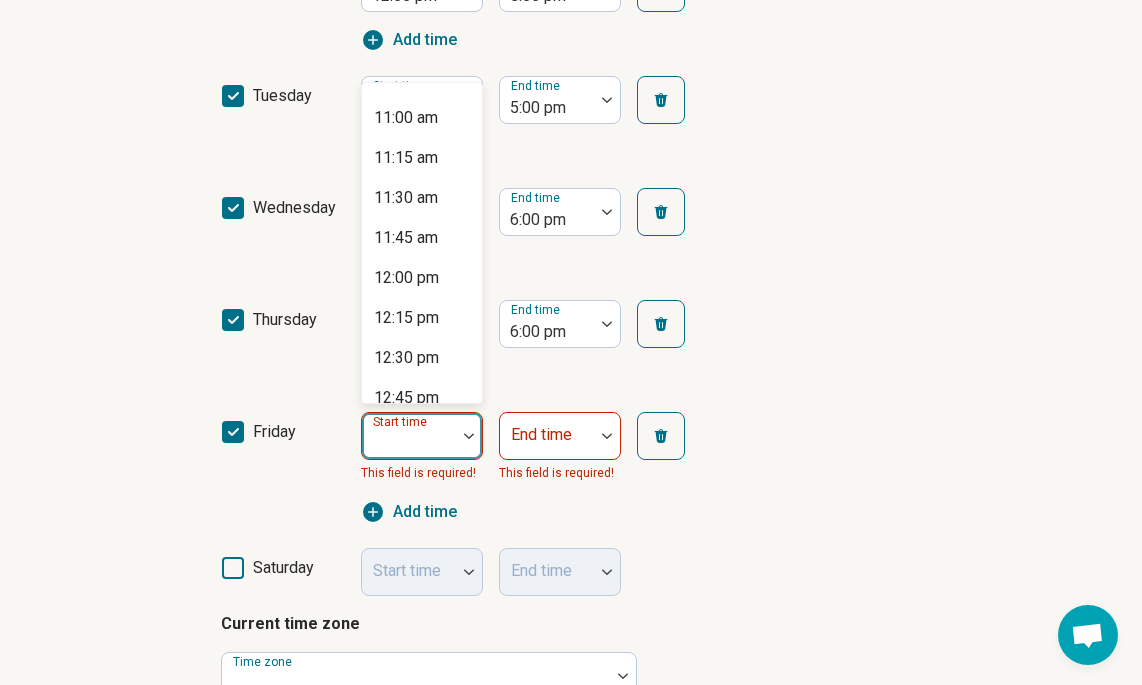 scroll, scrollTop: 1779, scrollLeft: 0, axis: vertical 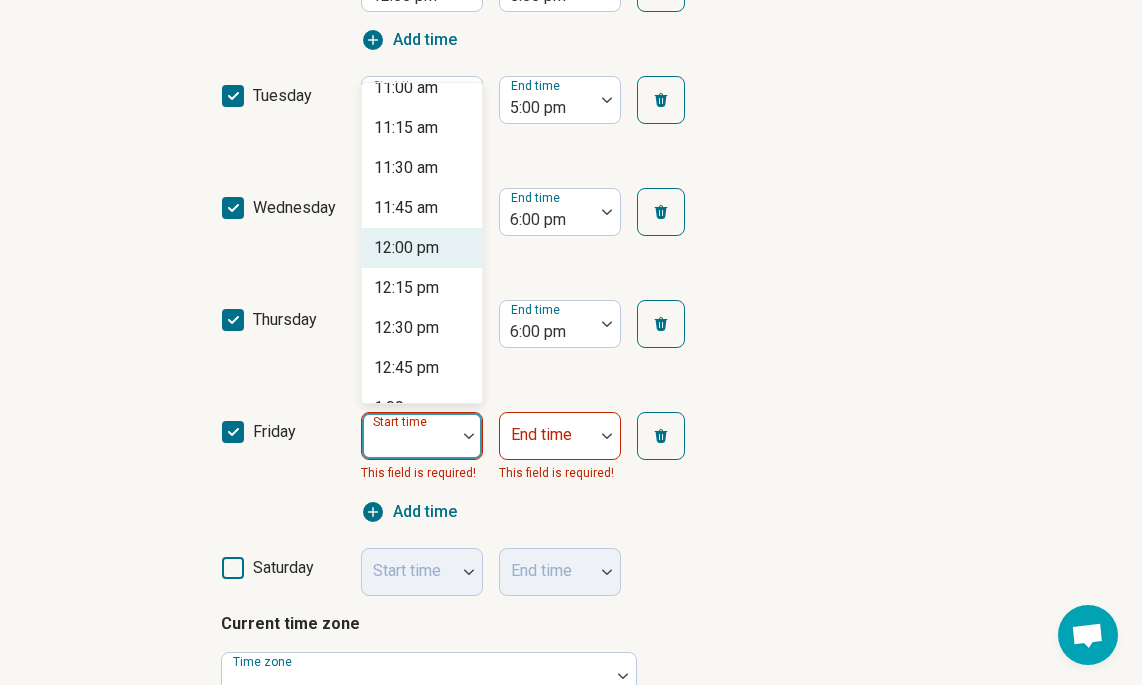 click on "12:00 pm" at bounding box center (406, 248) 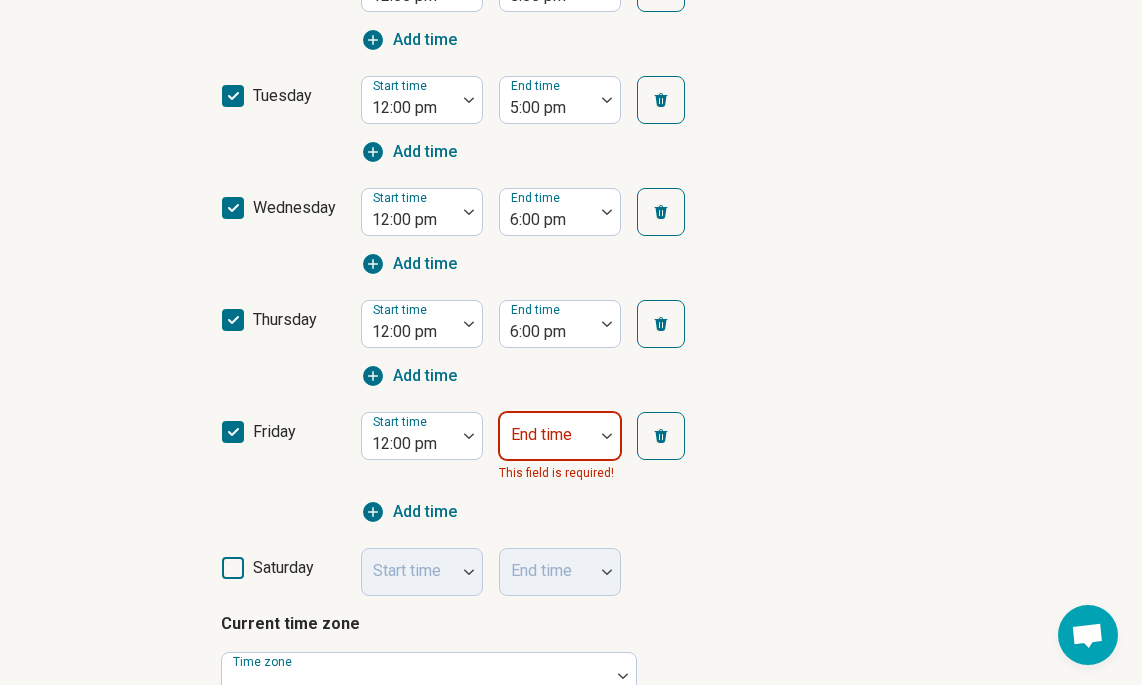 click at bounding box center [607, 436] 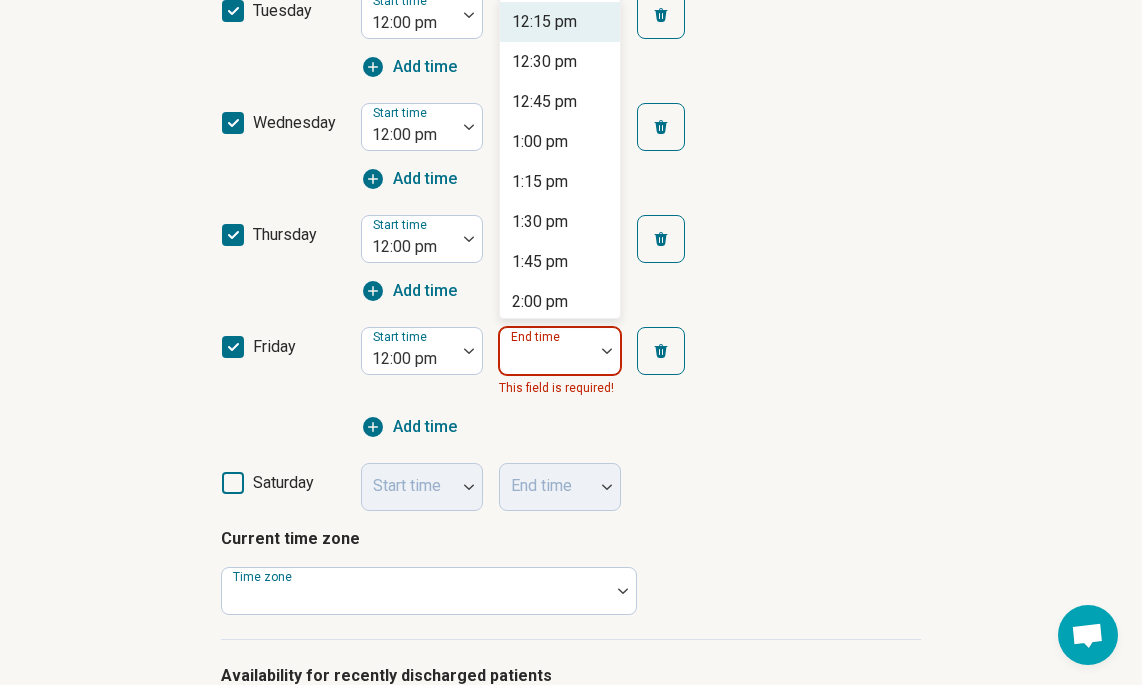 scroll, scrollTop: 782, scrollLeft: 0, axis: vertical 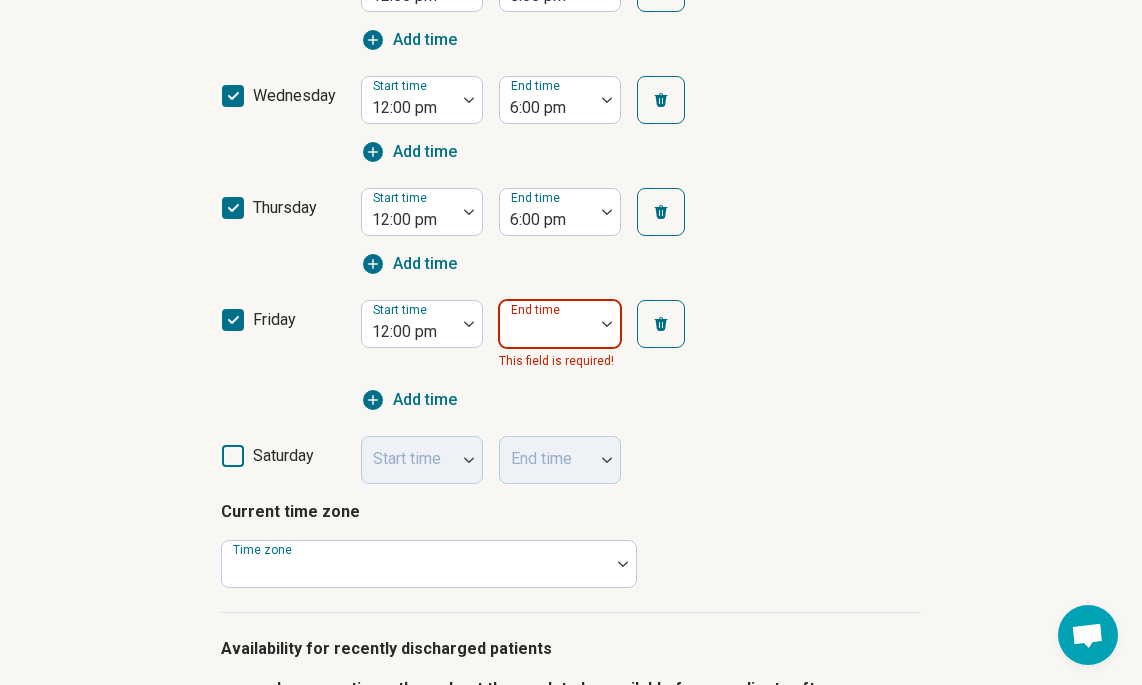 click at bounding box center (607, 324) 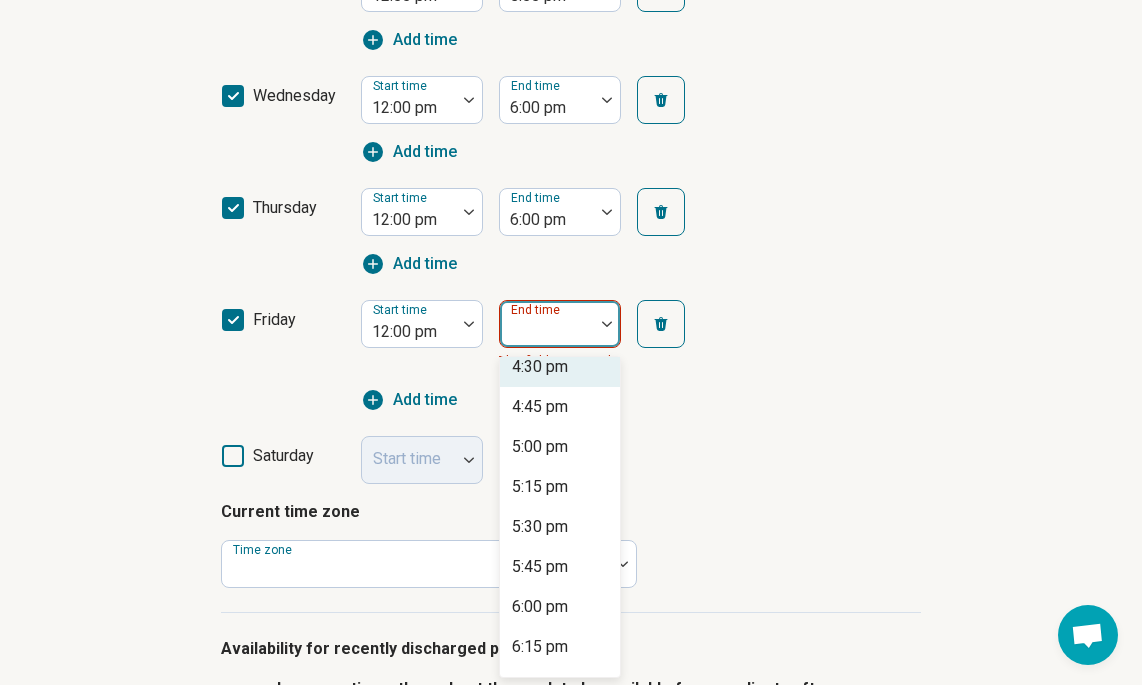scroll, scrollTop: 740, scrollLeft: 0, axis: vertical 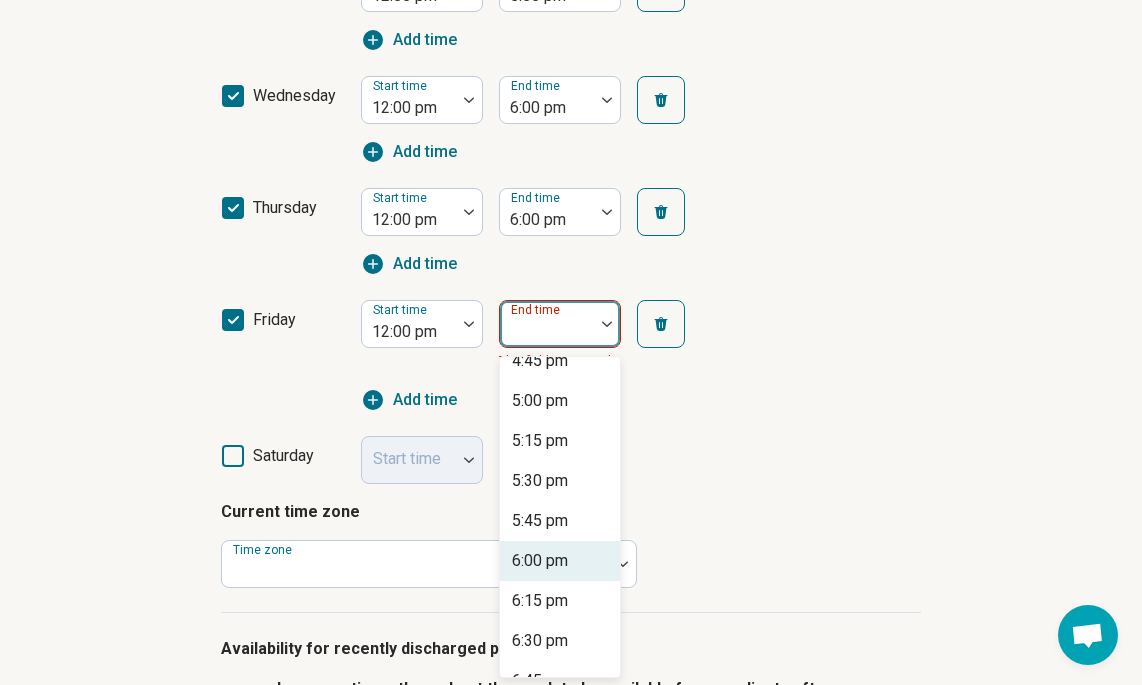 click on "6:00 pm" at bounding box center [540, 561] 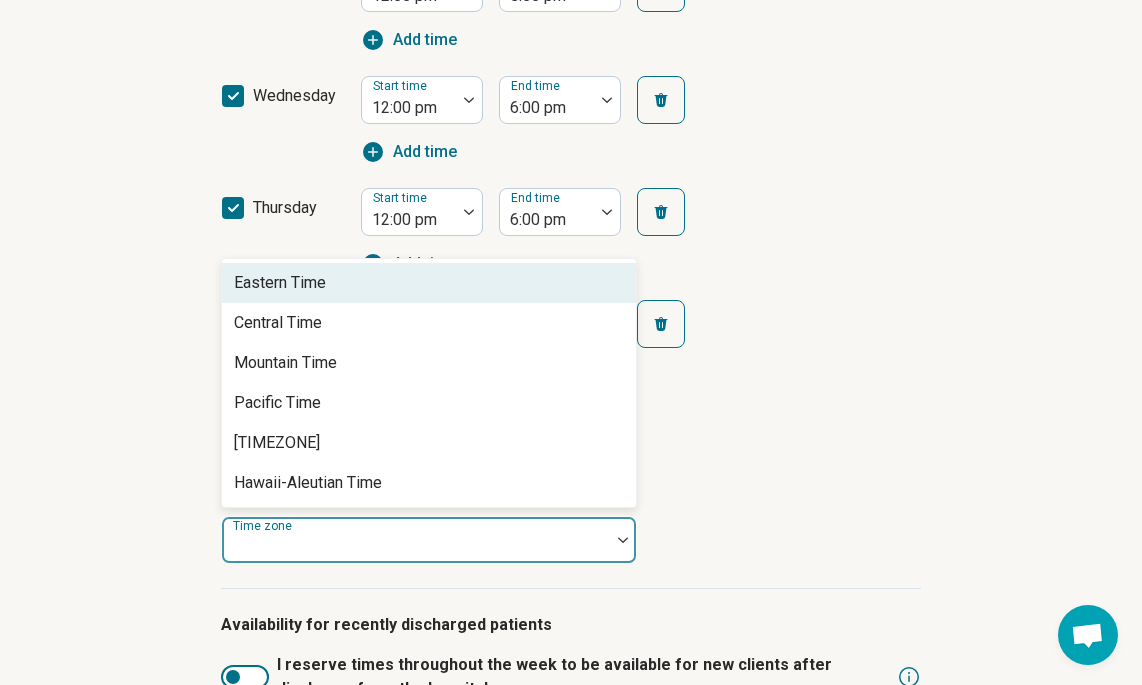click at bounding box center (416, 548) 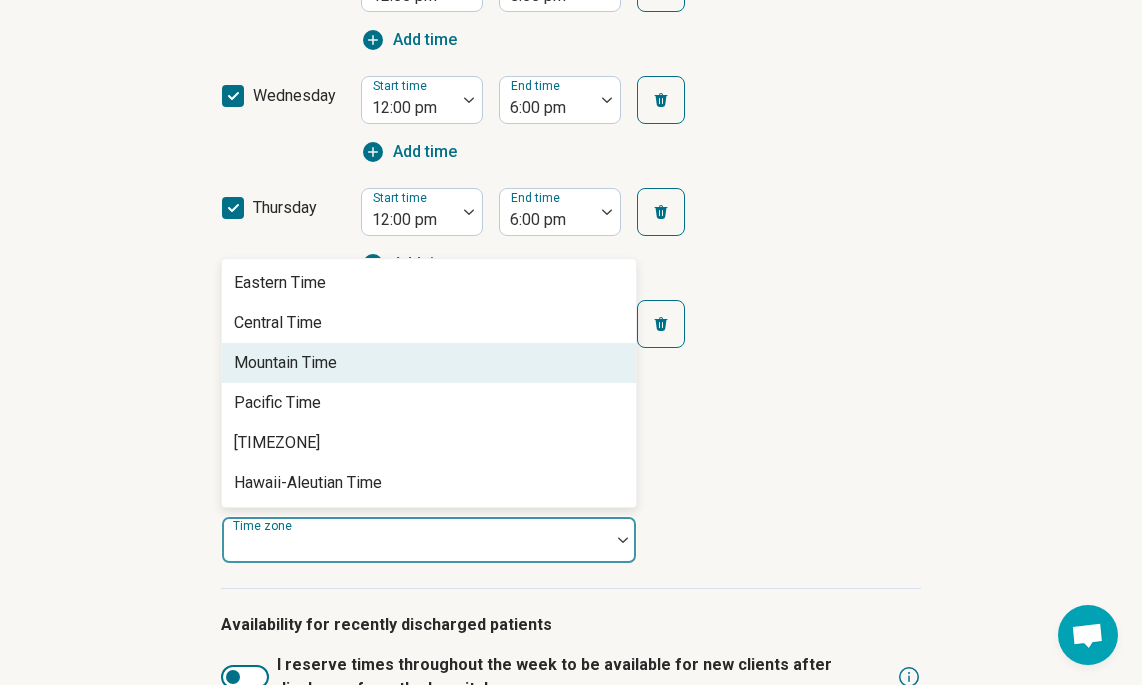 click on "Mountain Time" at bounding box center (429, 363) 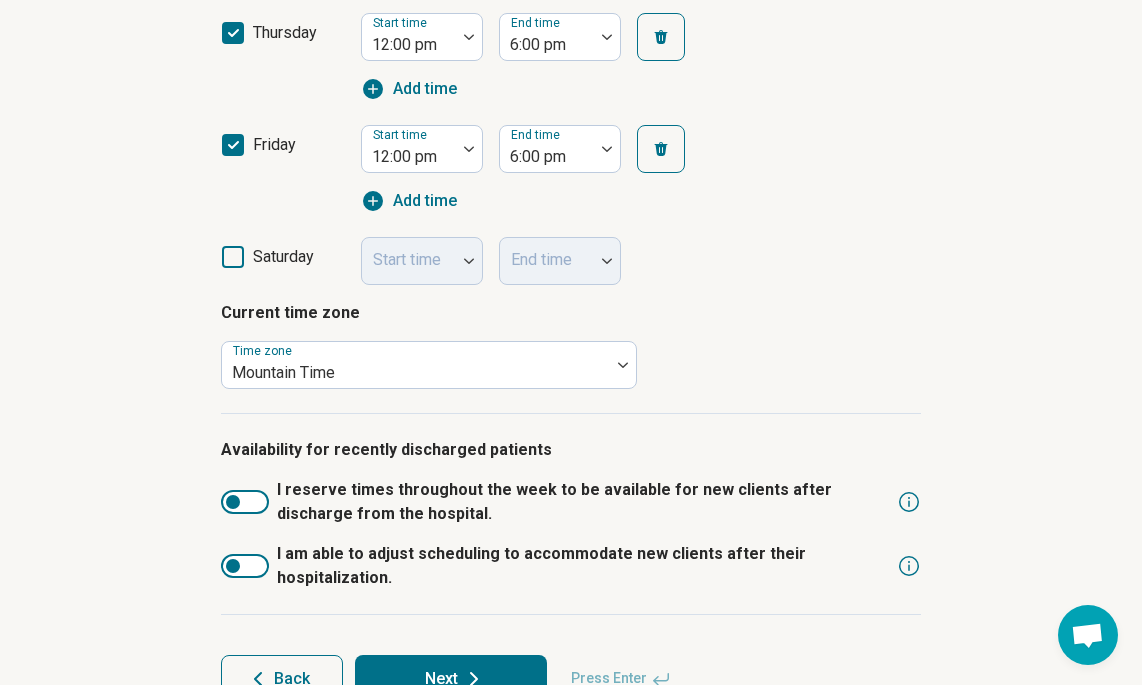 scroll, scrollTop: 1014, scrollLeft: 0, axis: vertical 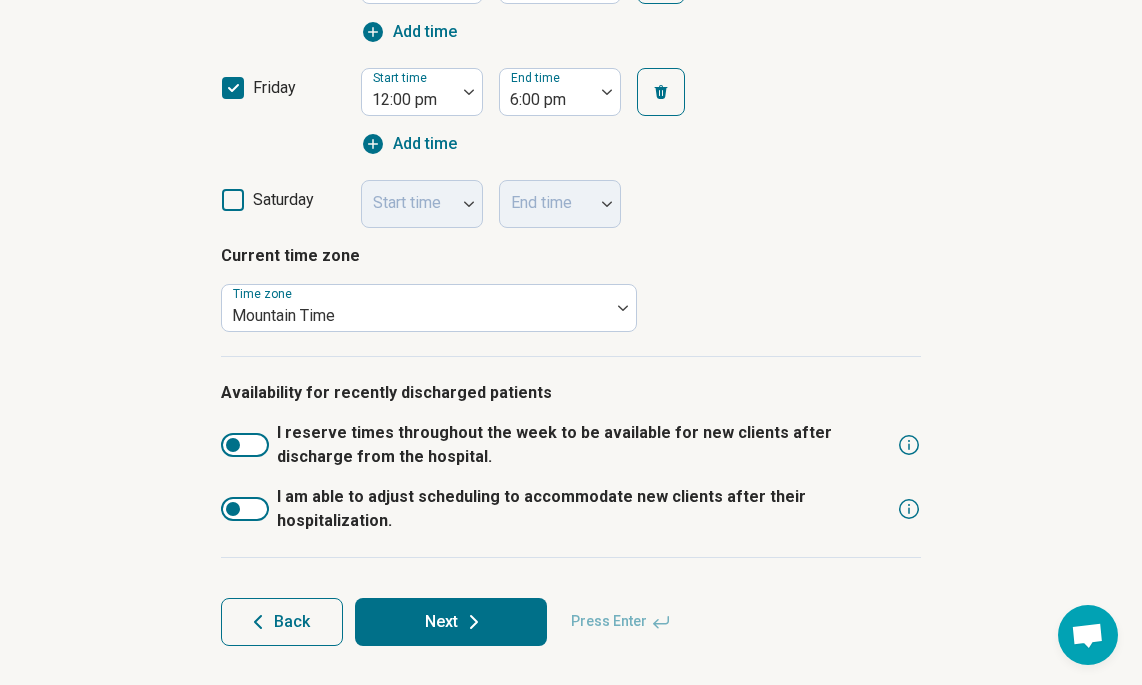 click on "Next" at bounding box center [451, 622] 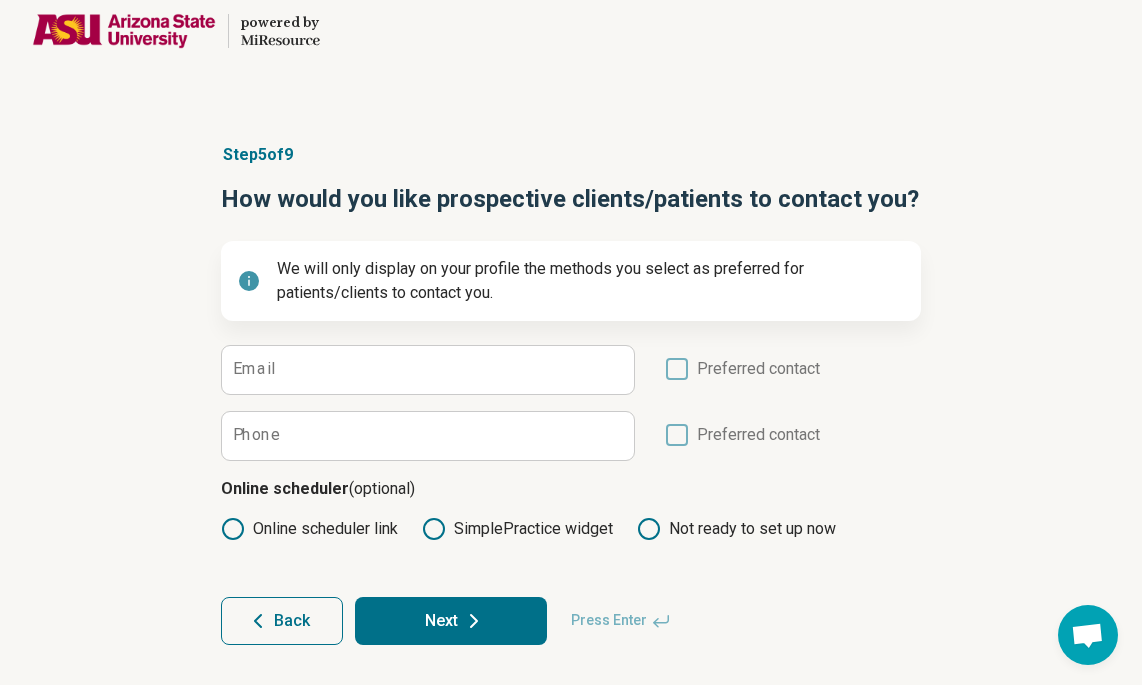 scroll, scrollTop: 28, scrollLeft: 0, axis: vertical 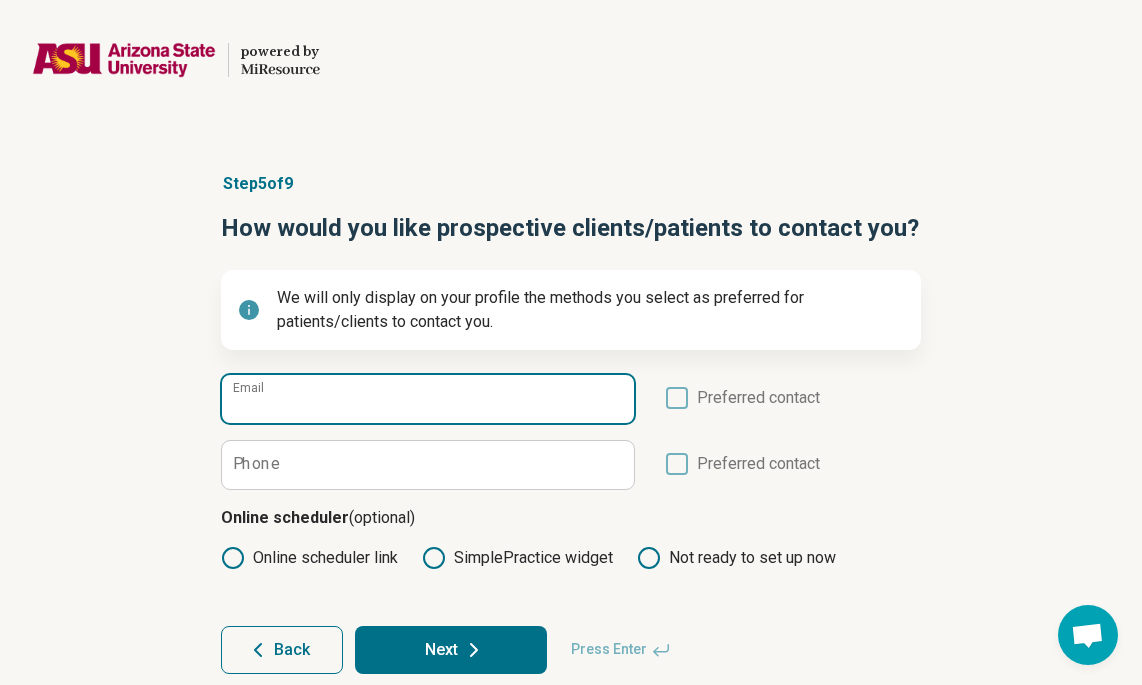 click on "Email" at bounding box center (428, 399) 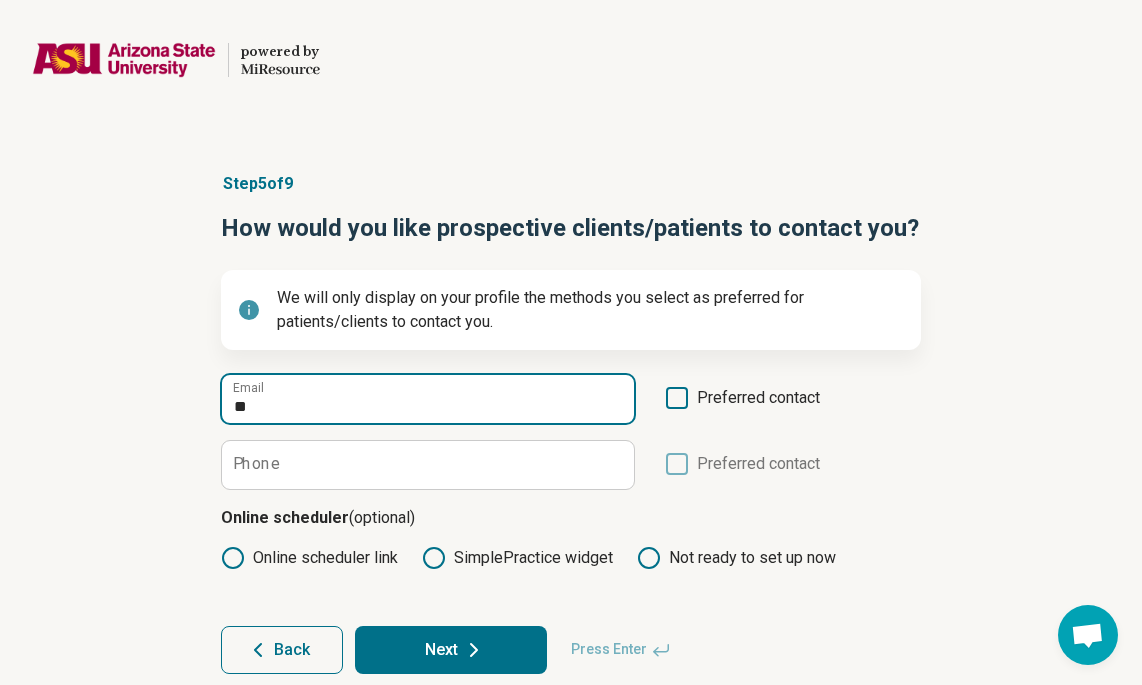 type on "*" 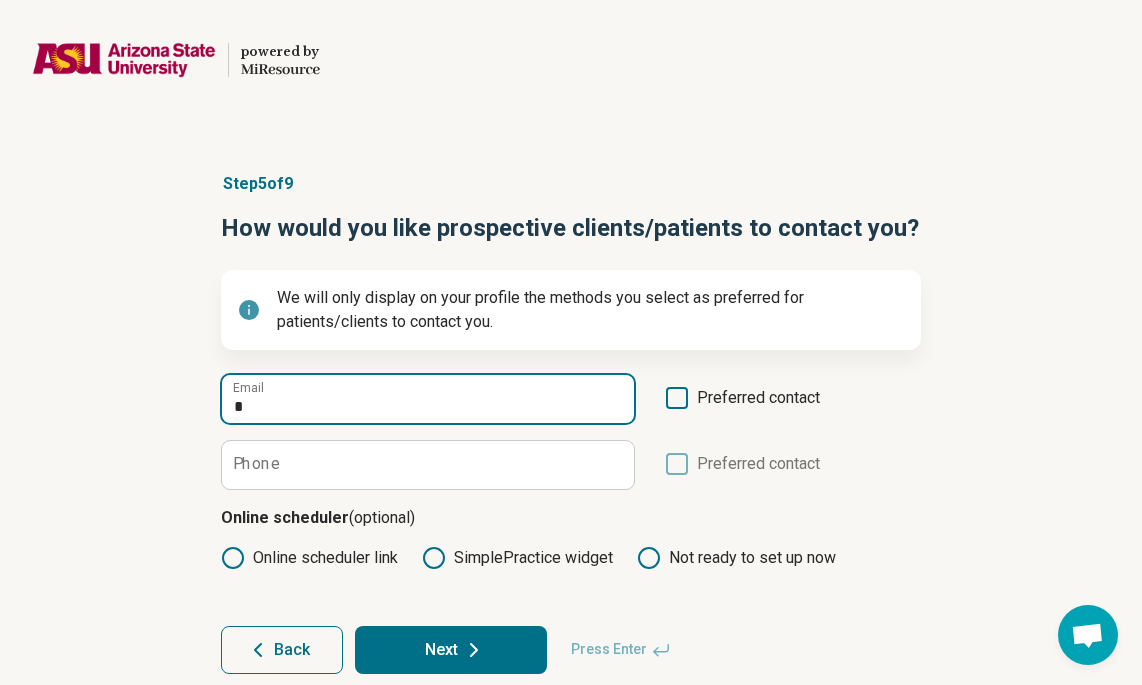 type 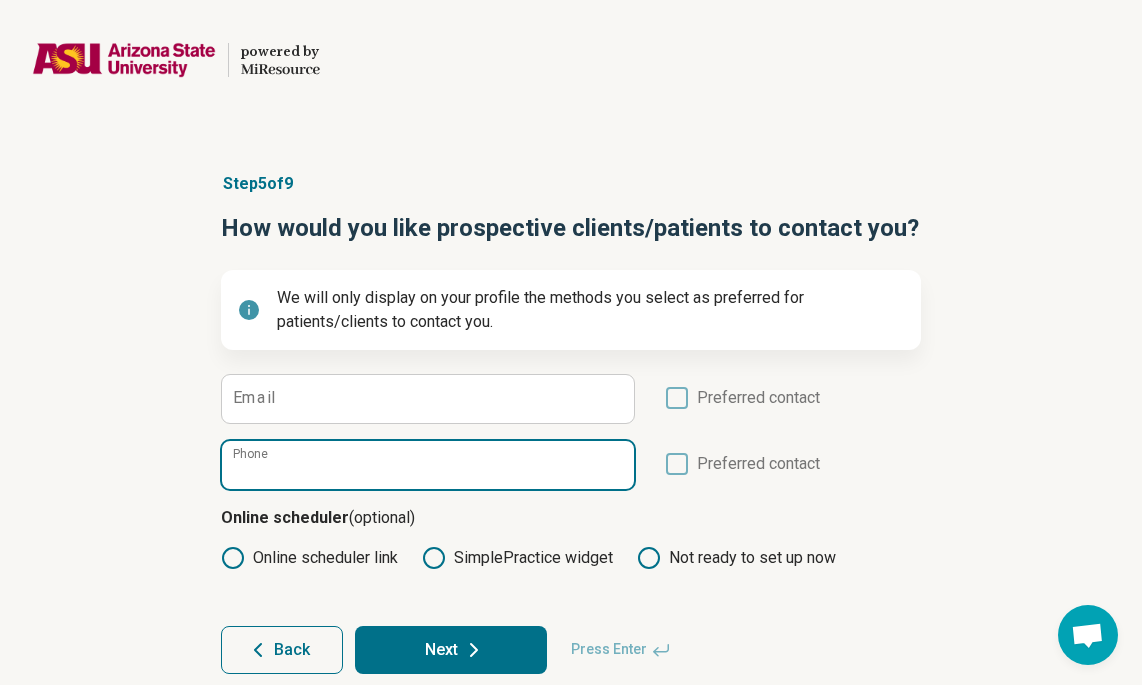 click on "Phone" at bounding box center [428, 465] 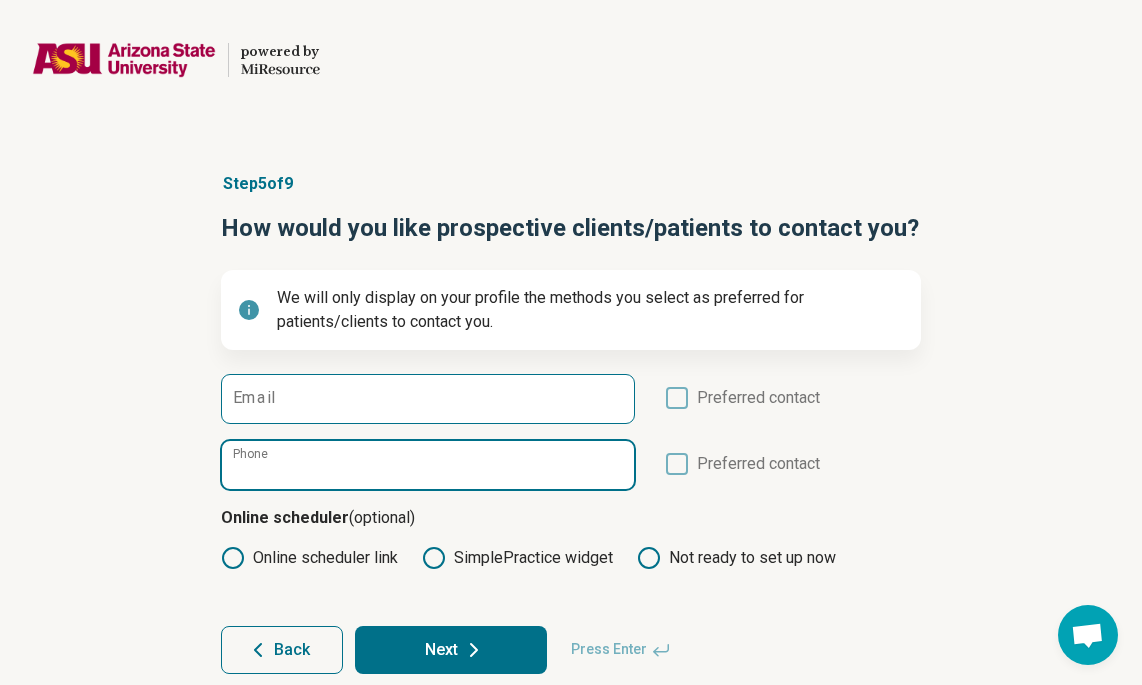paste on "**********" 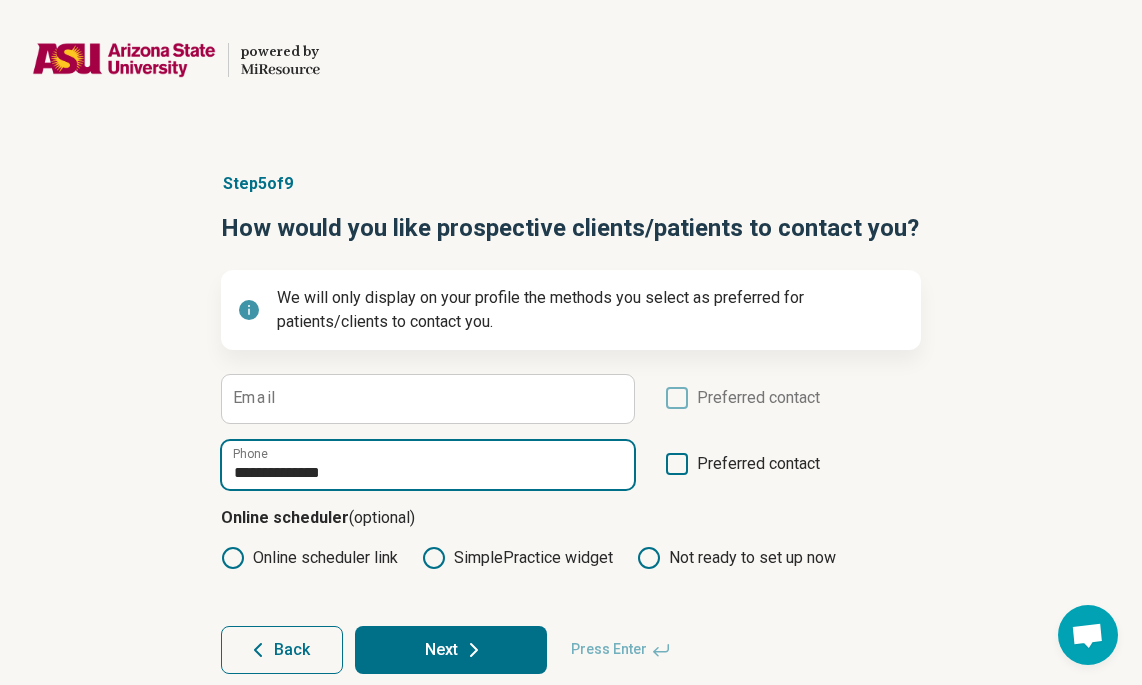 type on "**********" 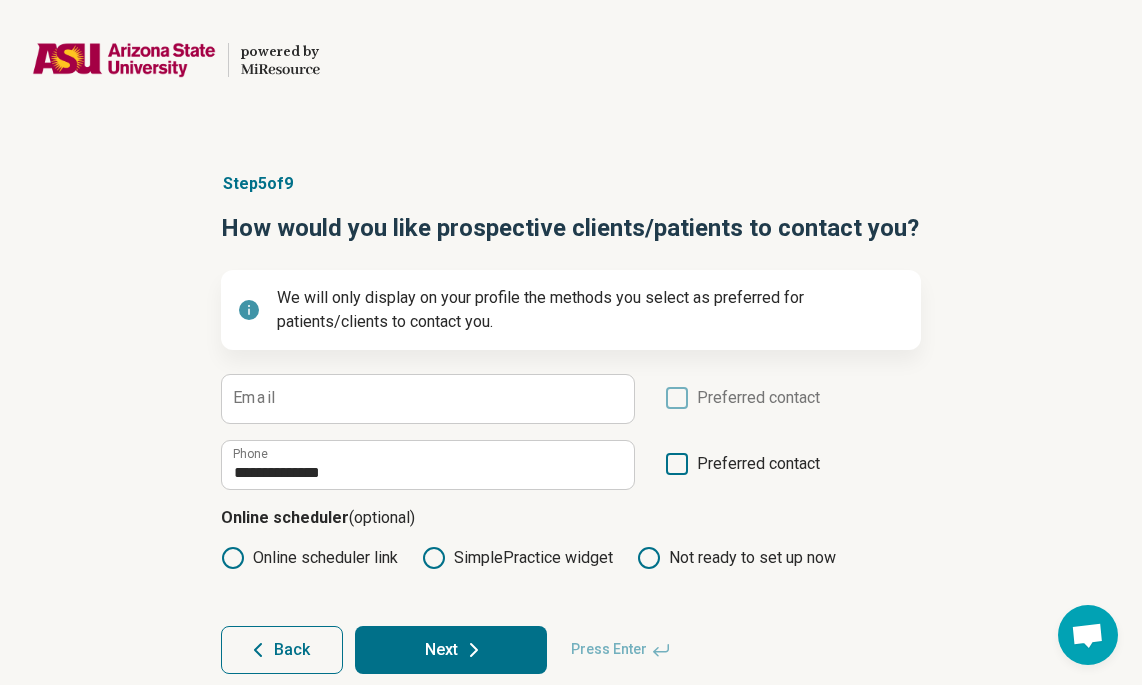 click 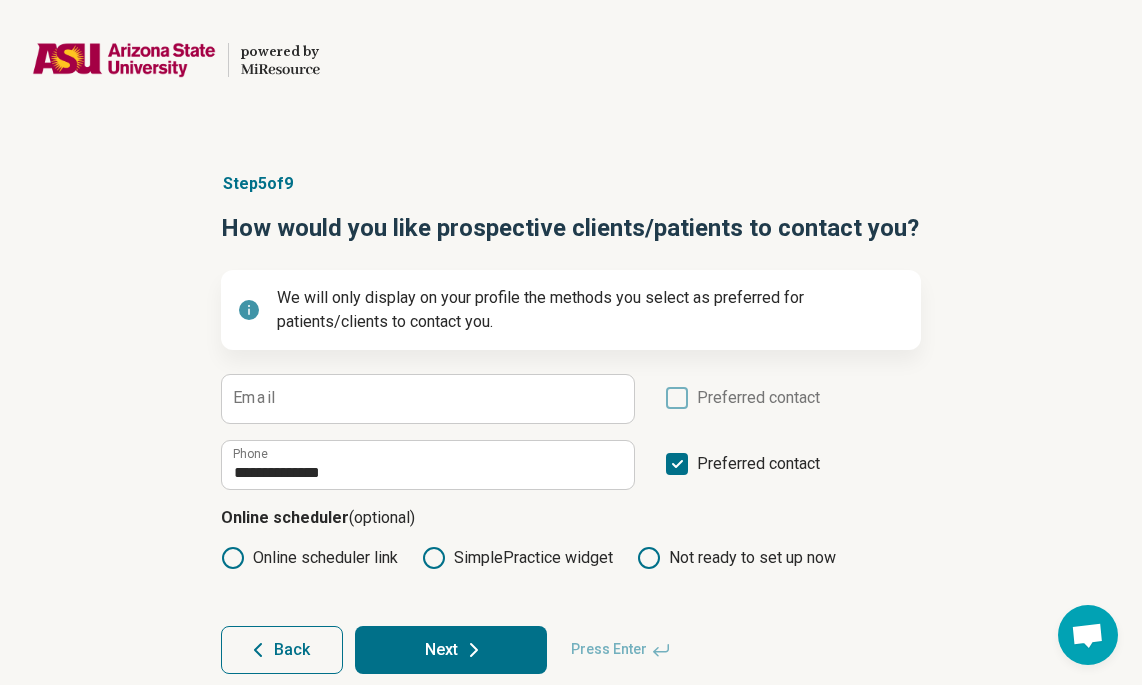 scroll, scrollTop: 28, scrollLeft: 0, axis: vertical 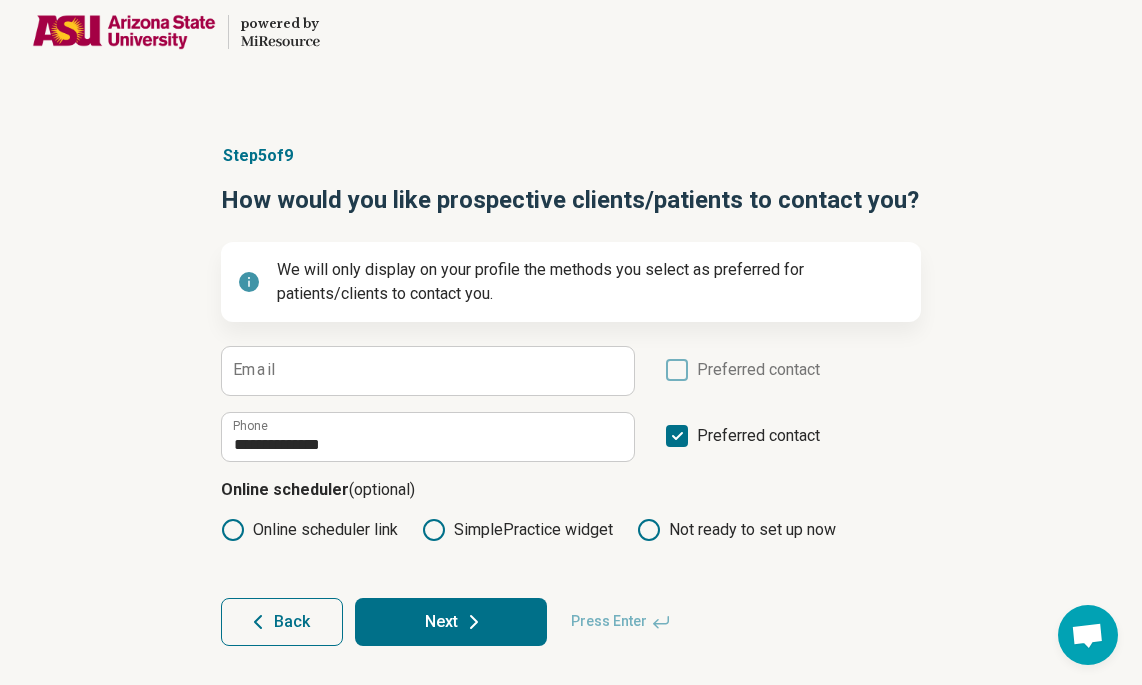 click 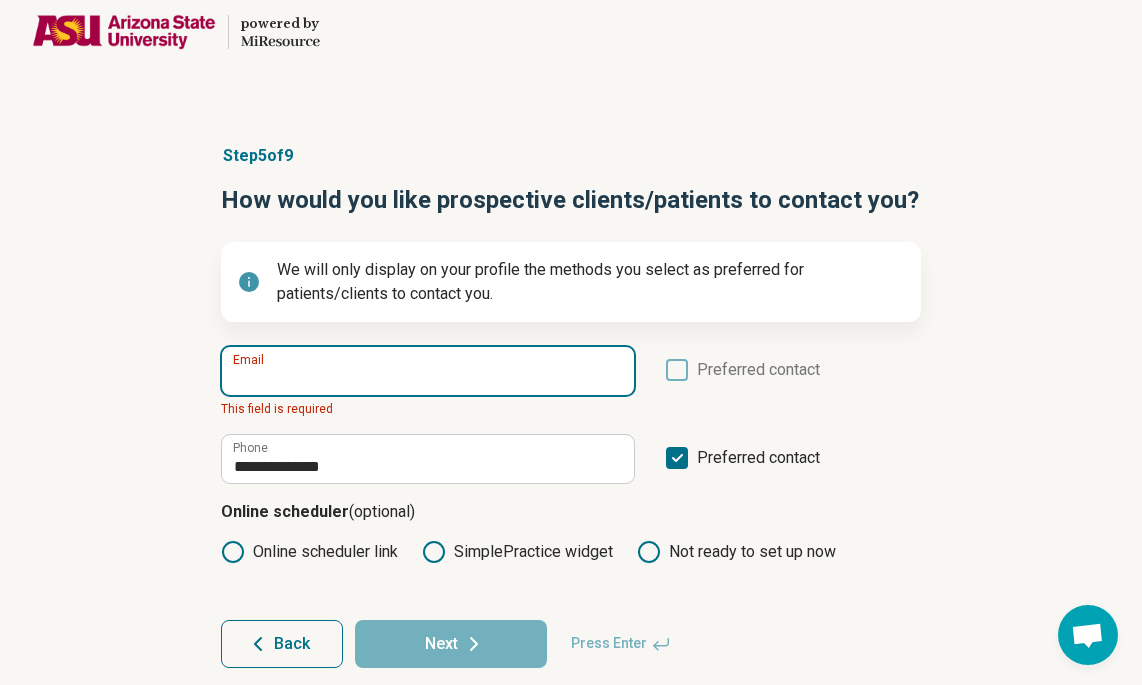 click on "Email" at bounding box center (428, 371) 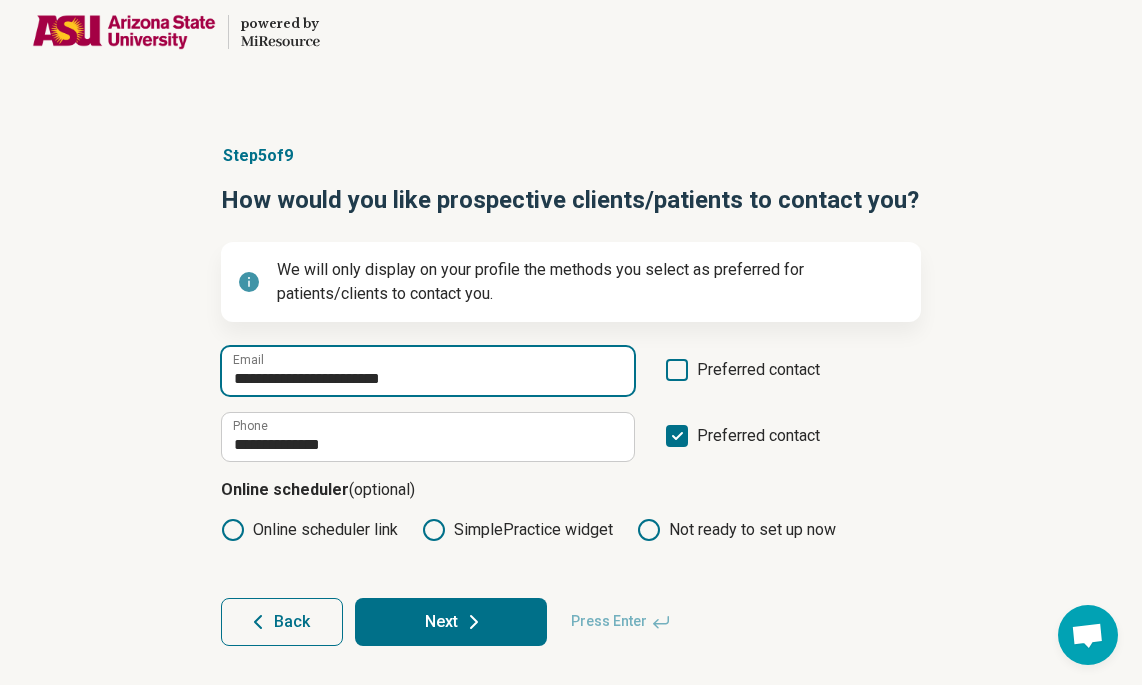 type on "**********" 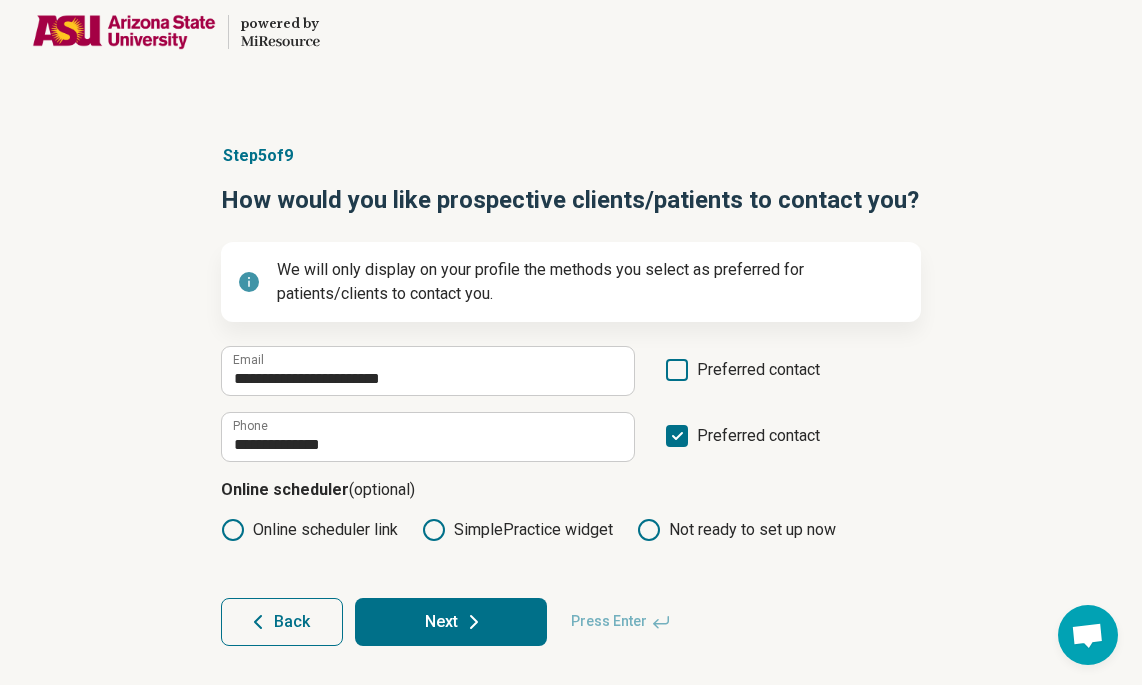 click on "Next" at bounding box center [451, 622] 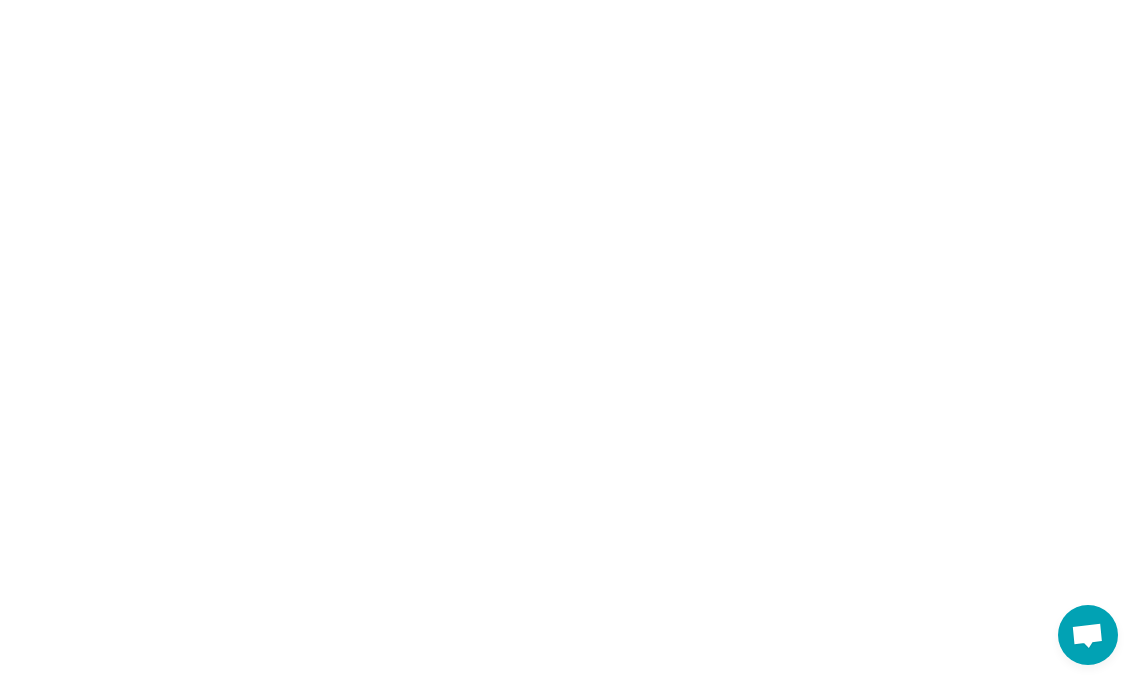 scroll, scrollTop: 0, scrollLeft: 0, axis: both 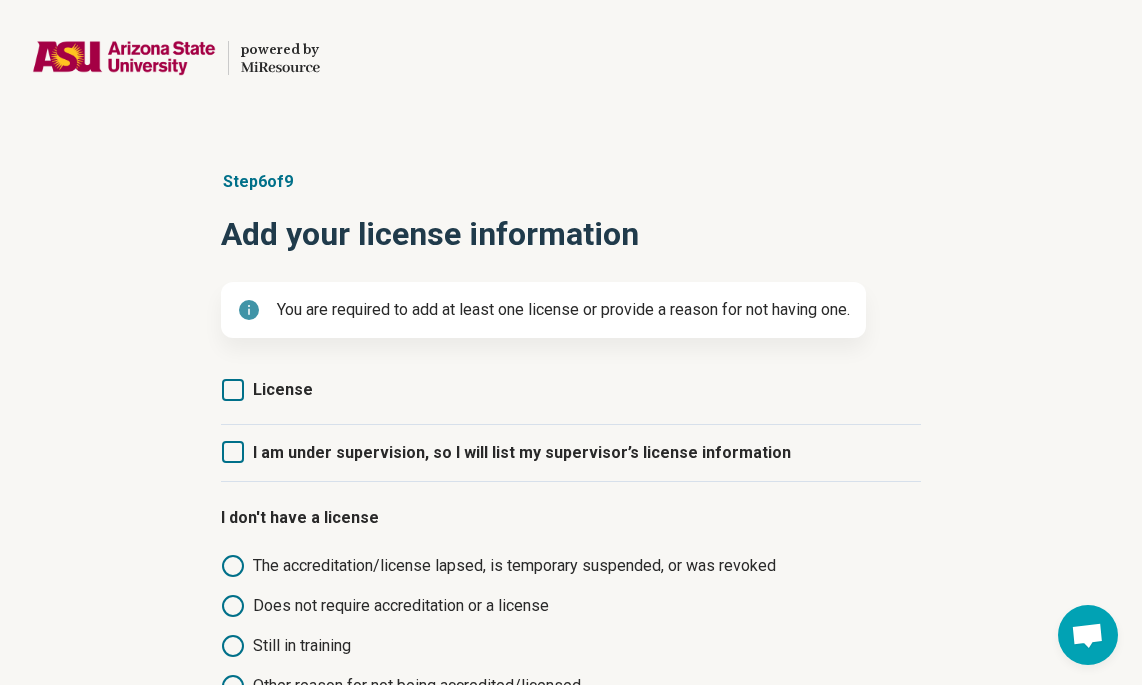 click 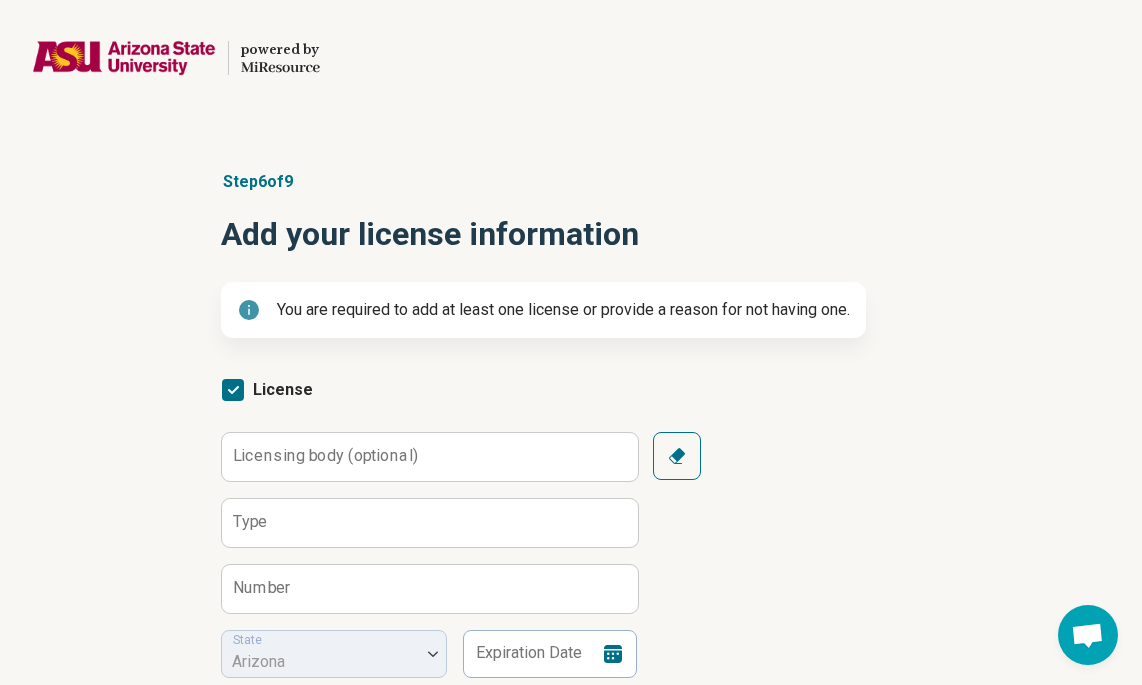 scroll, scrollTop: 10, scrollLeft: 0, axis: vertical 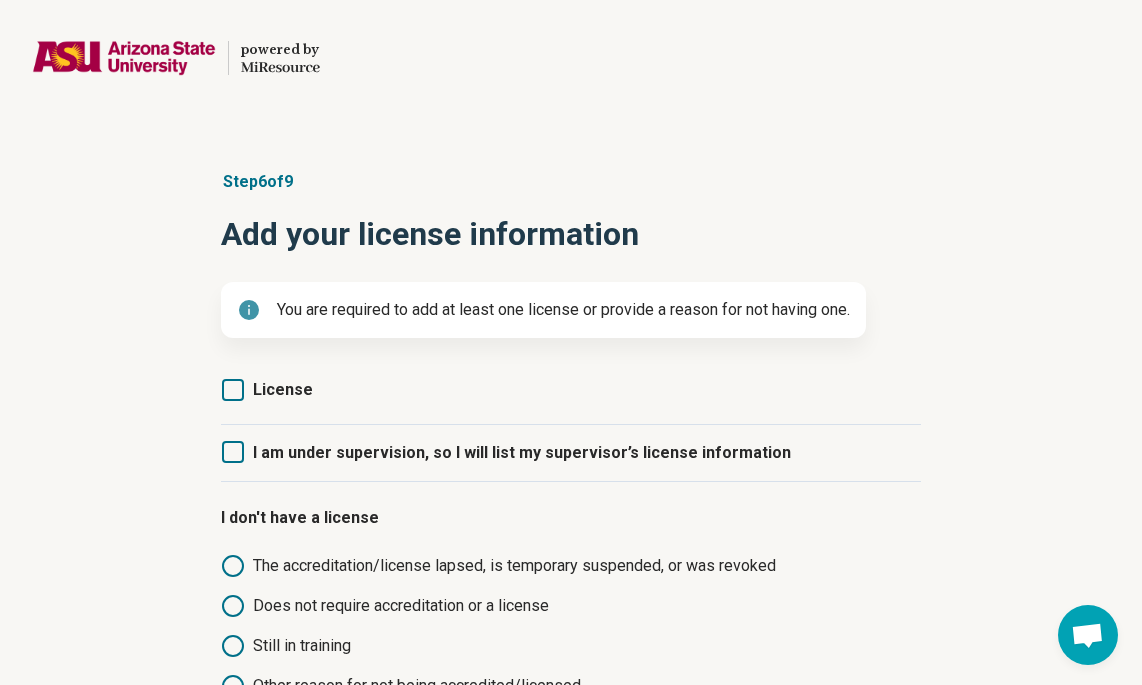 click 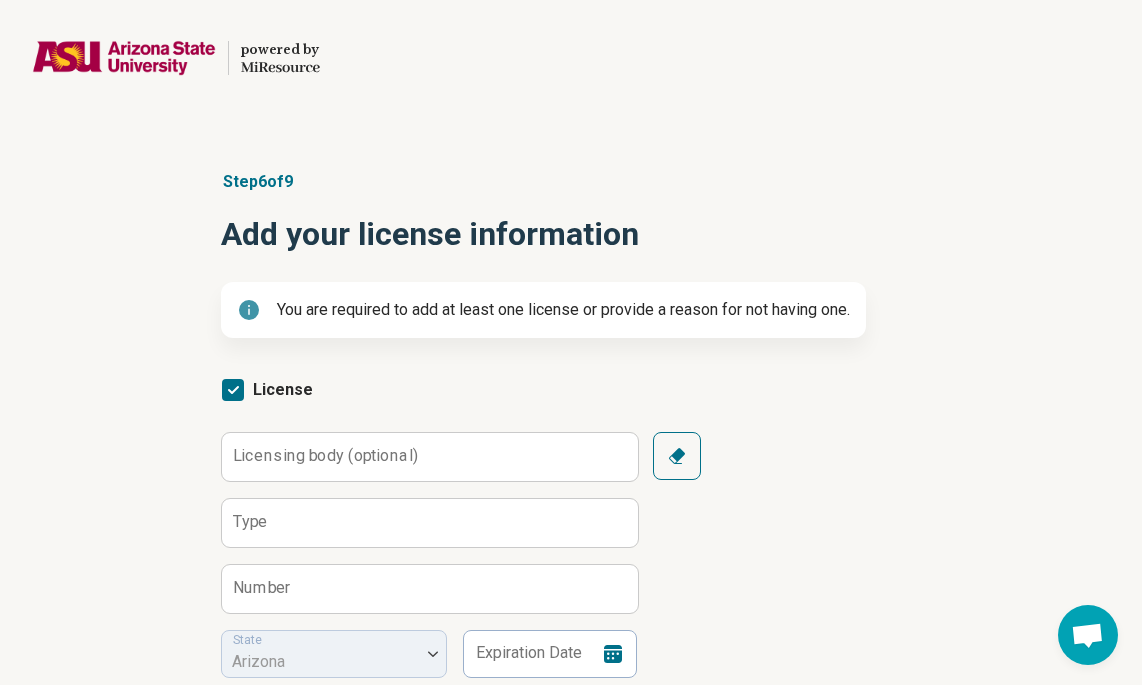 click on "Licensing body (optional)" at bounding box center [325, 456] 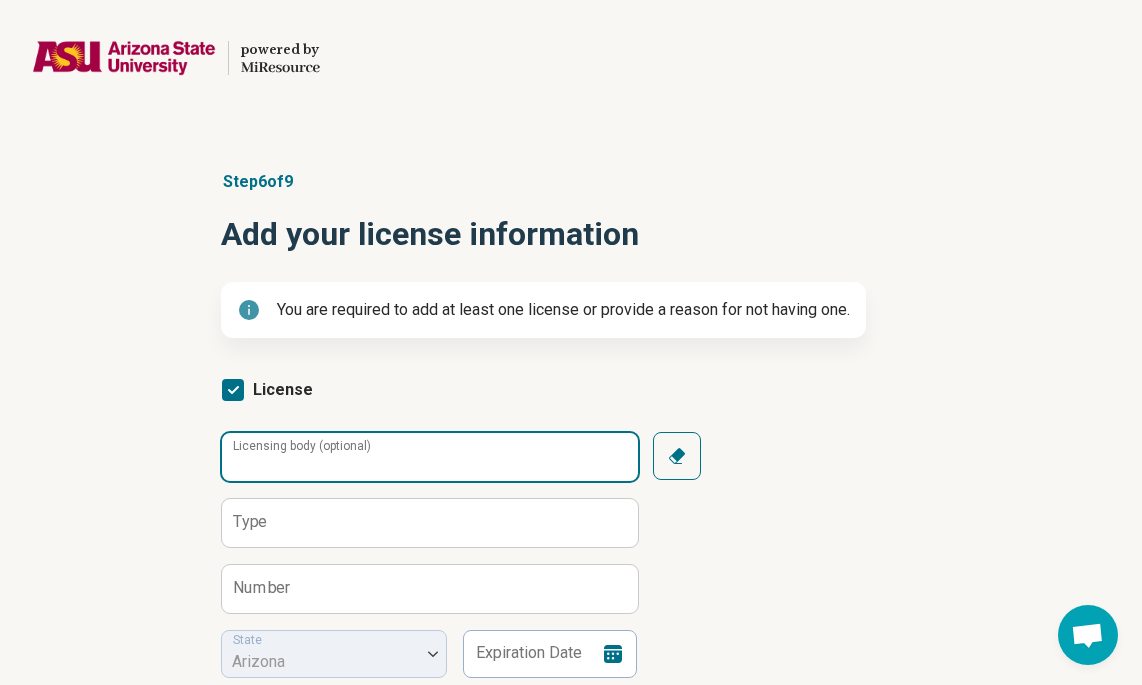 click on "Licensing body (optional)" at bounding box center [430, 457] 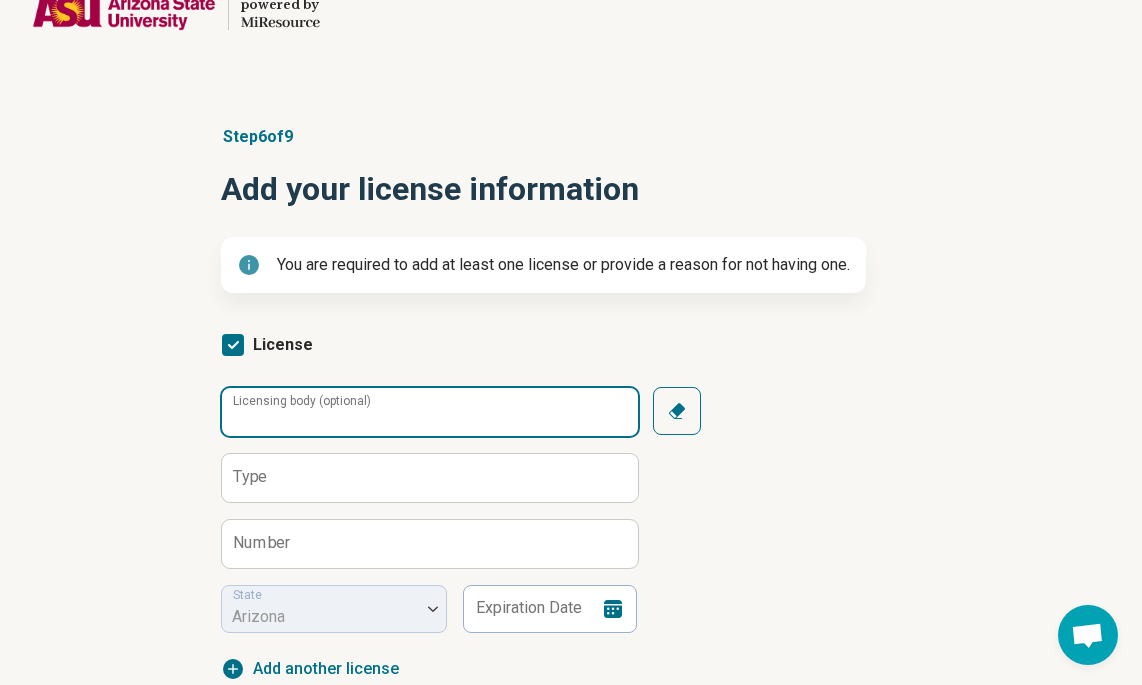 scroll, scrollTop: 96, scrollLeft: 0, axis: vertical 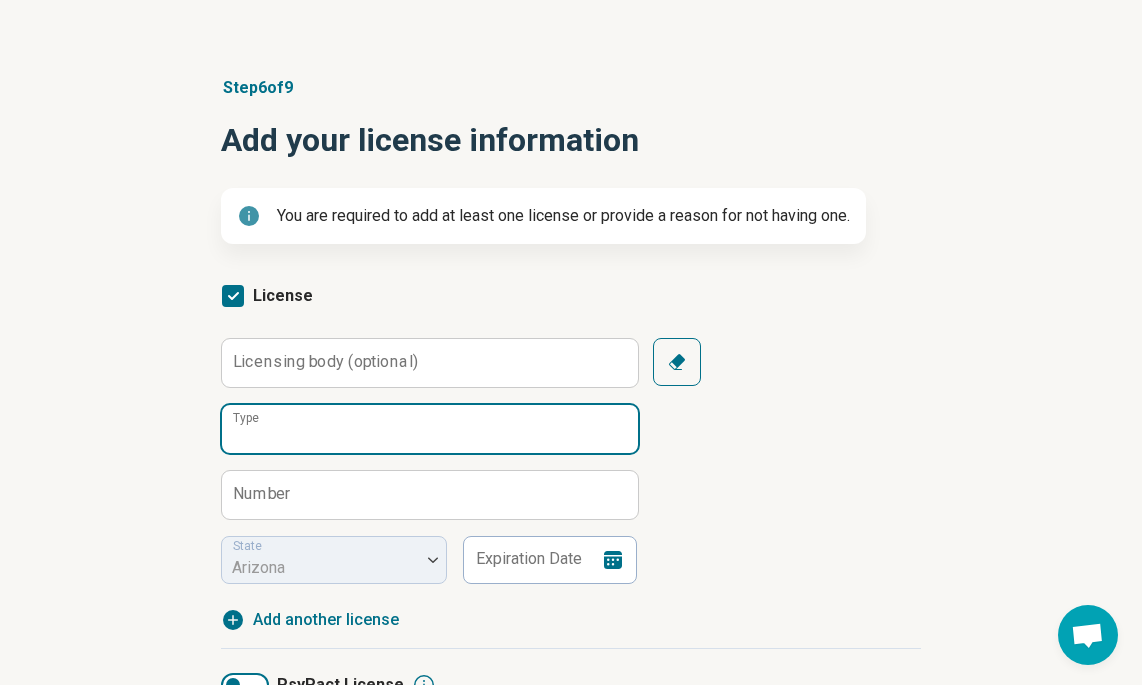 click on "Type" at bounding box center (430, 429) 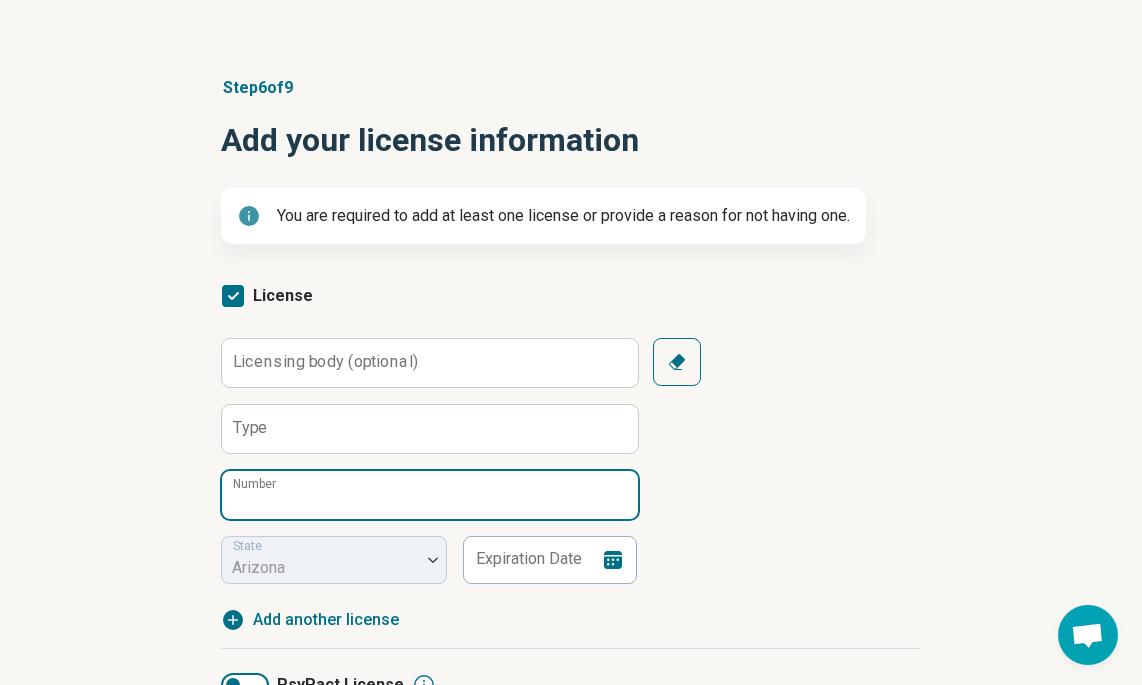 click on "Number" at bounding box center [430, 495] 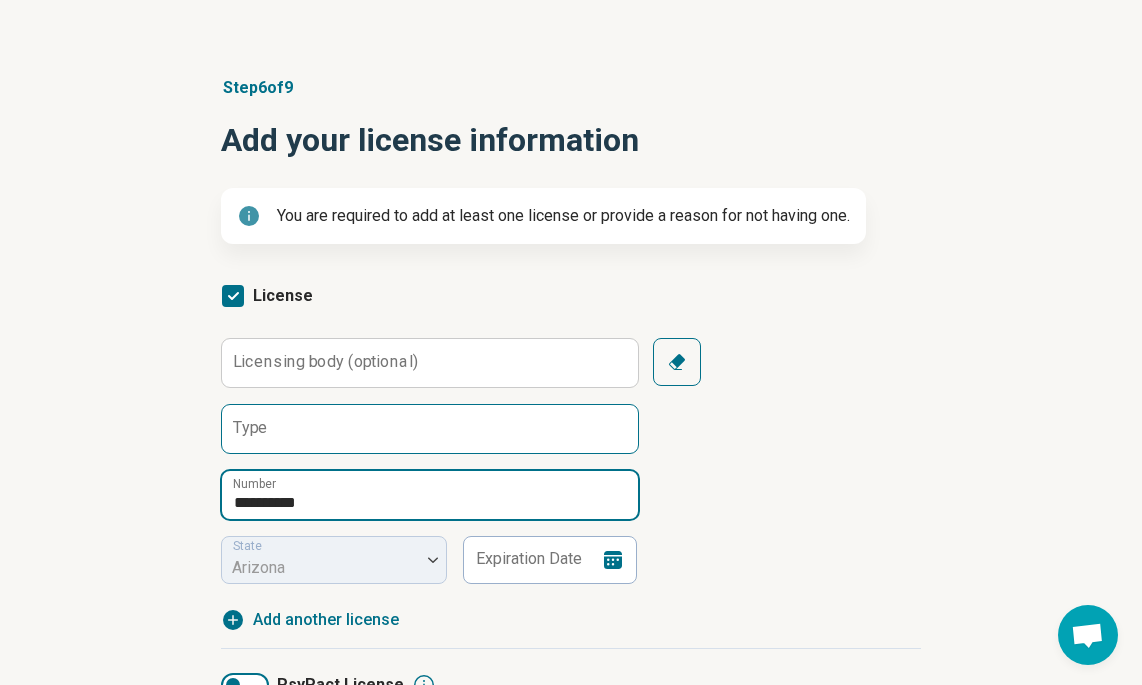 type on "**********" 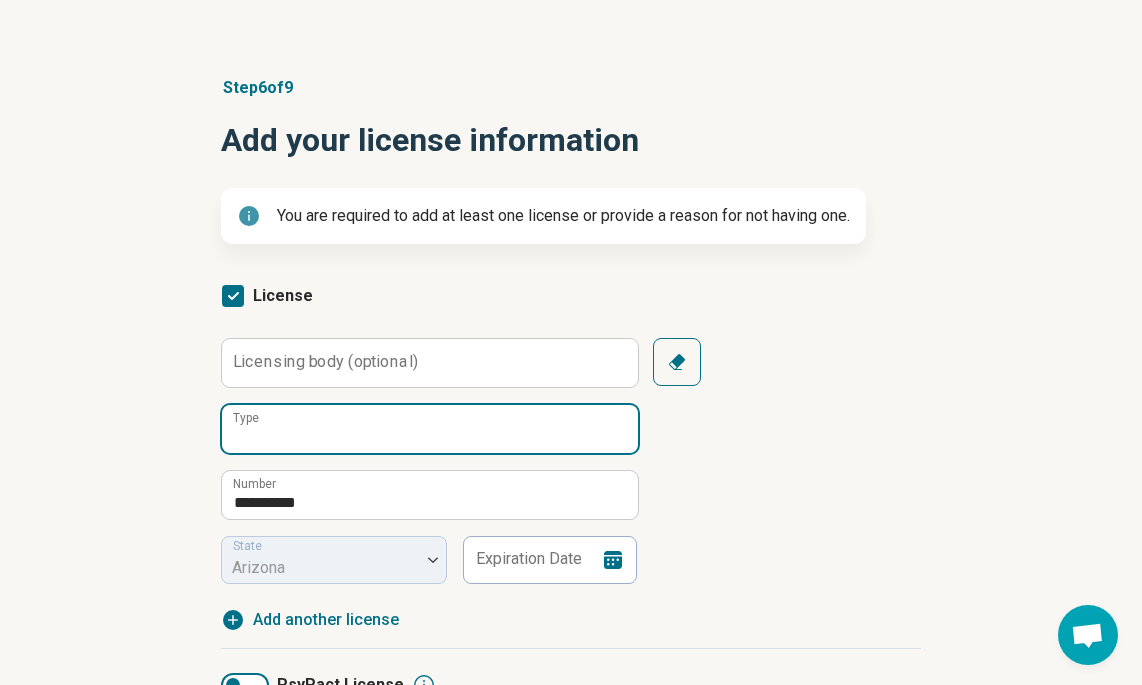 click on "Type" at bounding box center (430, 429) 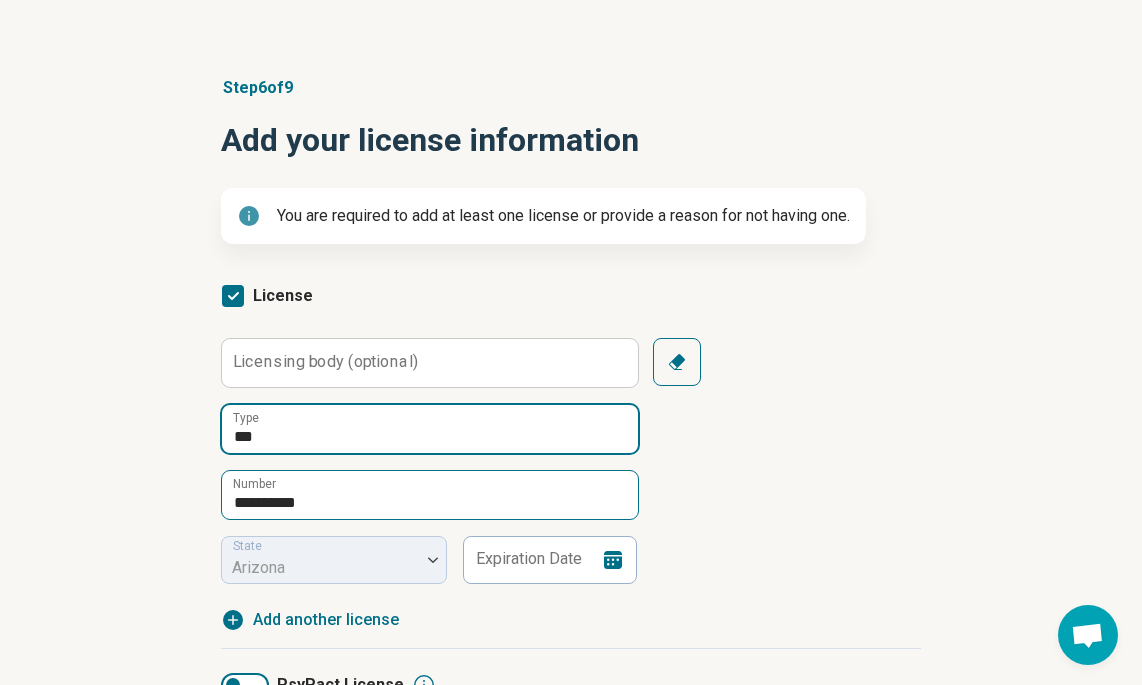type on "***" 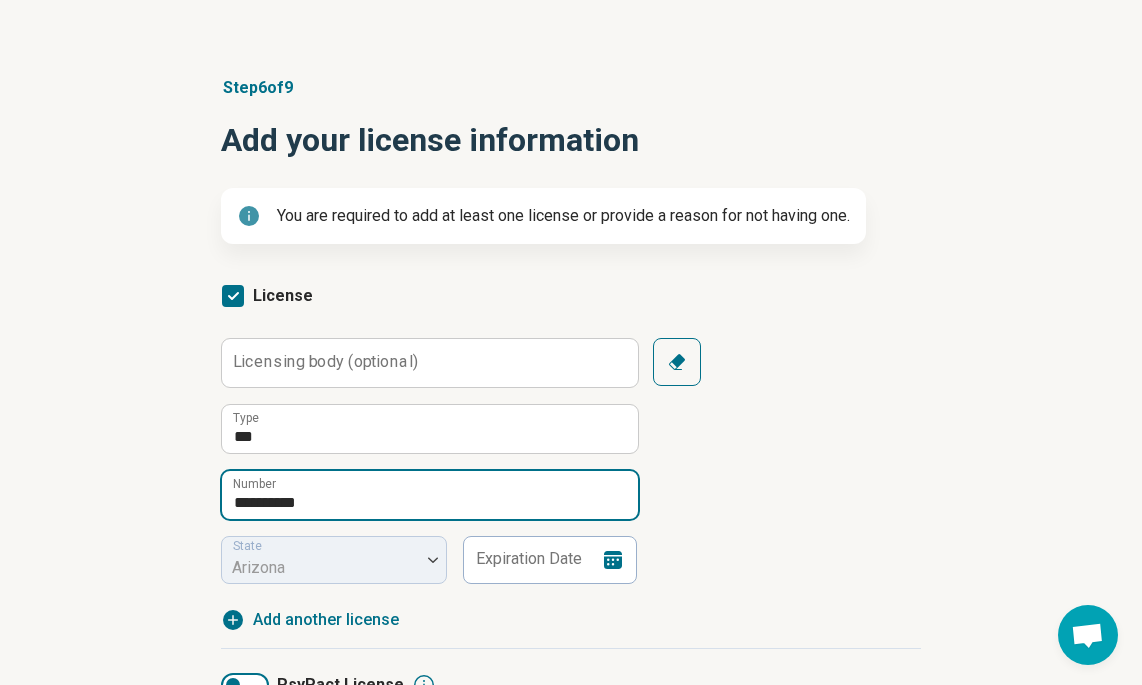 drag, startPoint x: 267, startPoint y: 502, endPoint x: 199, endPoint y: 497, distance: 68.18358 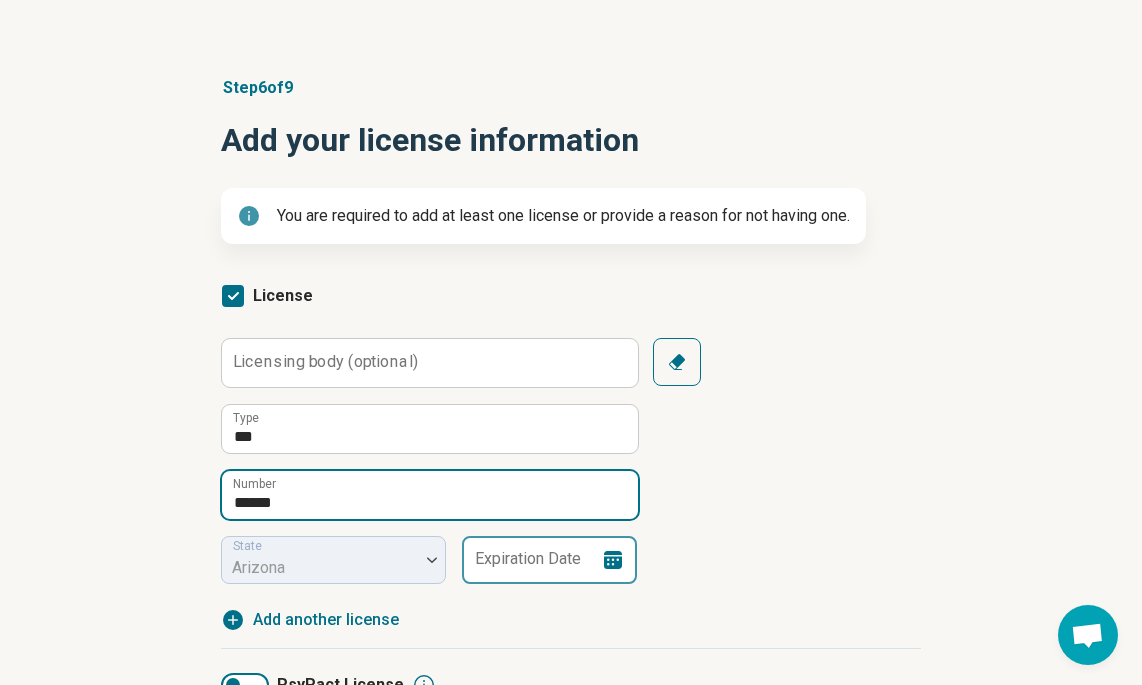 type on "******" 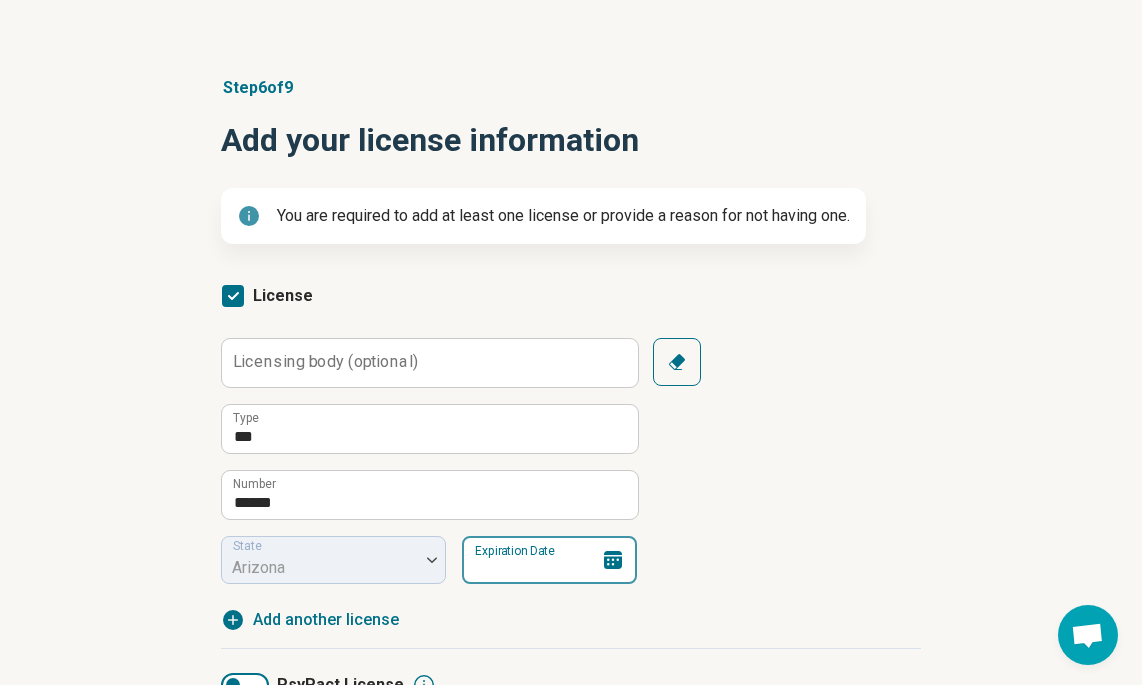 click on "Expiration Date" at bounding box center [549, 560] 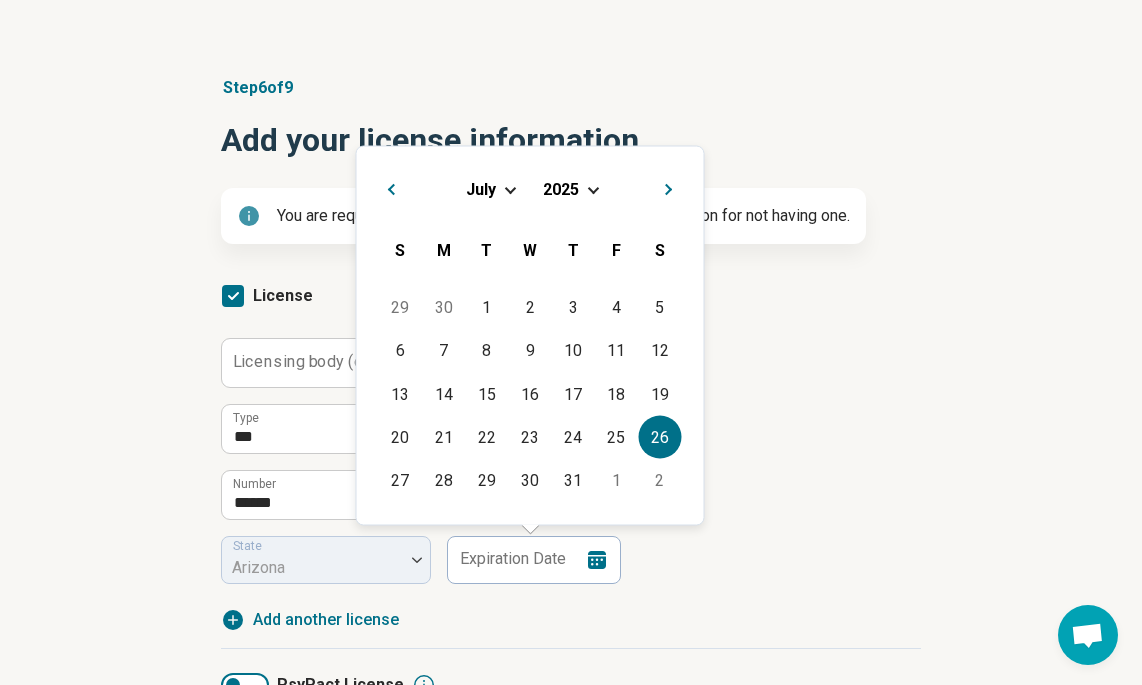 click on "26" at bounding box center [659, 436] 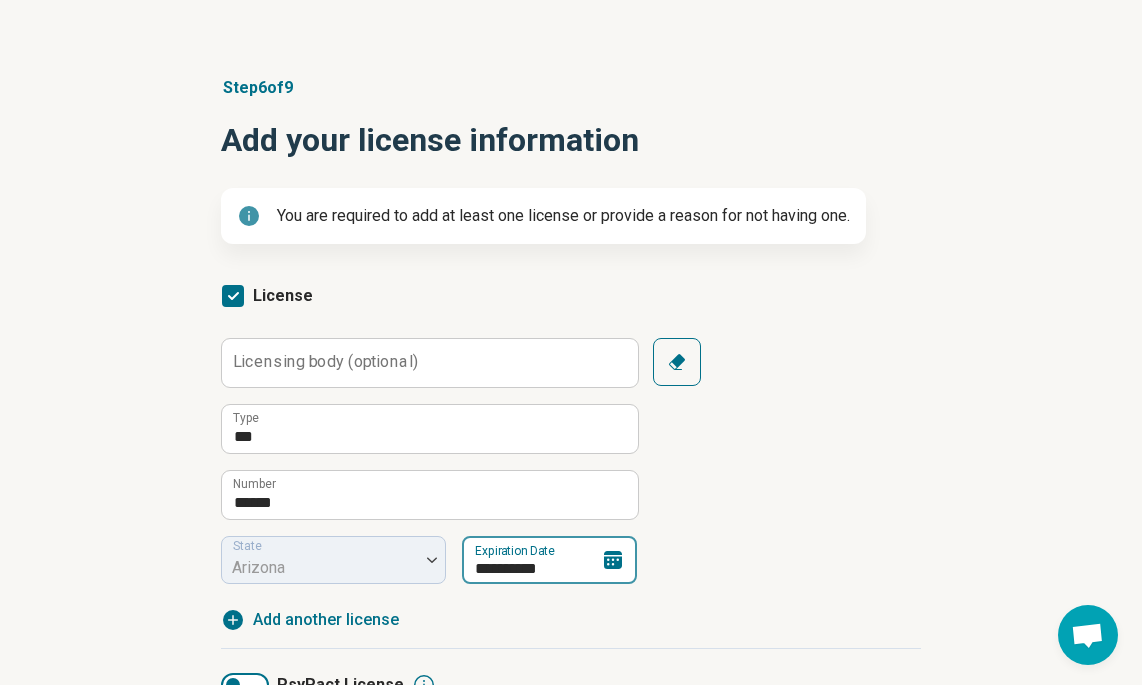 click on "**********" at bounding box center [549, 560] 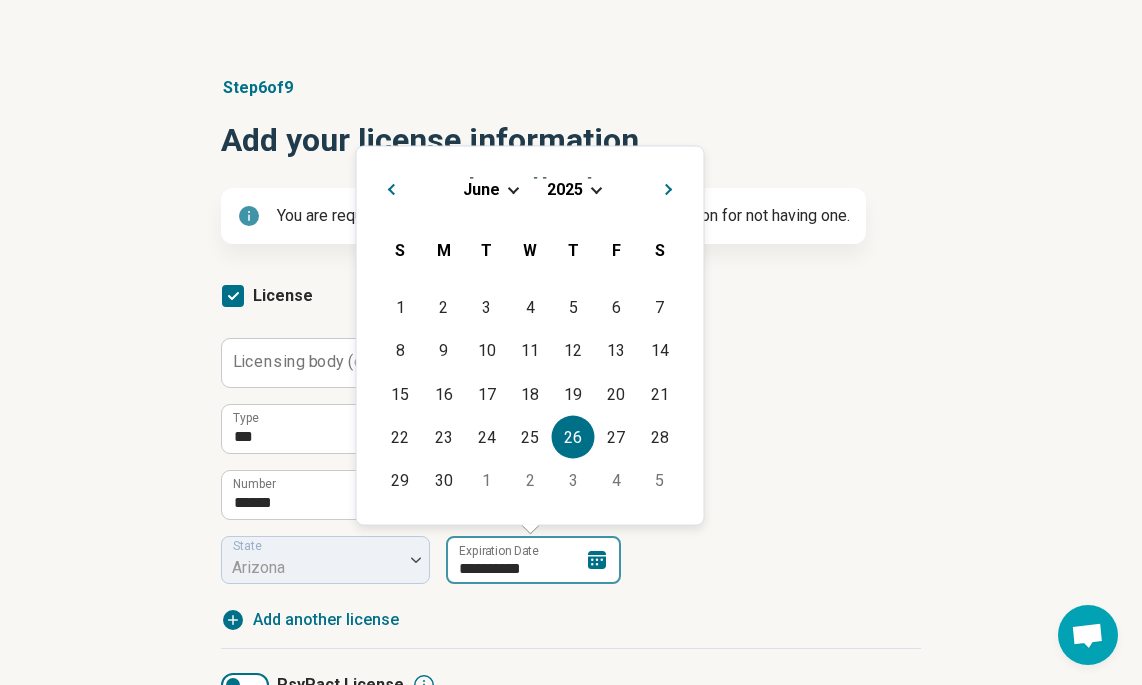 click on "**********" at bounding box center (533, 560) 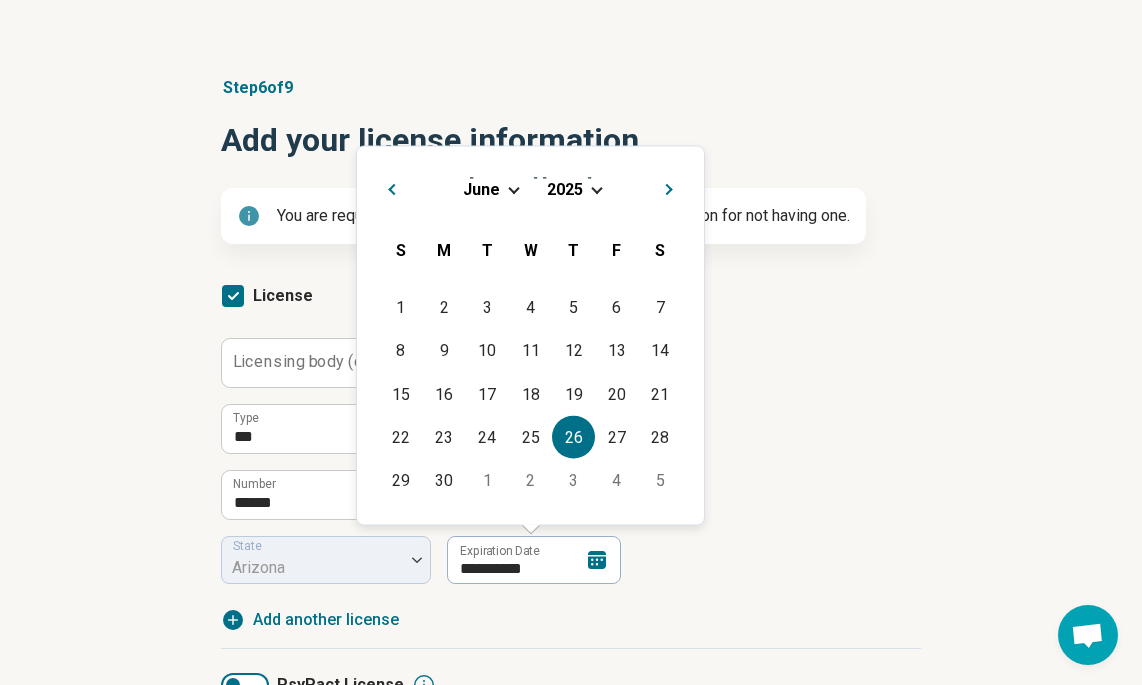 click on "[MONTH] [YEAR]" at bounding box center [530, 188] 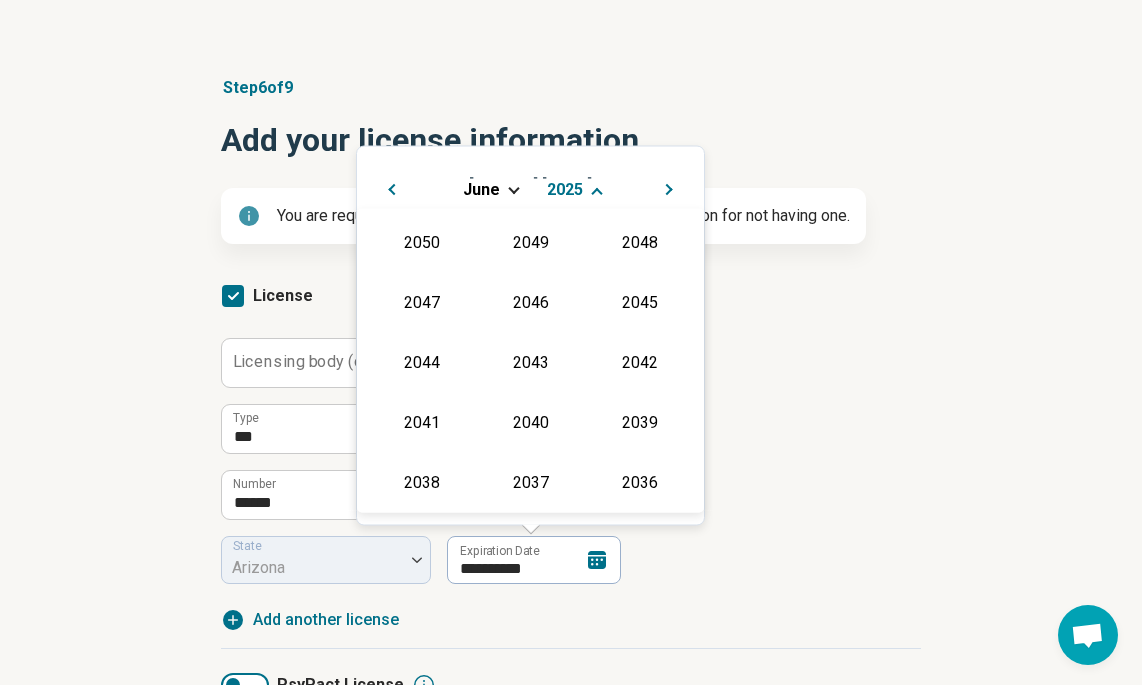 scroll, scrollTop: 362, scrollLeft: 0, axis: vertical 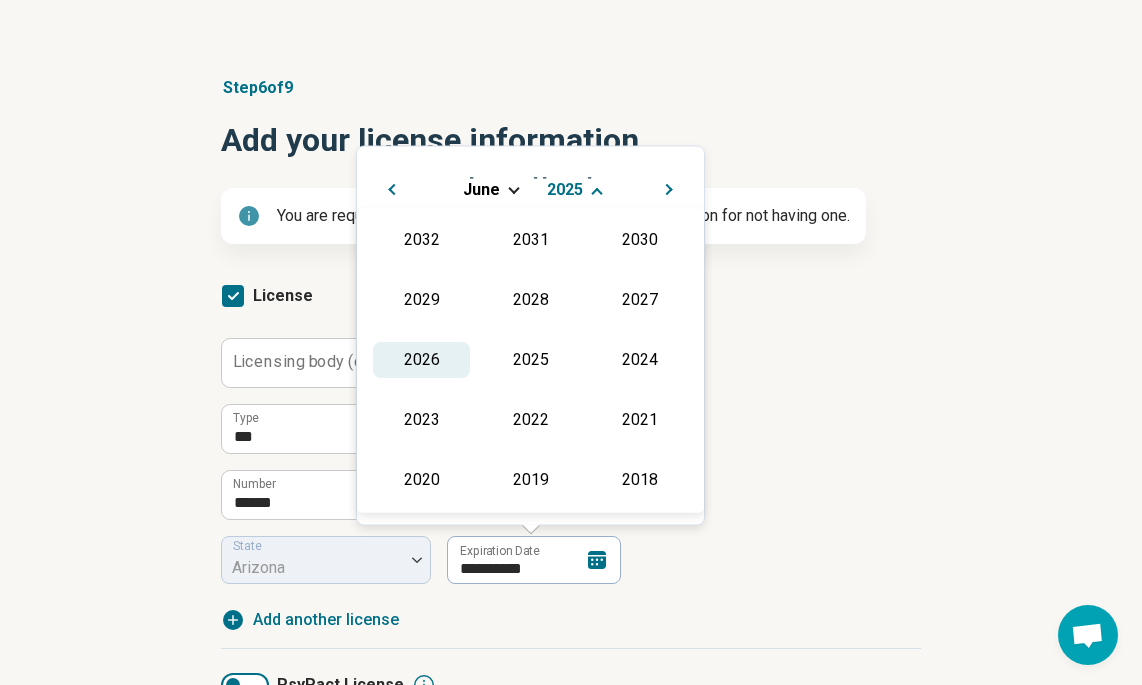 click on "2026" at bounding box center (421, 360) 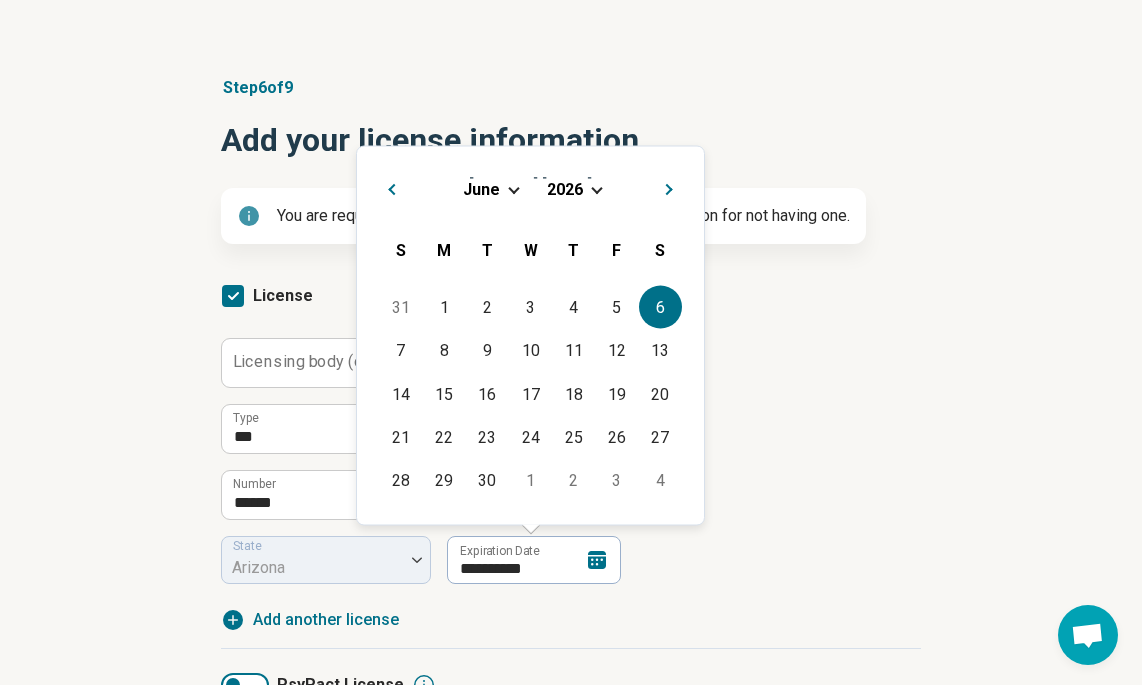 click on "6" at bounding box center (660, 307) 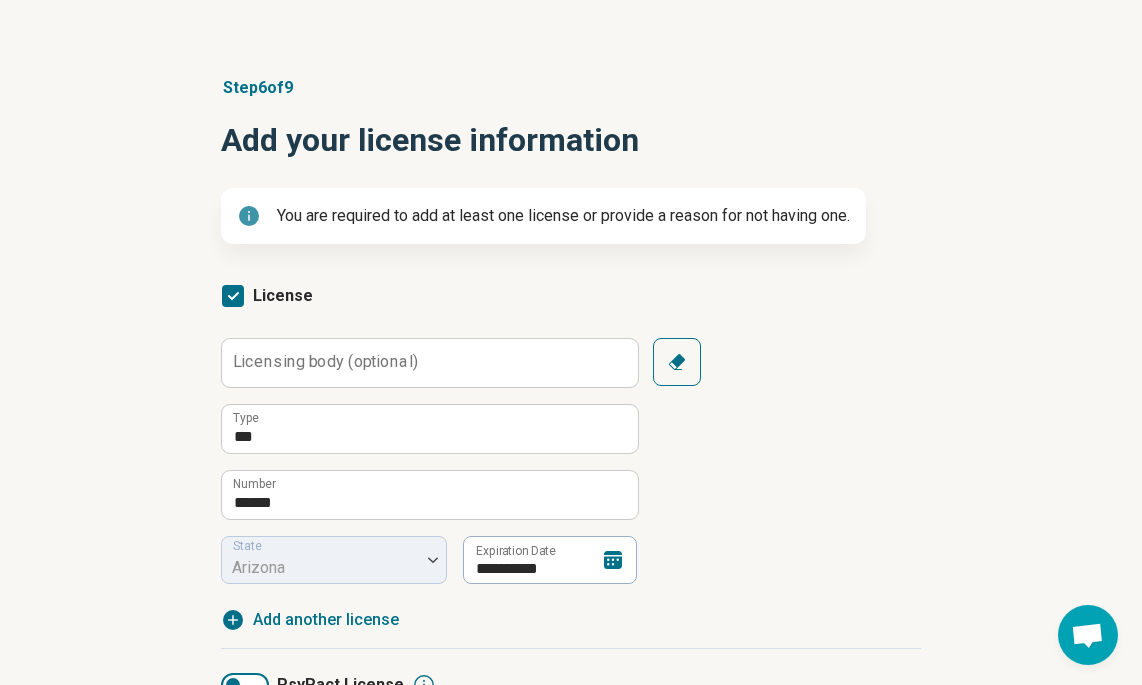 click 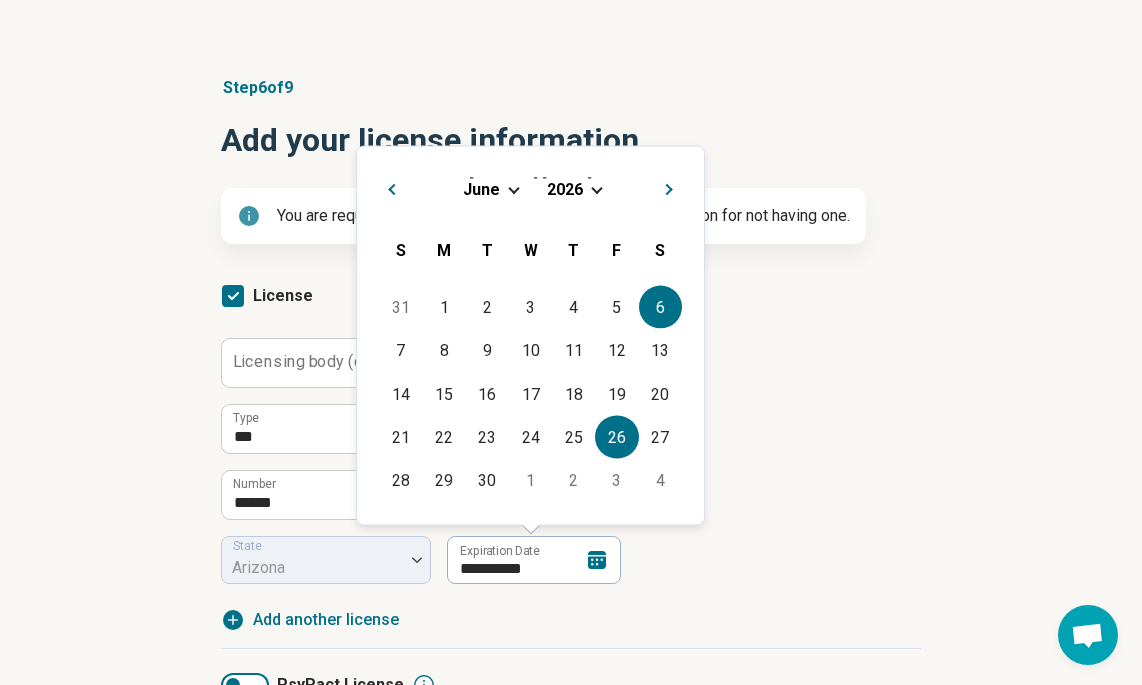 click on "26" at bounding box center (616, 436) 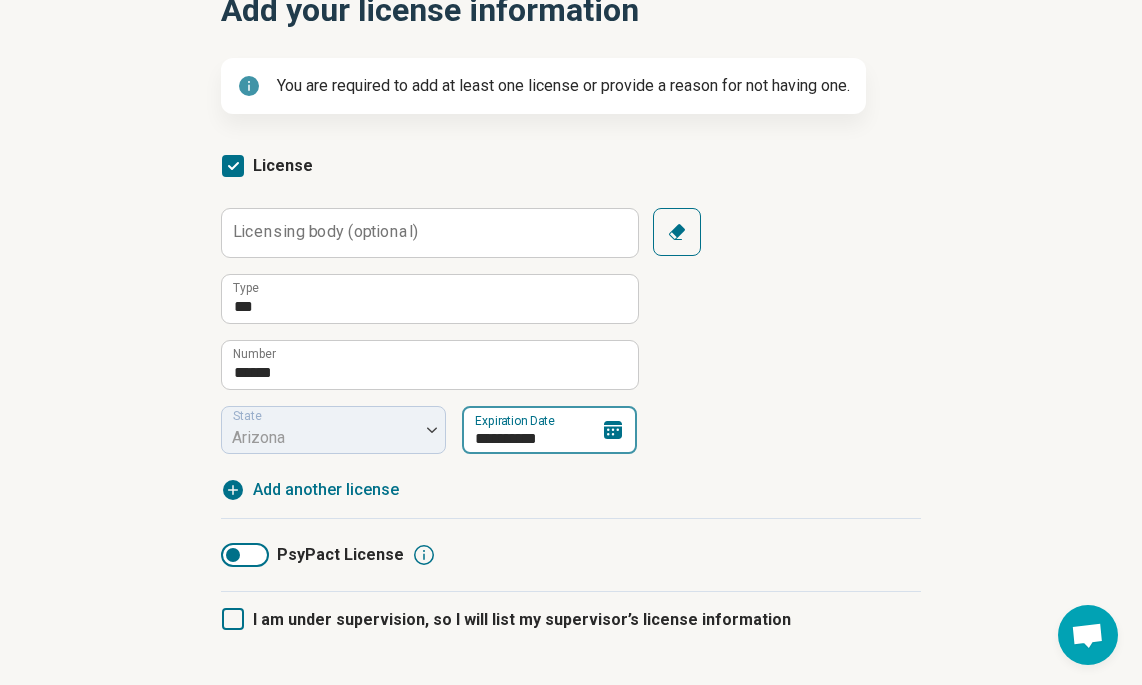 scroll, scrollTop: 265, scrollLeft: 0, axis: vertical 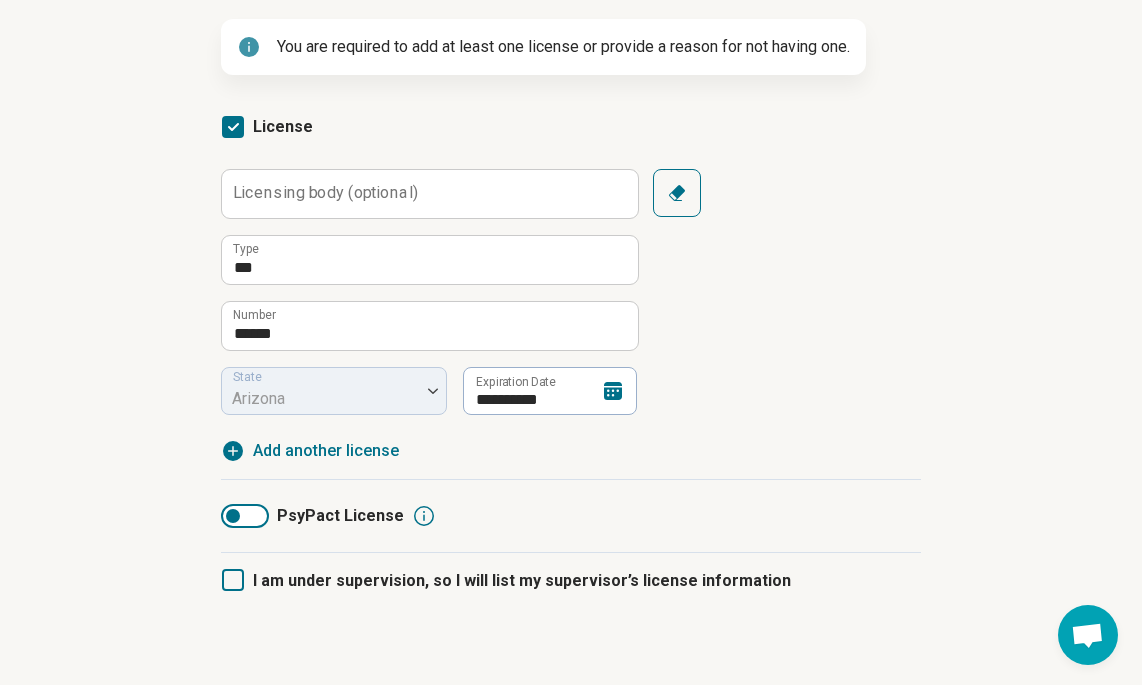 click 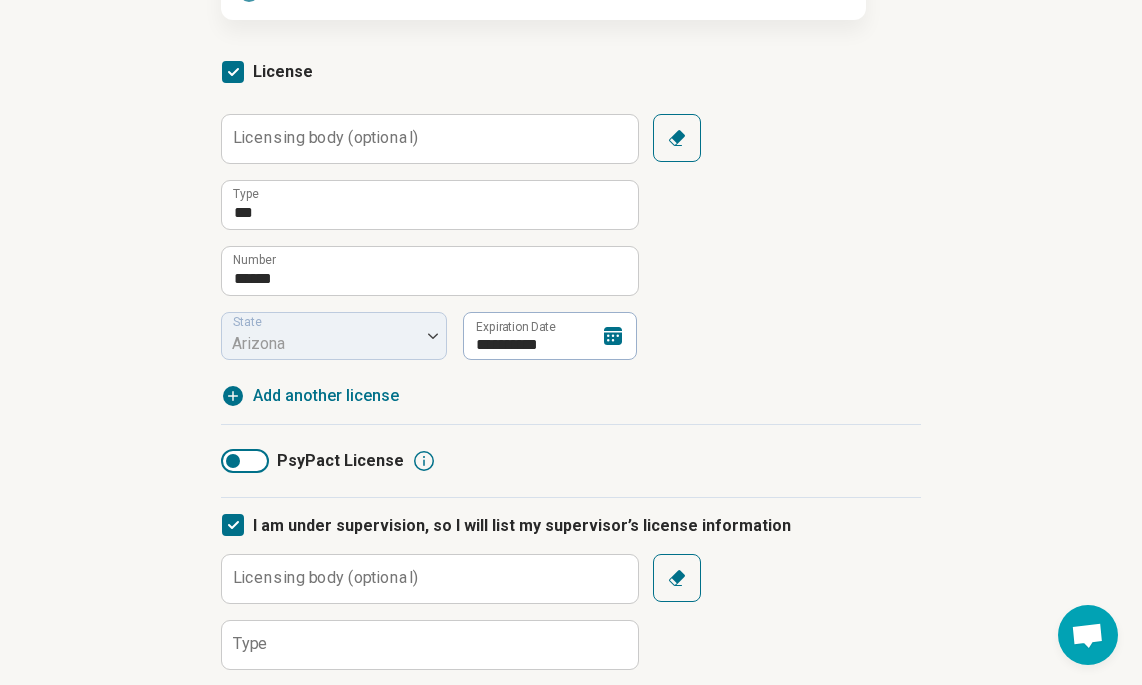 scroll, scrollTop: 379, scrollLeft: 0, axis: vertical 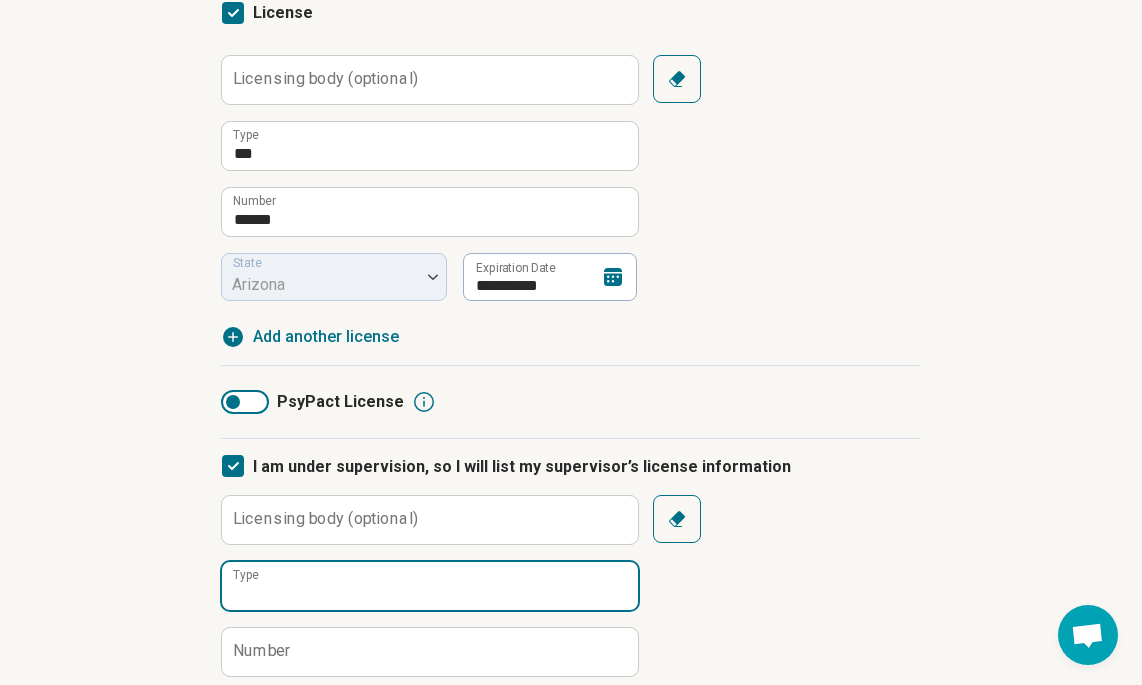 click on "Type" at bounding box center [430, 586] 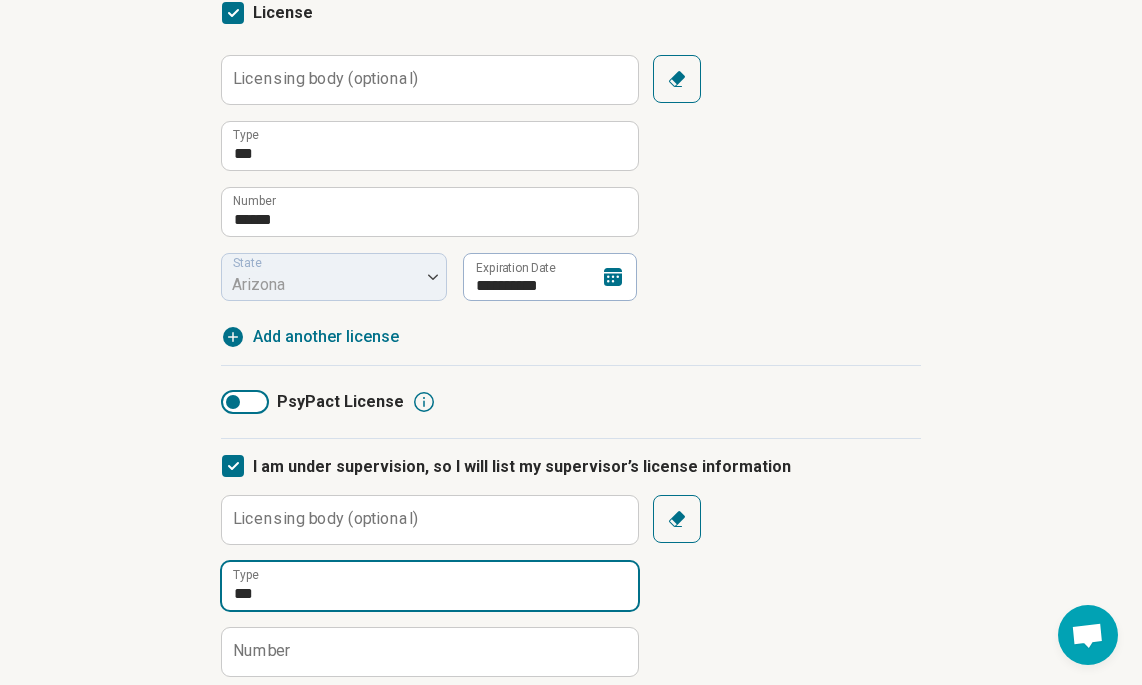 type on "***" 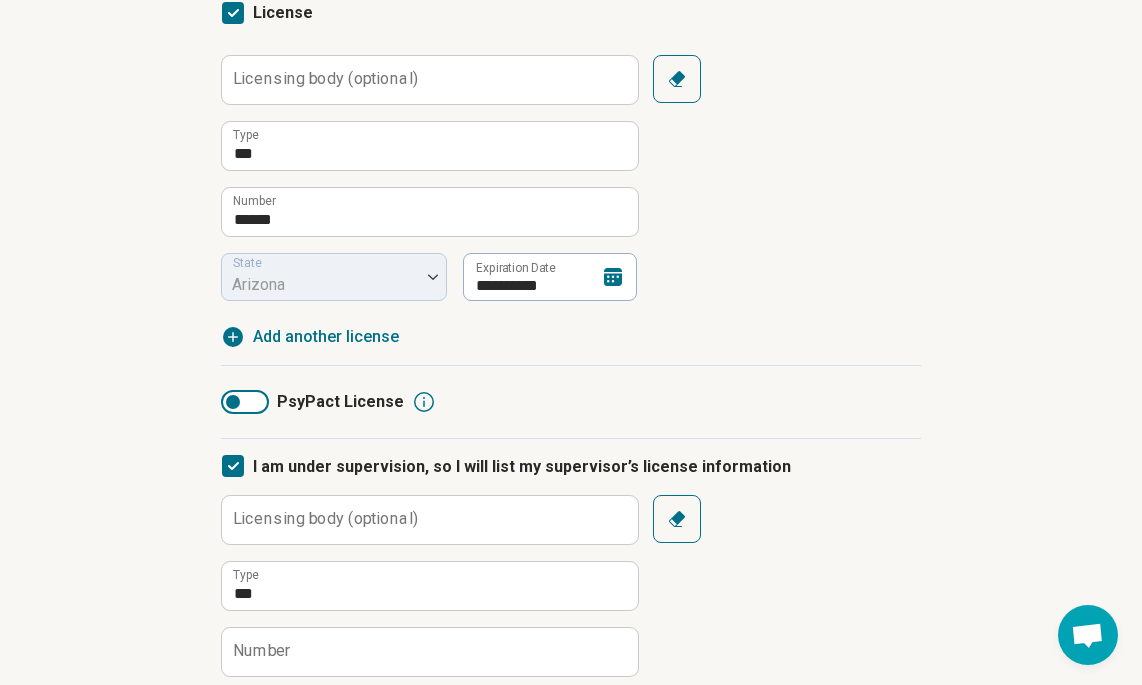 click on "Number" at bounding box center (262, 651) 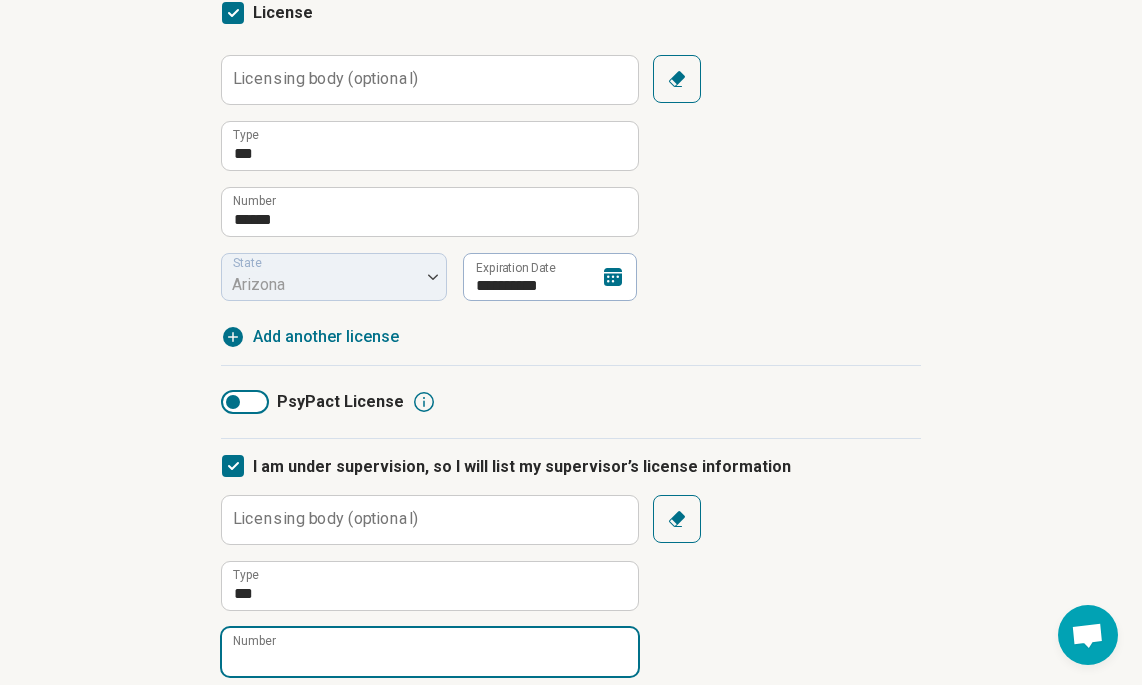 click on "Number" at bounding box center [430, 652] 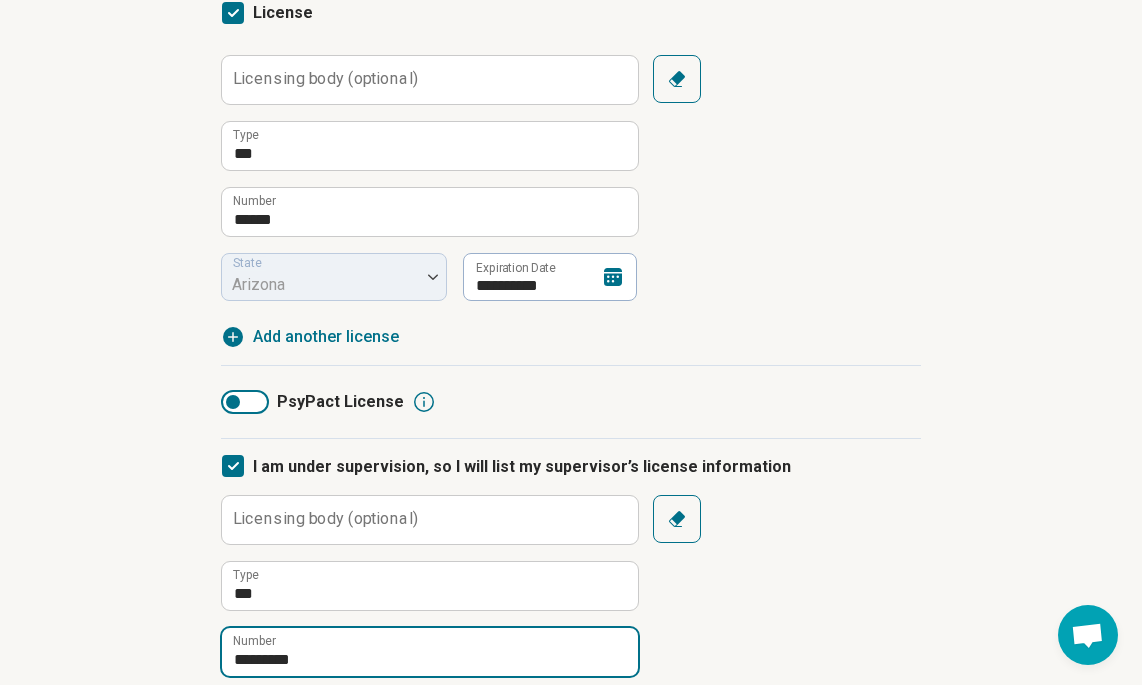 drag, startPoint x: 270, startPoint y: 659, endPoint x: 193, endPoint y: 657, distance: 77.02597 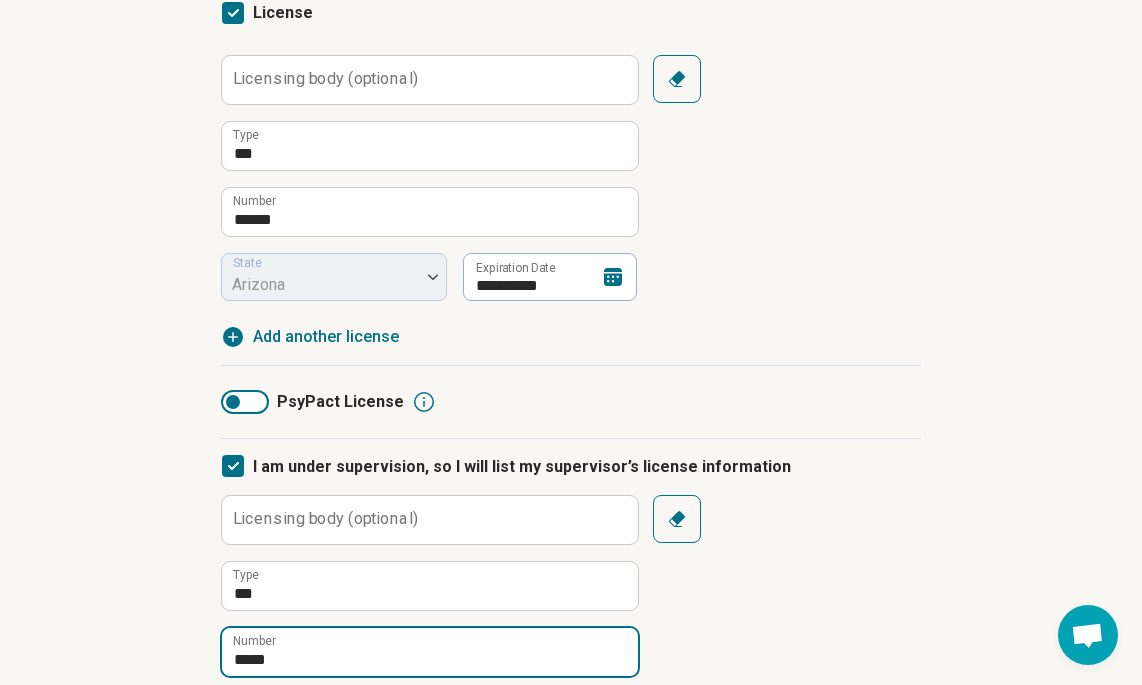 scroll, scrollTop: 602, scrollLeft: 0, axis: vertical 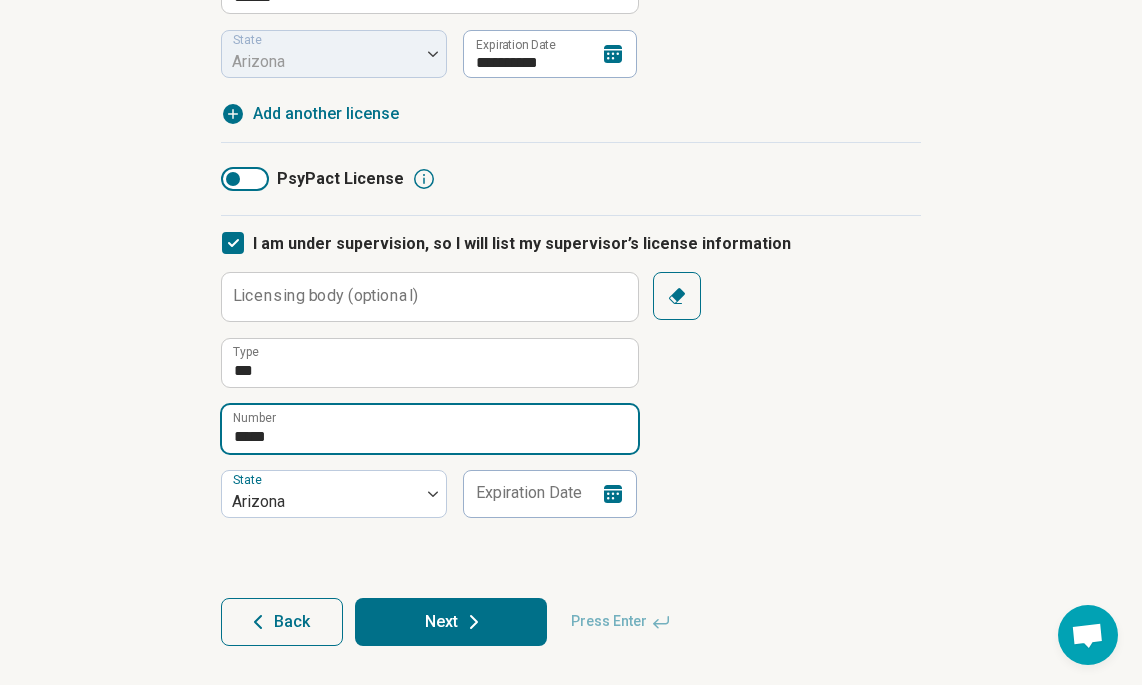 type on "*****" 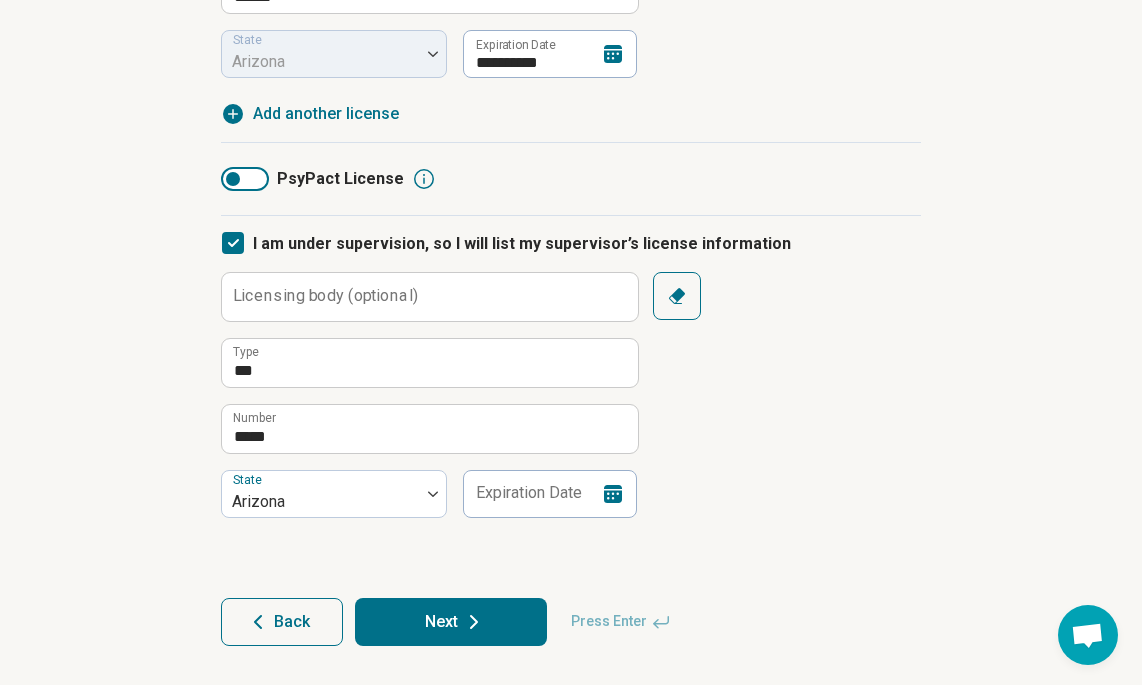 click 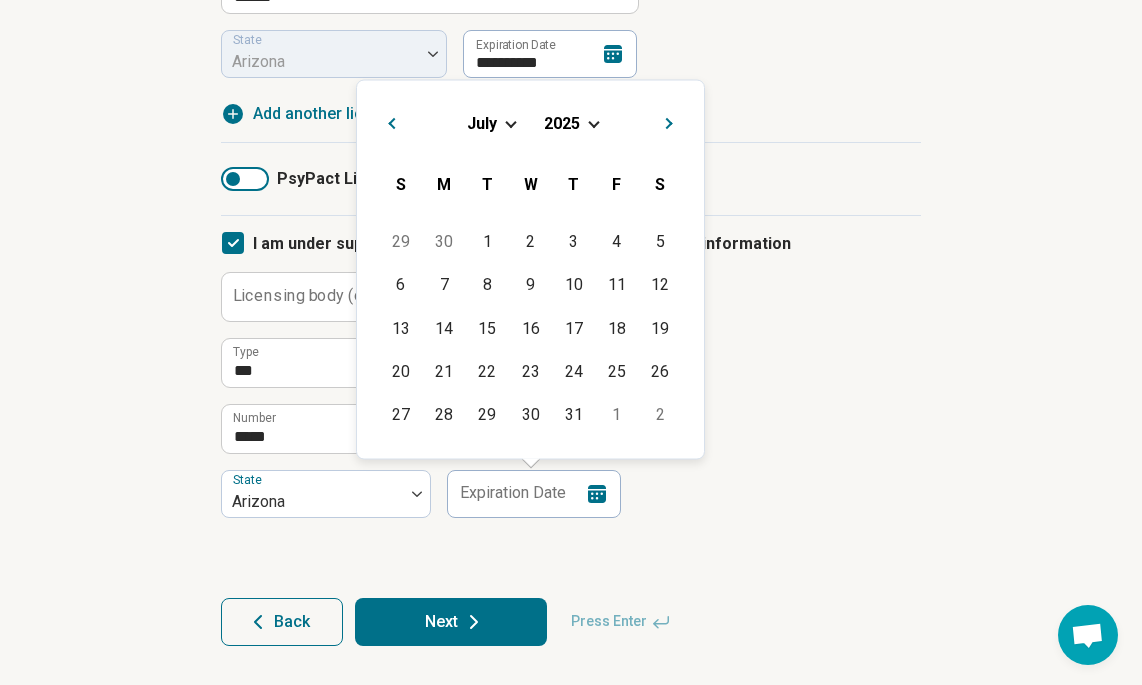 click at bounding box center (593, 121) 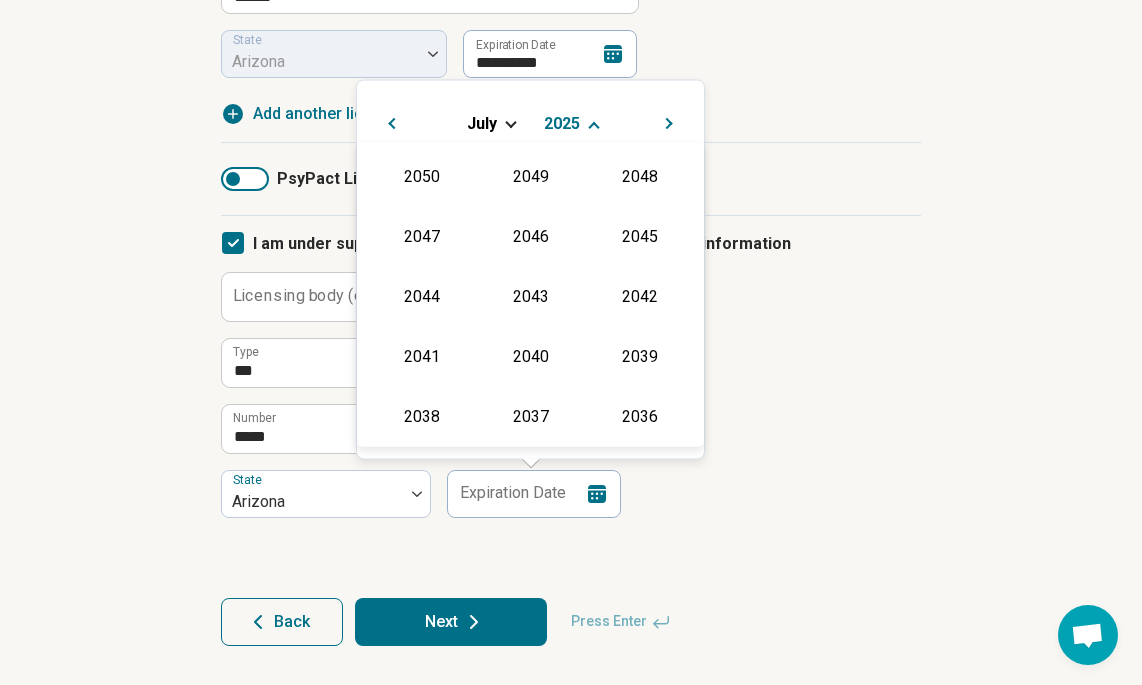 scroll, scrollTop: 362, scrollLeft: 0, axis: vertical 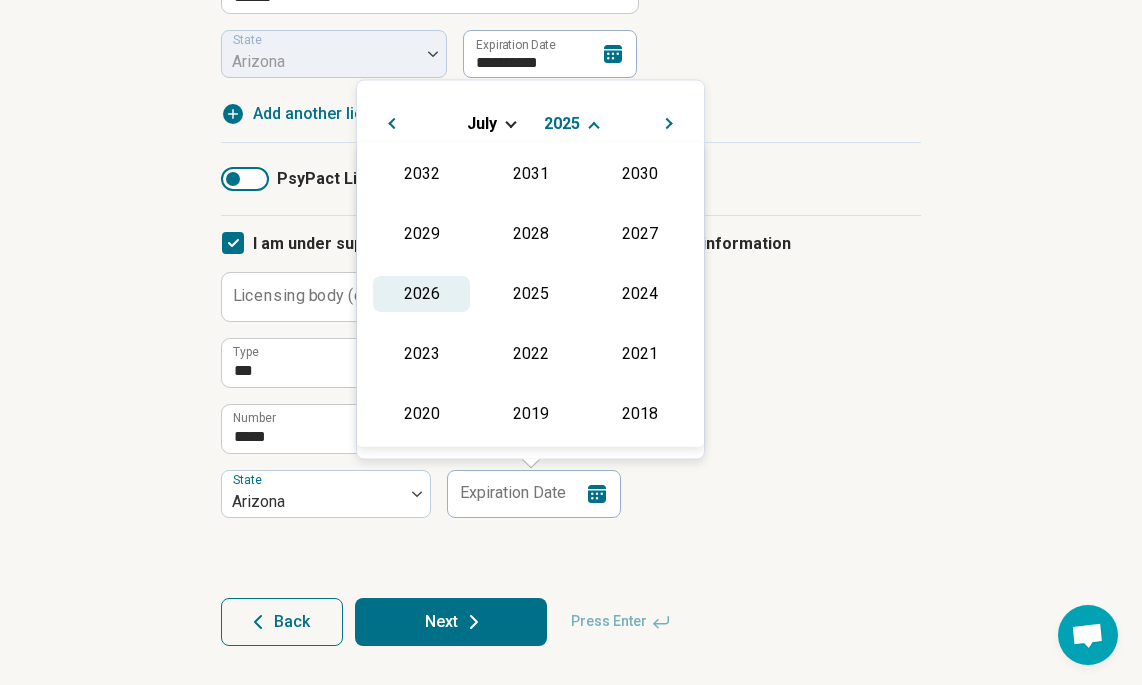 click on "2026" at bounding box center [421, 294] 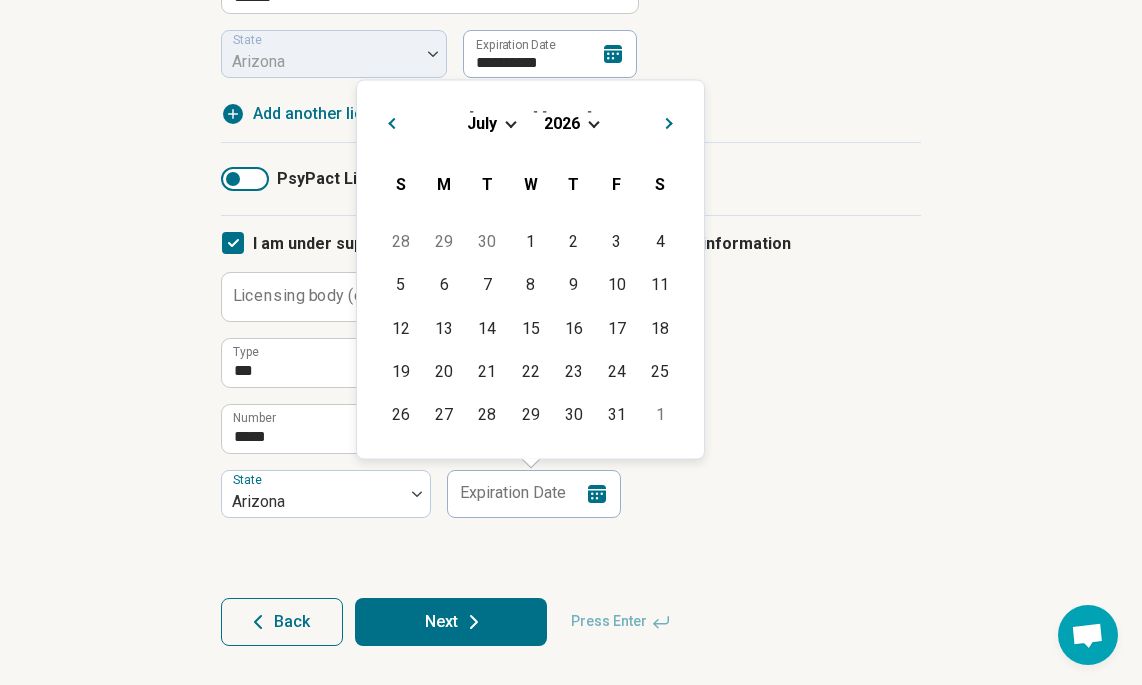 click at bounding box center (510, 121) 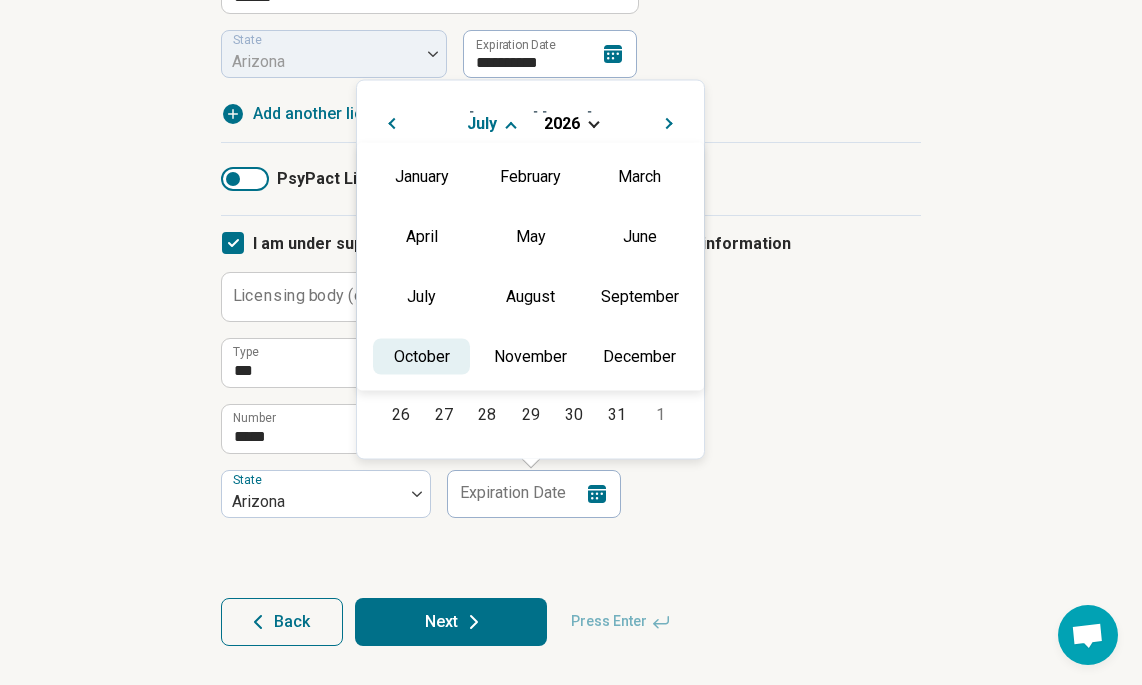 click on "October" at bounding box center [421, 356] 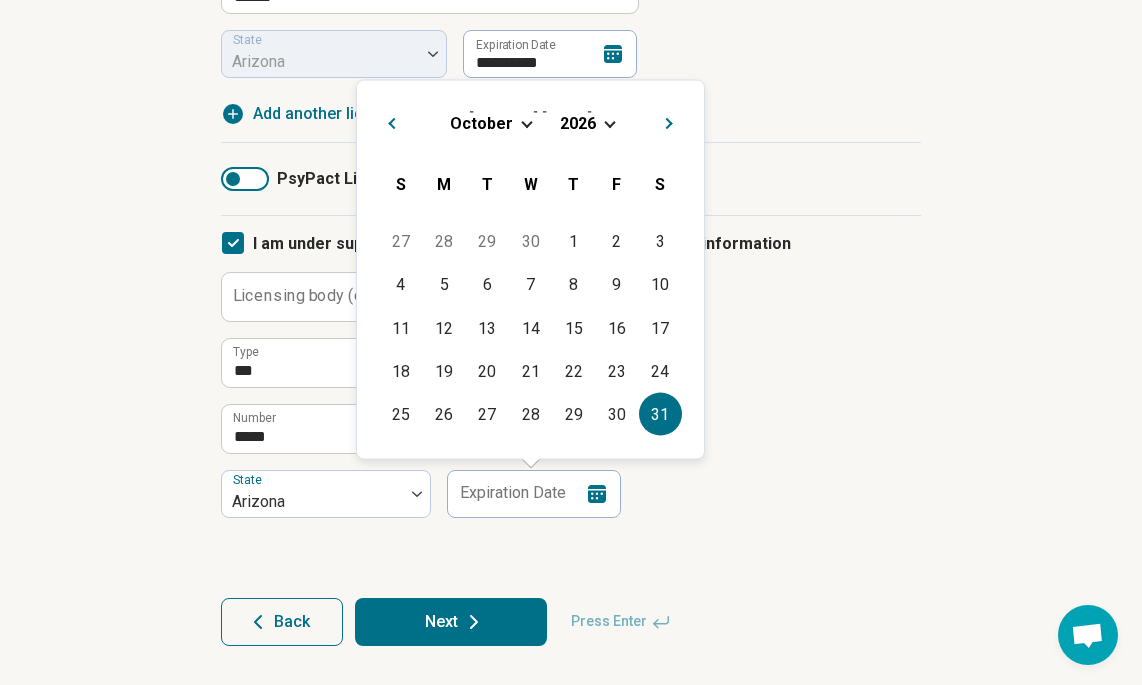 click on "31" at bounding box center (660, 414) 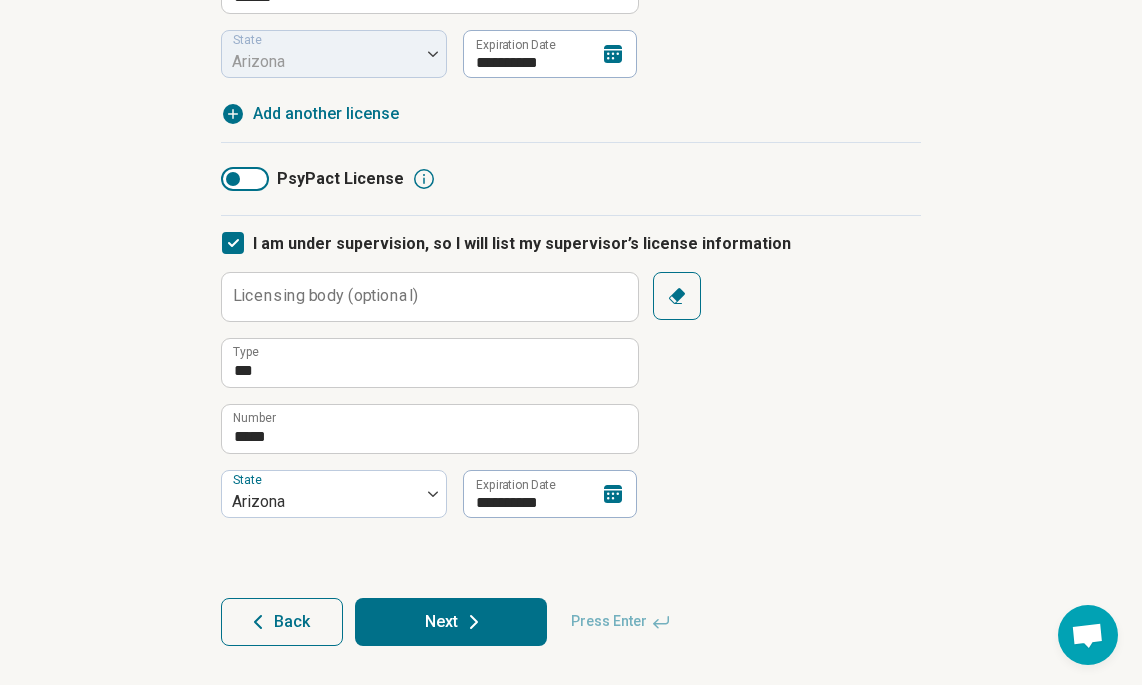 click on "Next" at bounding box center [451, 622] 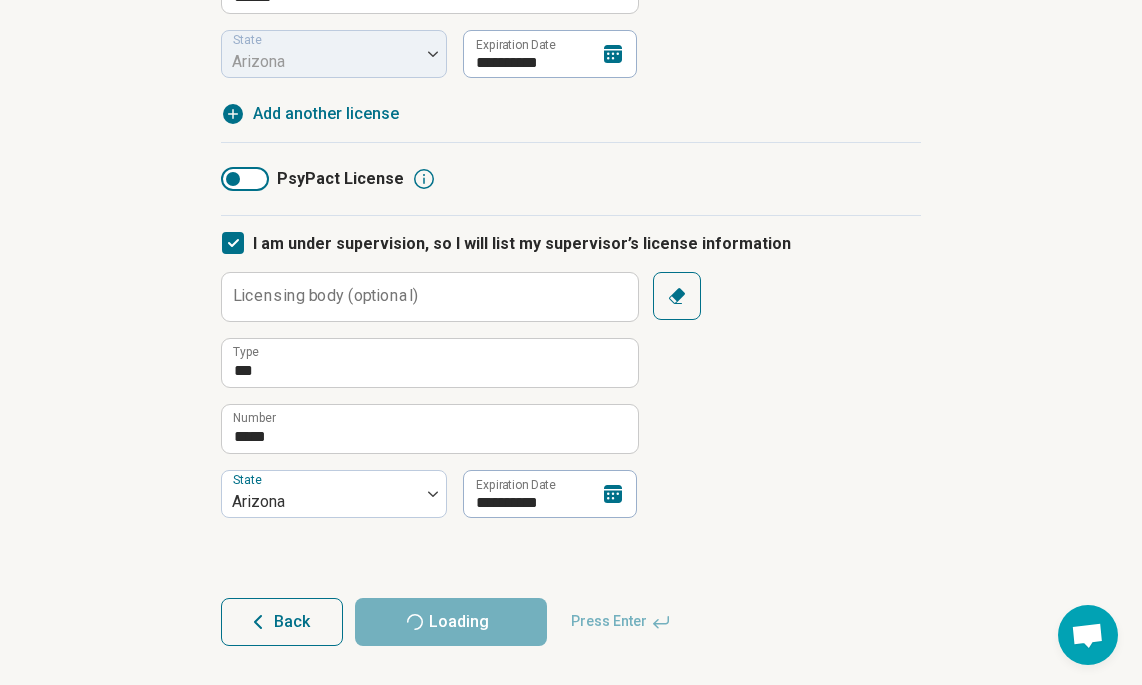 scroll, scrollTop: 0, scrollLeft: 0, axis: both 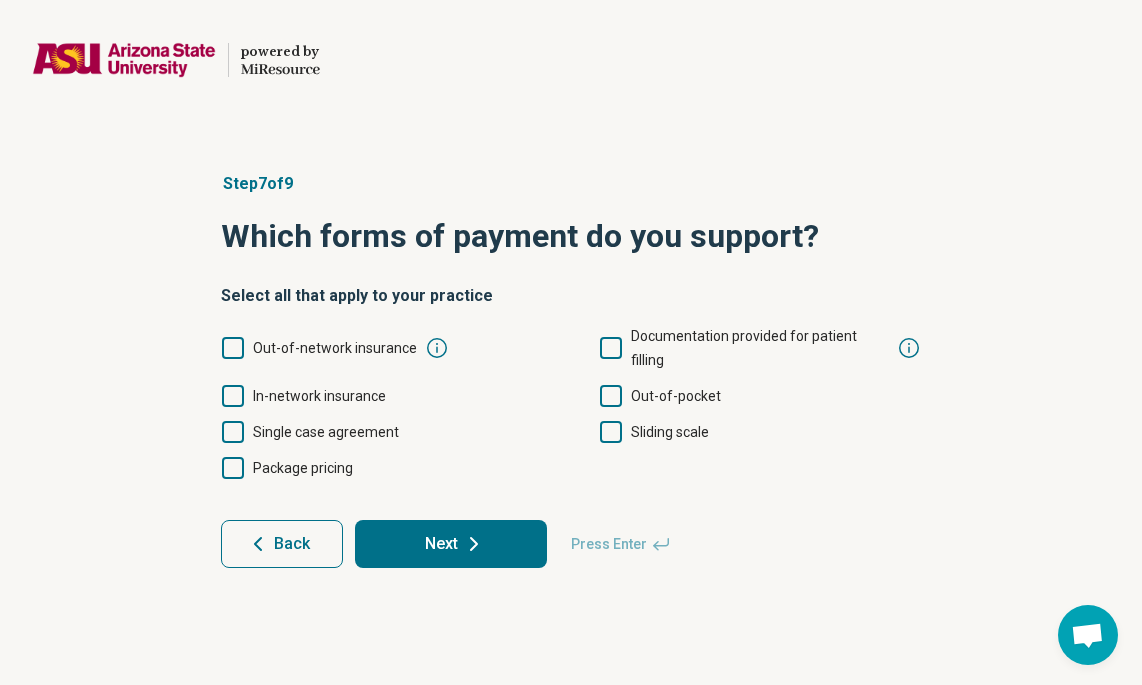 click 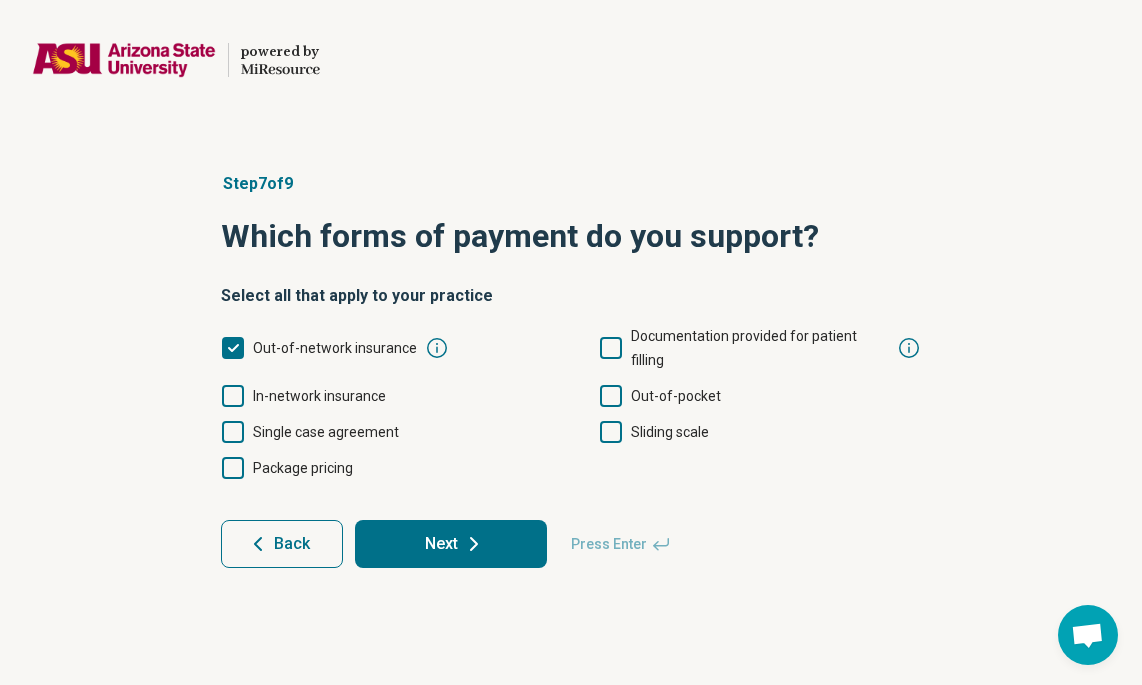 scroll, scrollTop: 10, scrollLeft: 0, axis: vertical 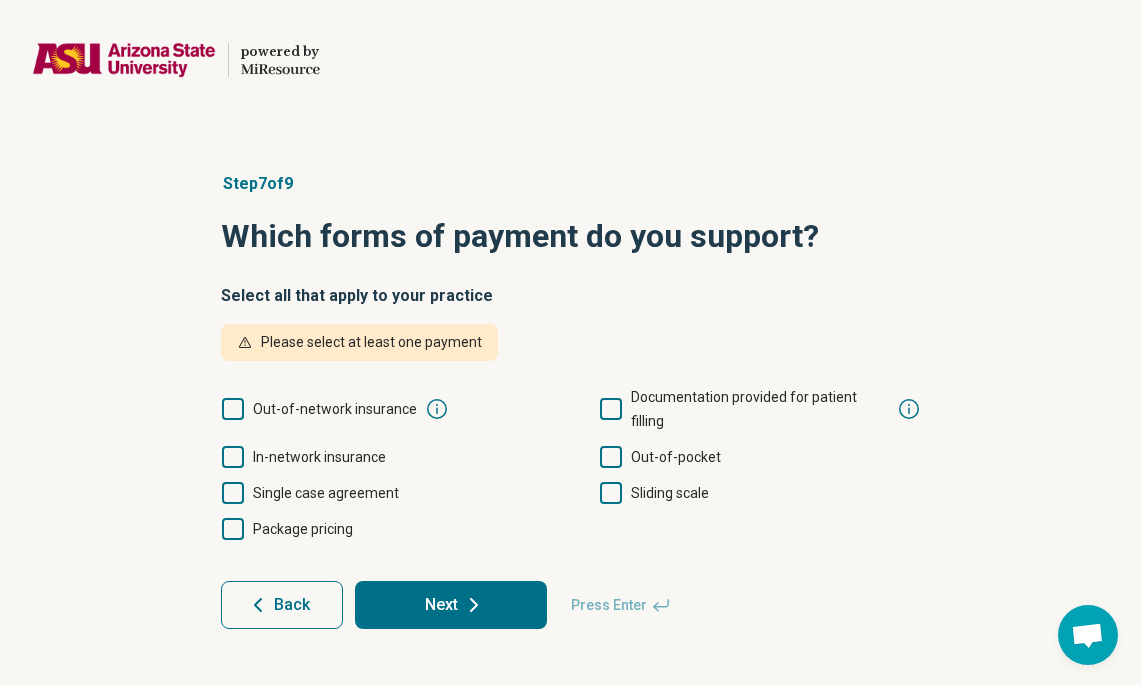 click 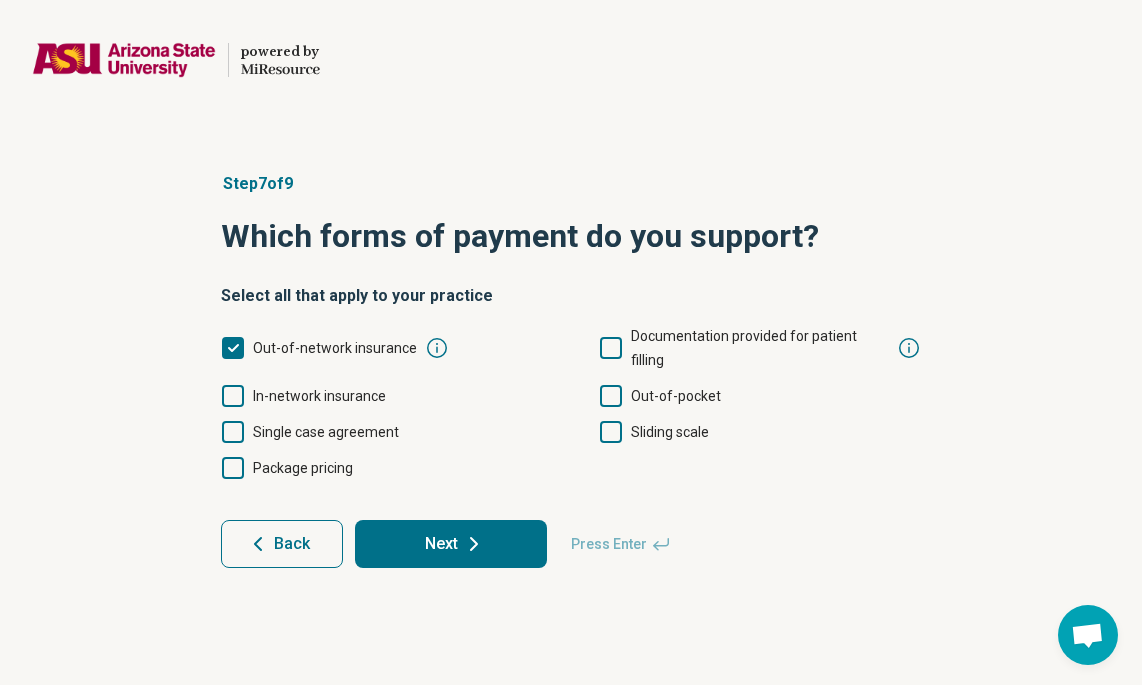 click 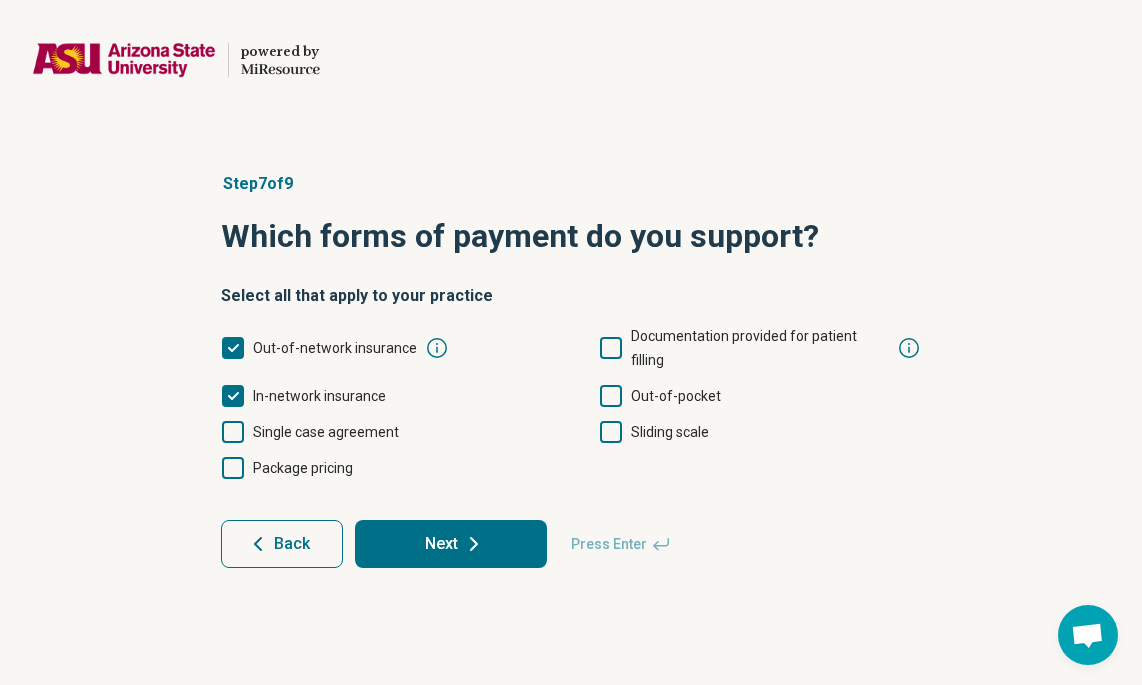 scroll, scrollTop: 10, scrollLeft: 0, axis: vertical 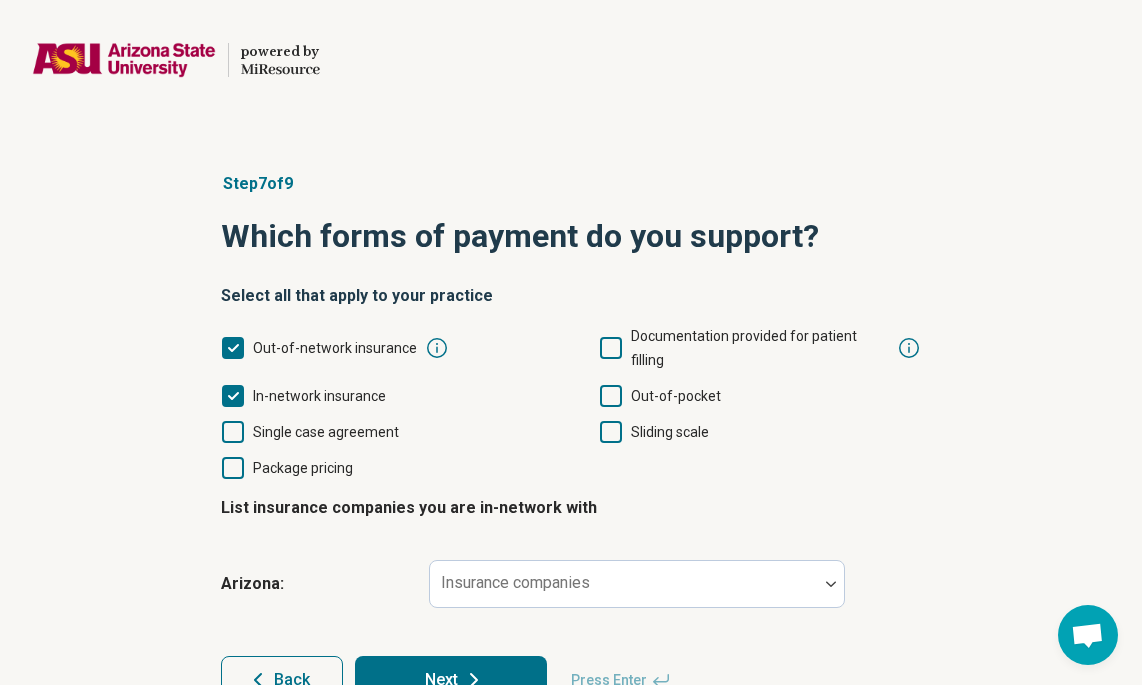 click 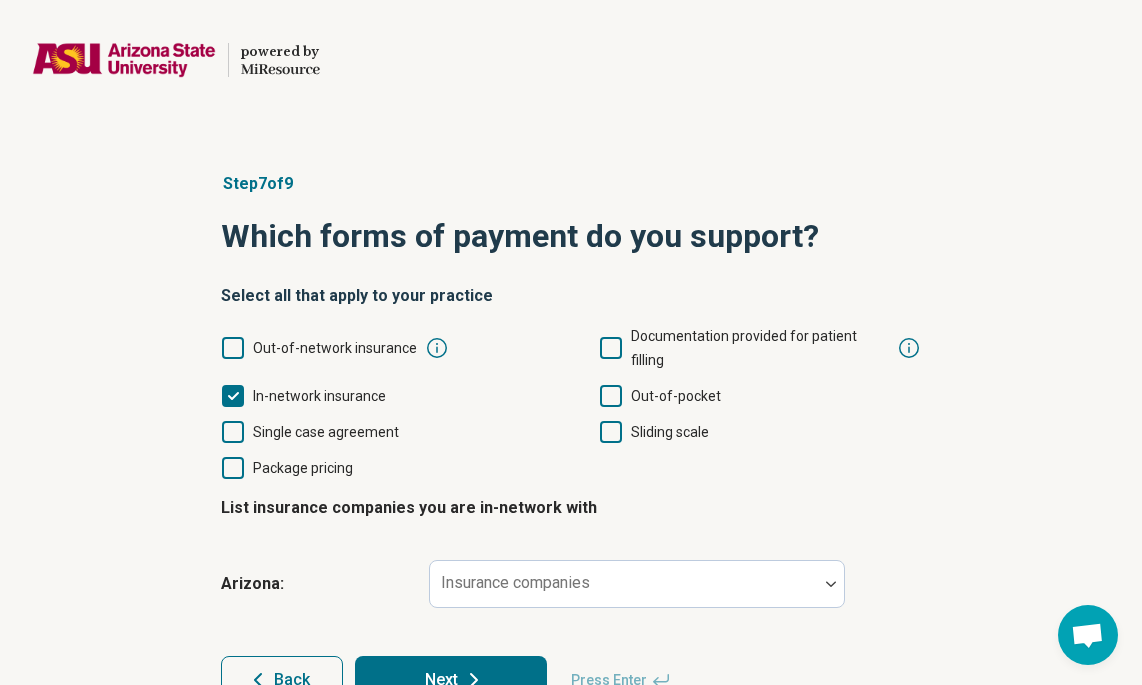 click 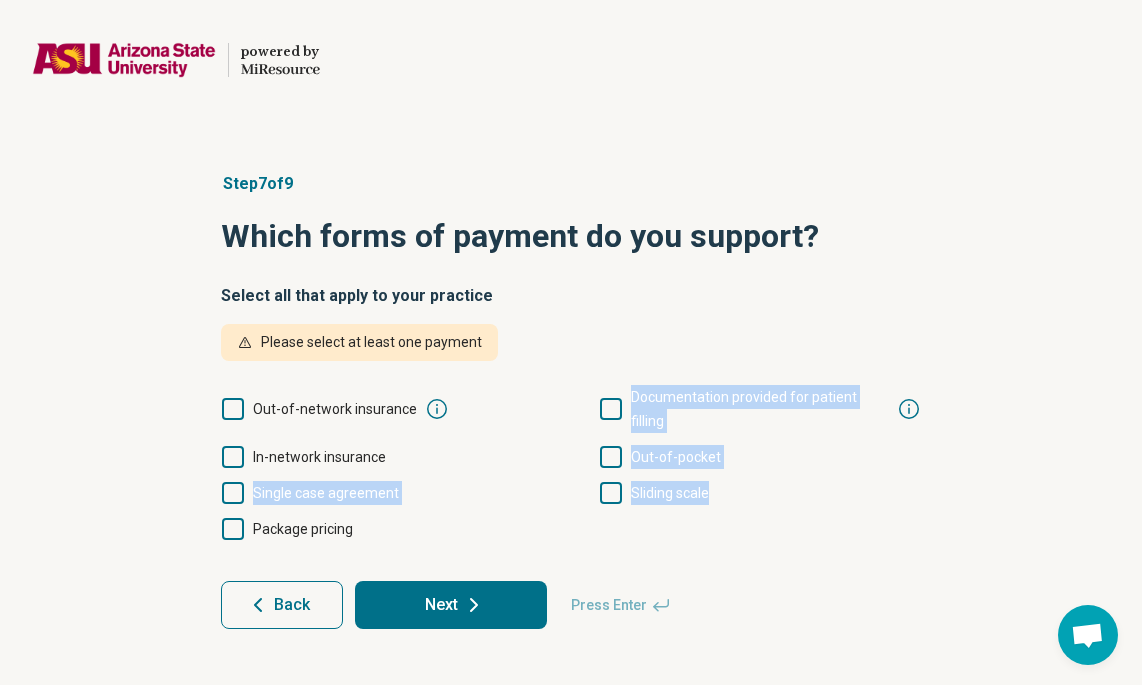 drag, startPoint x: 758, startPoint y: 503, endPoint x: 240, endPoint y: 396, distance: 528.9357 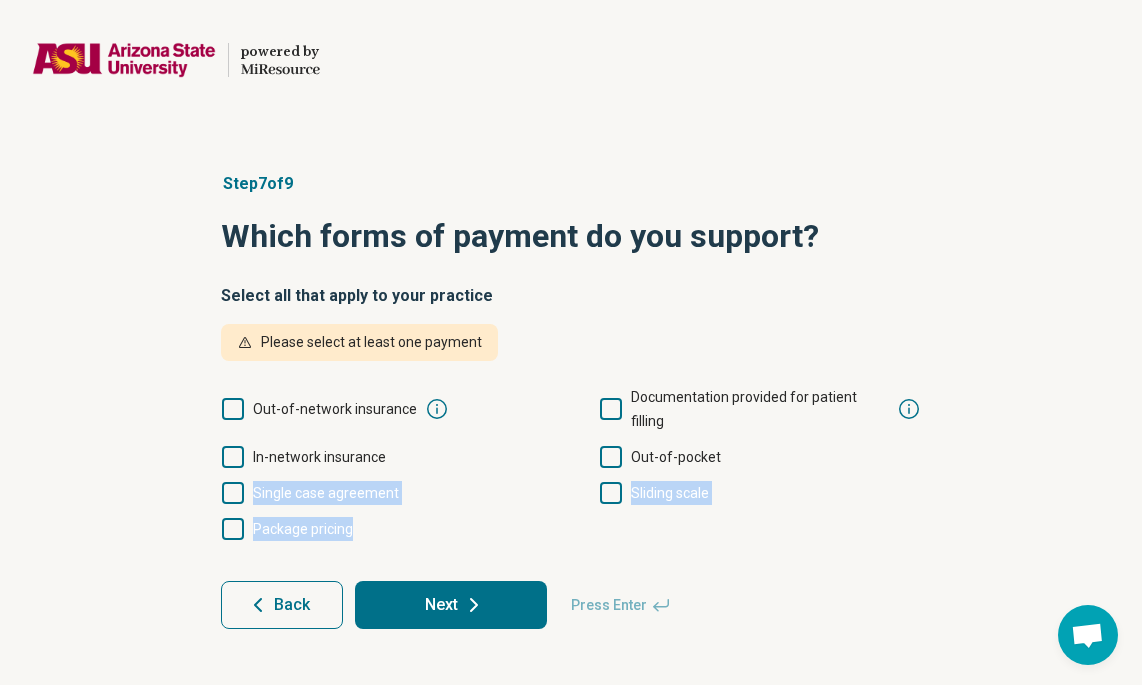 drag, startPoint x: 388, startPoint y: 507, endPoint x: 235, endPoint y: 460, distance: 160.05624 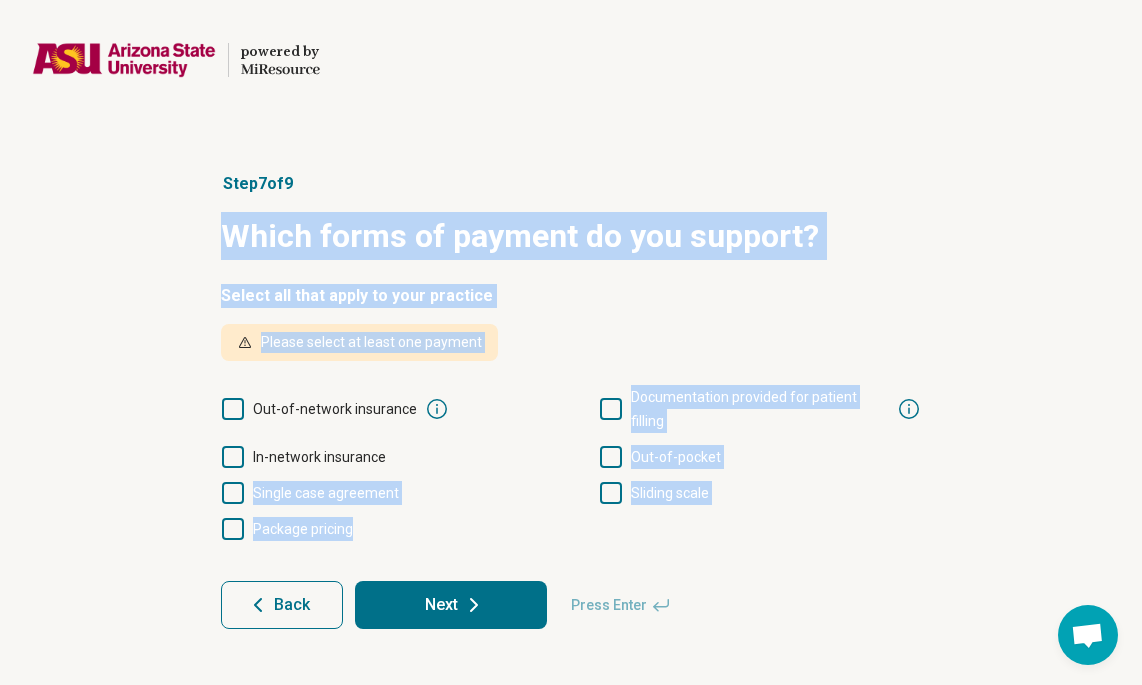 drag, startPoint x: 217, startPoint y: 229, endPoint x: 496, endPoint y: 502, distance: 390.346 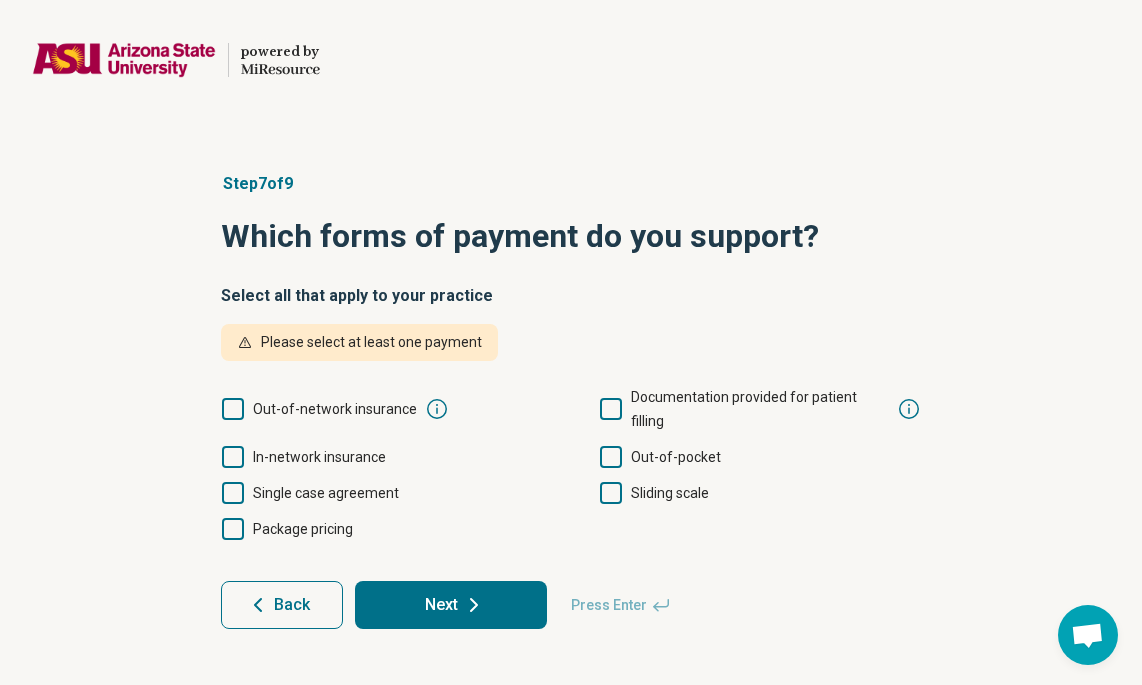 click on "Select all that apply to your practice Please select at least one payment Out-of-network insurance Documentation provided for patient filling In-network insurance Out-of-pocket Single case agreement Sliding scale Package pricing Back Next Press Enter" at bounding box center [571, 456] 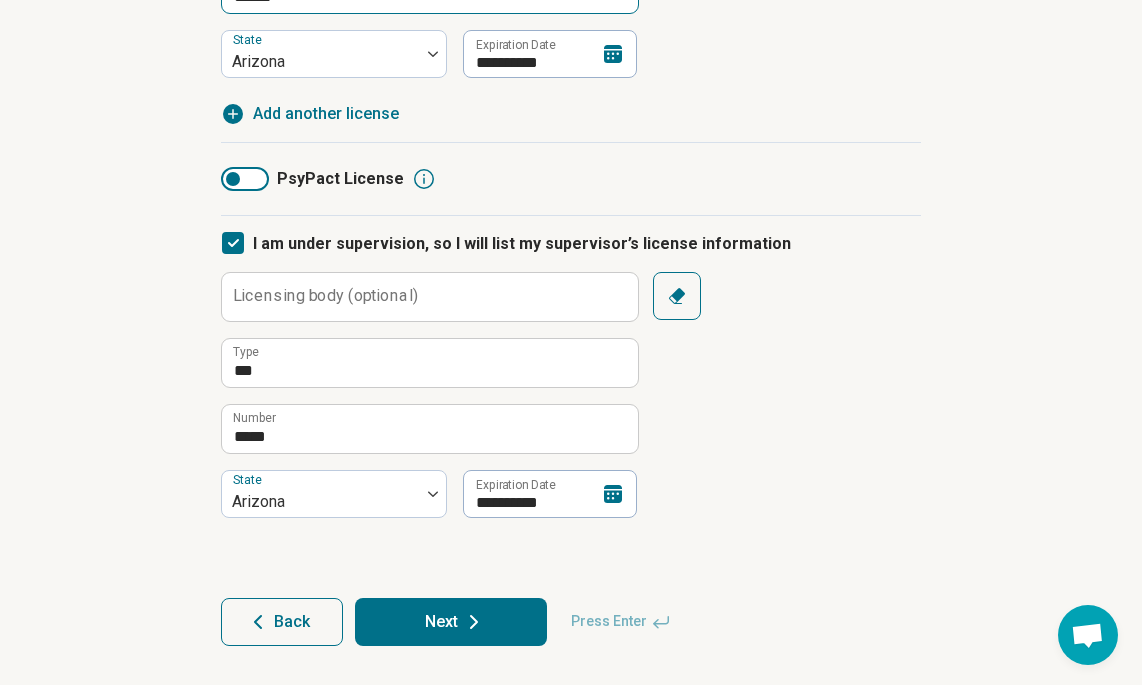 scroll, scrollTop: 597, scrollLeft: 0, axis: vertical 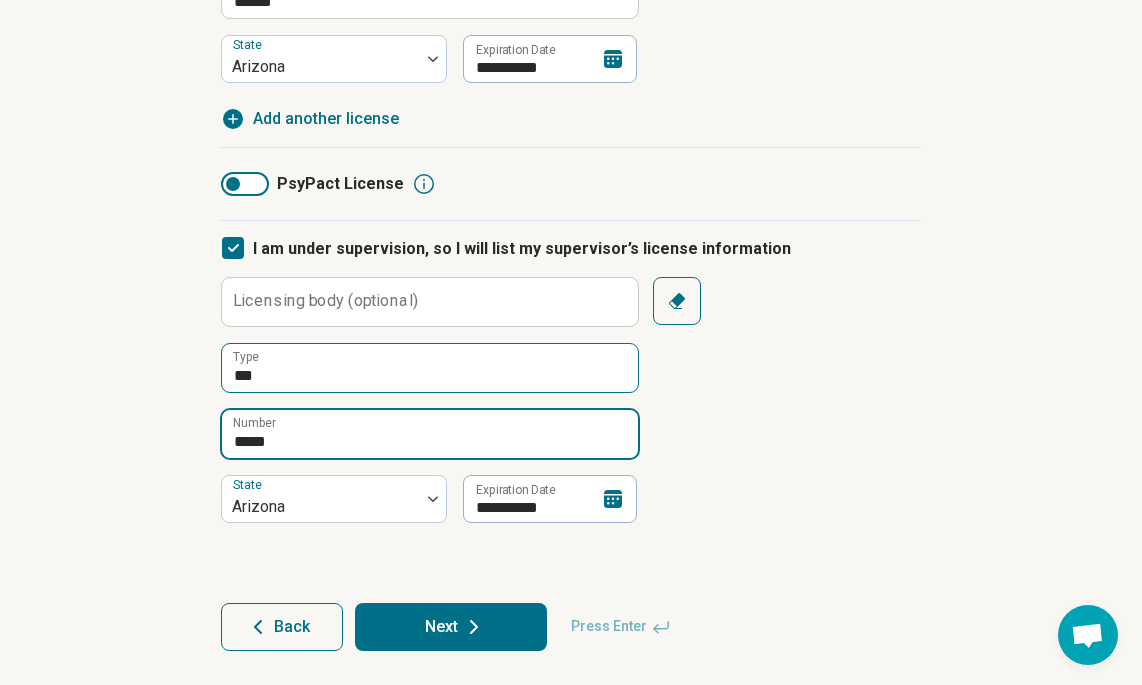 drag, startPoint x: 338, startPoint y: 446, endPoint x: 237, endPoint y: 379, distance: 121.20231 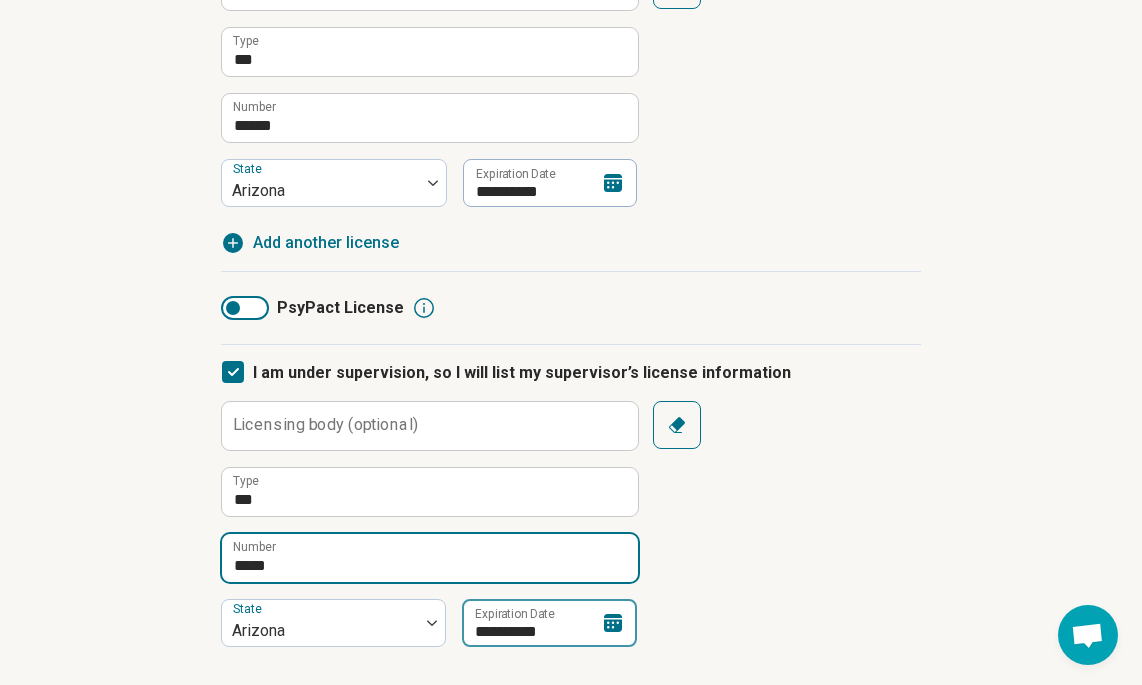 scroll, scrollTop: 48, scrollLeft: 0, axis: vertical 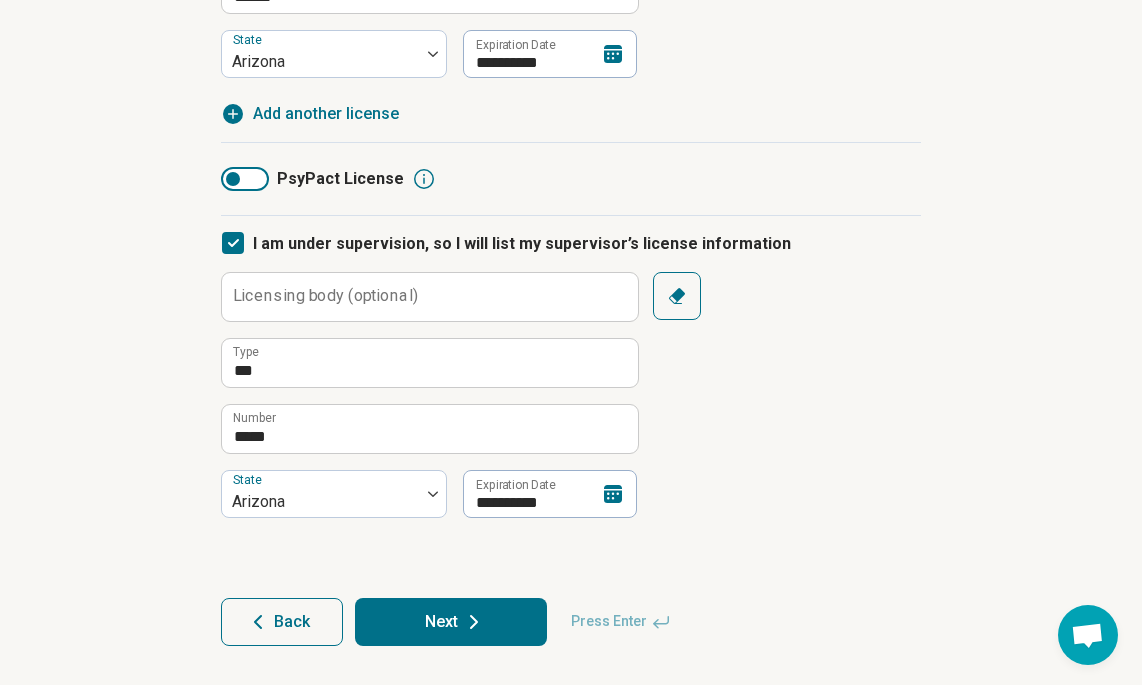 click on "Next" at bounding box center [451, 622] 